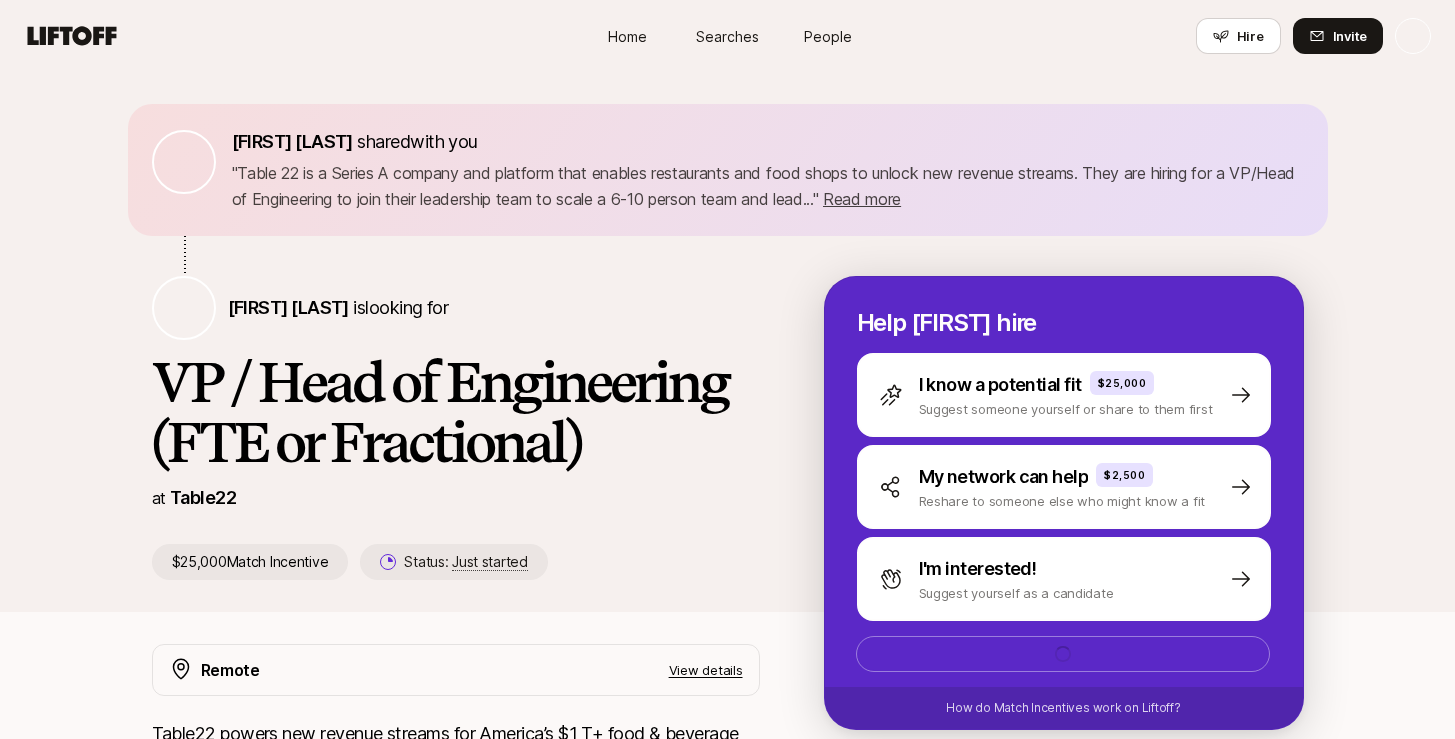 scroll, scrollTop: 0, scrollLeft: 0, axis: both 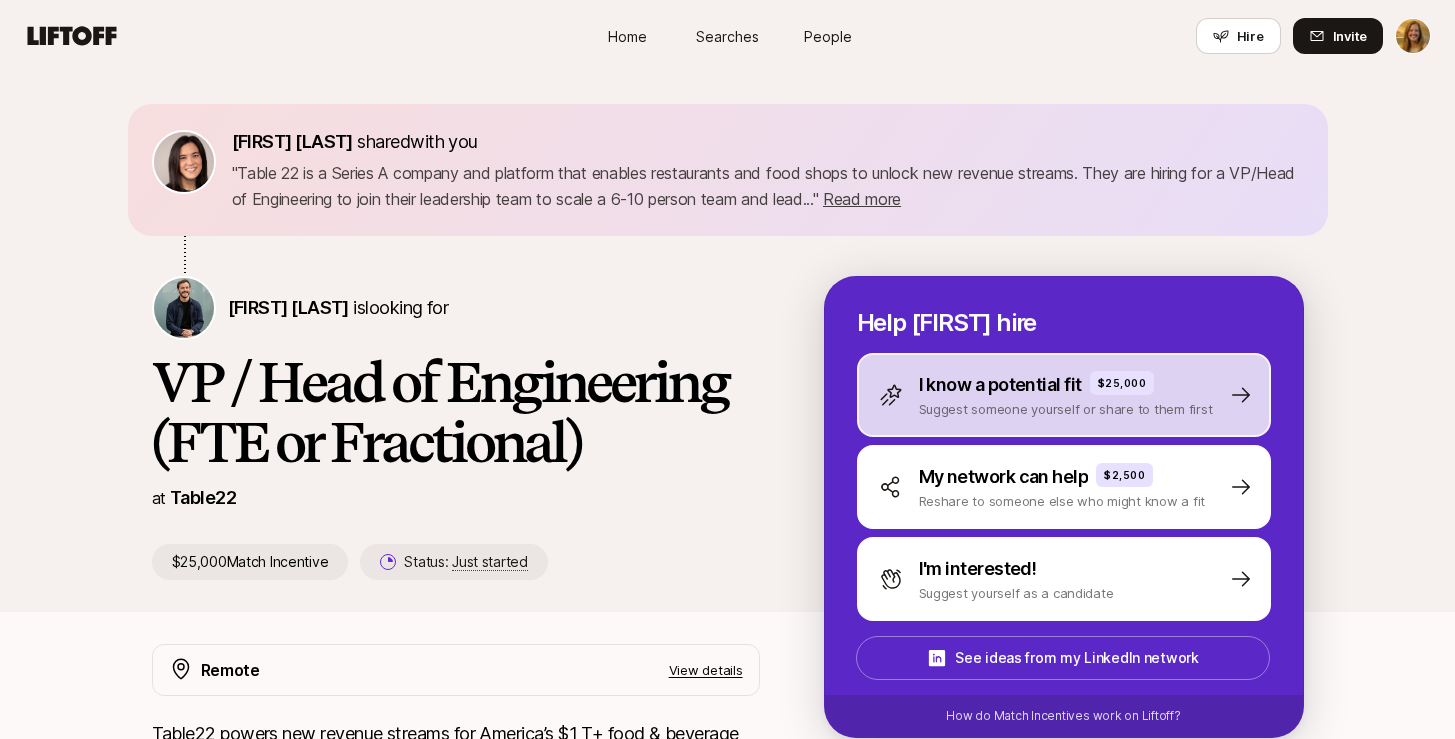 click 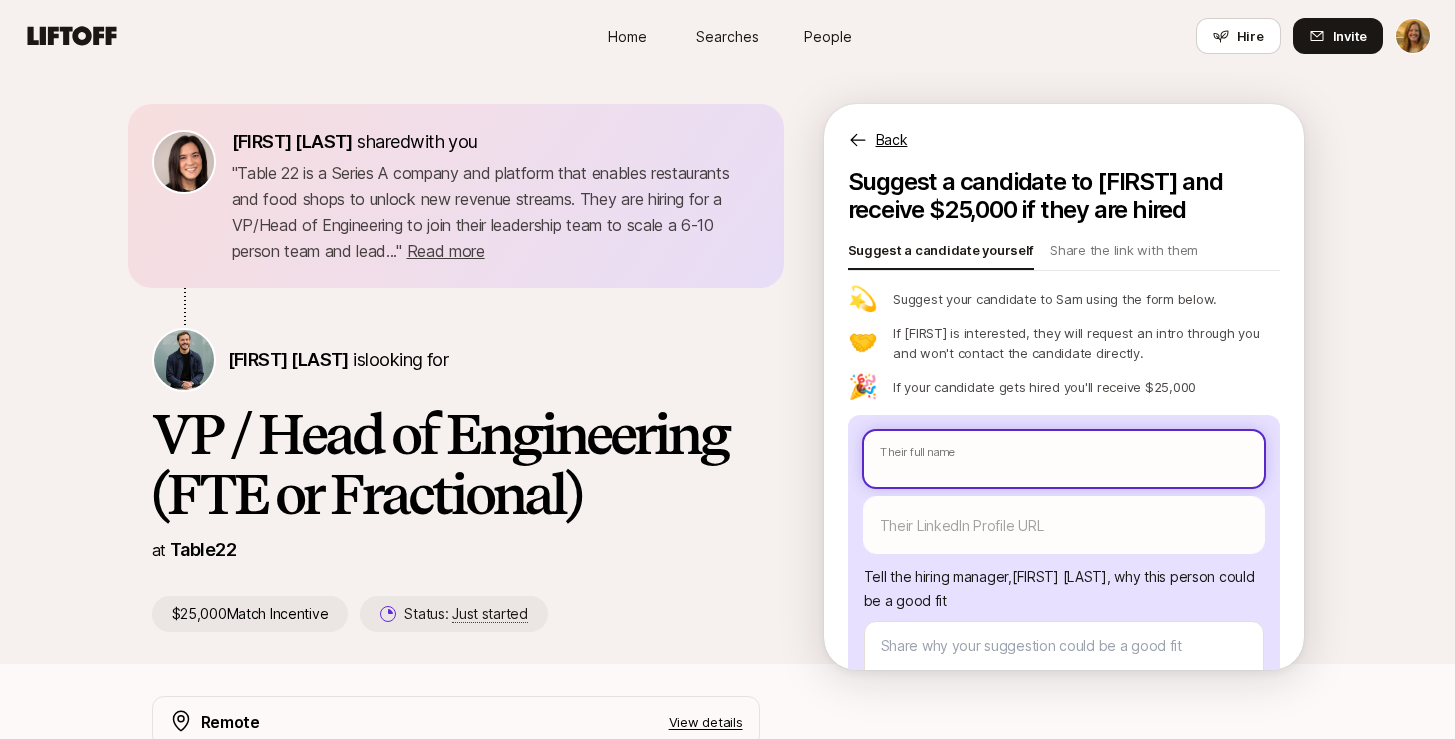 click at bounding box center [1064, 459] 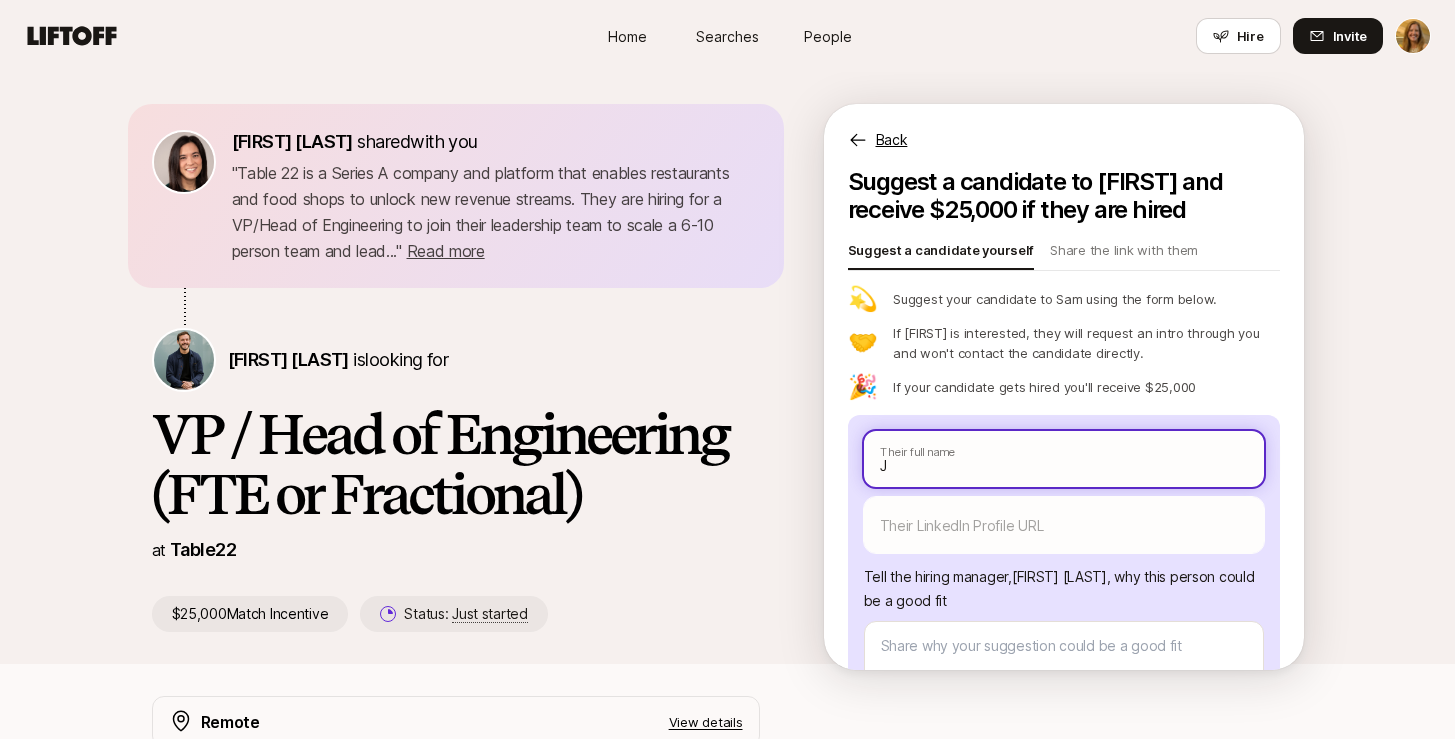 type on "x" 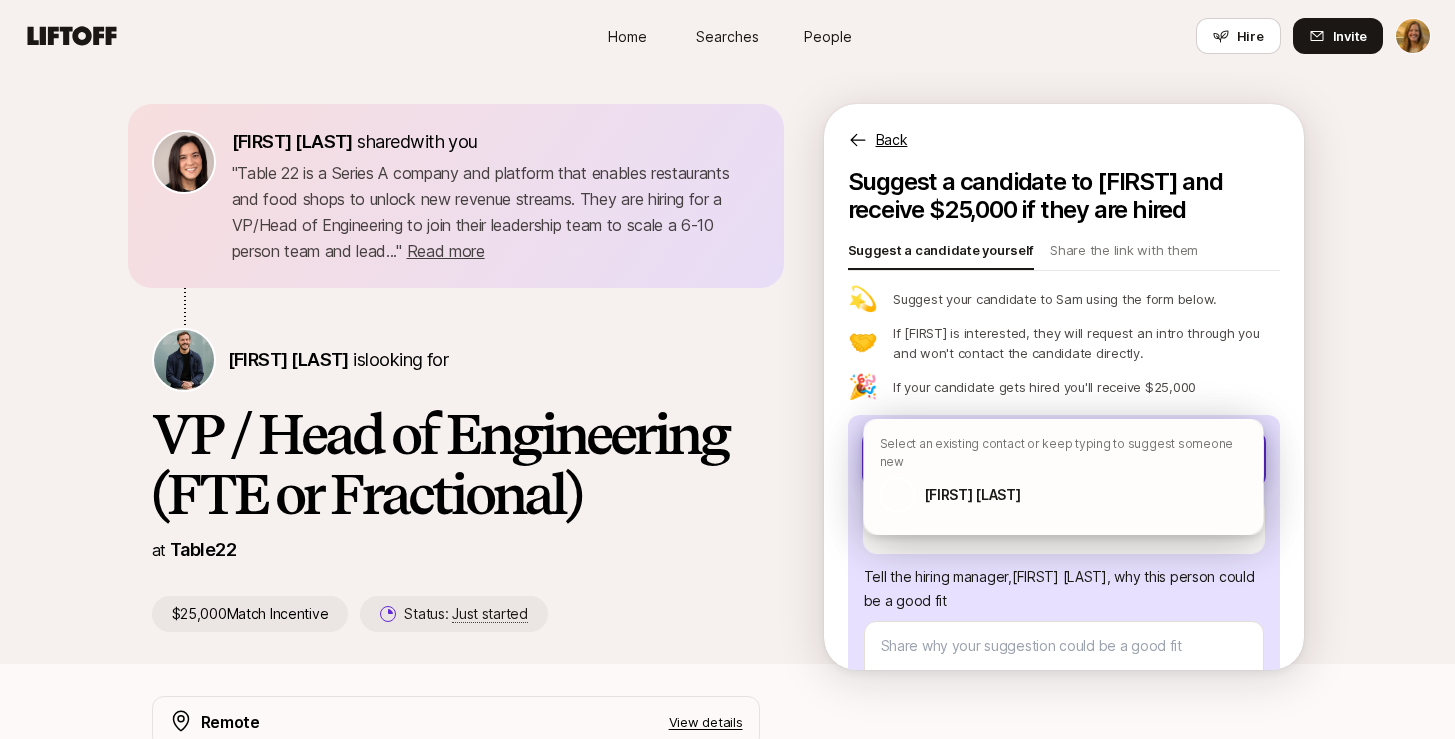 type on "x" 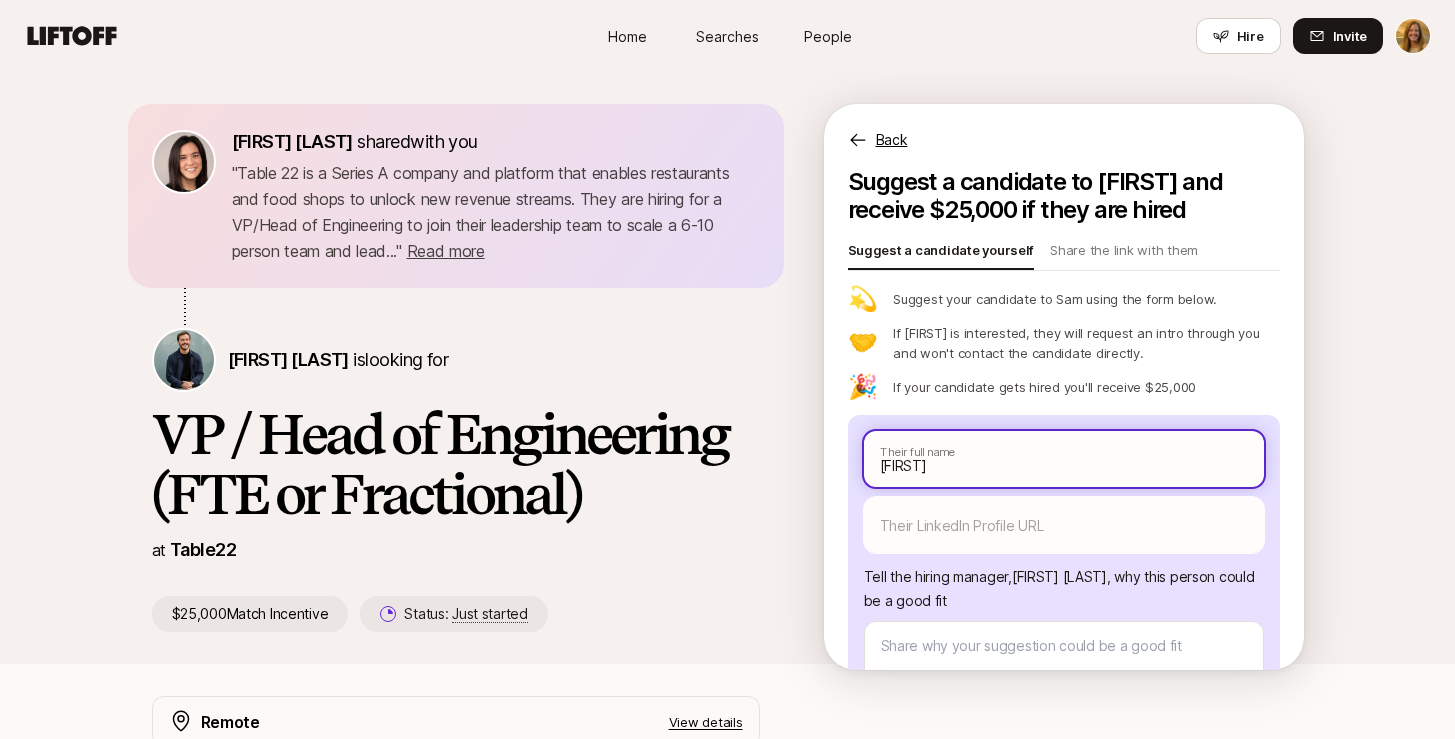 type on "x" 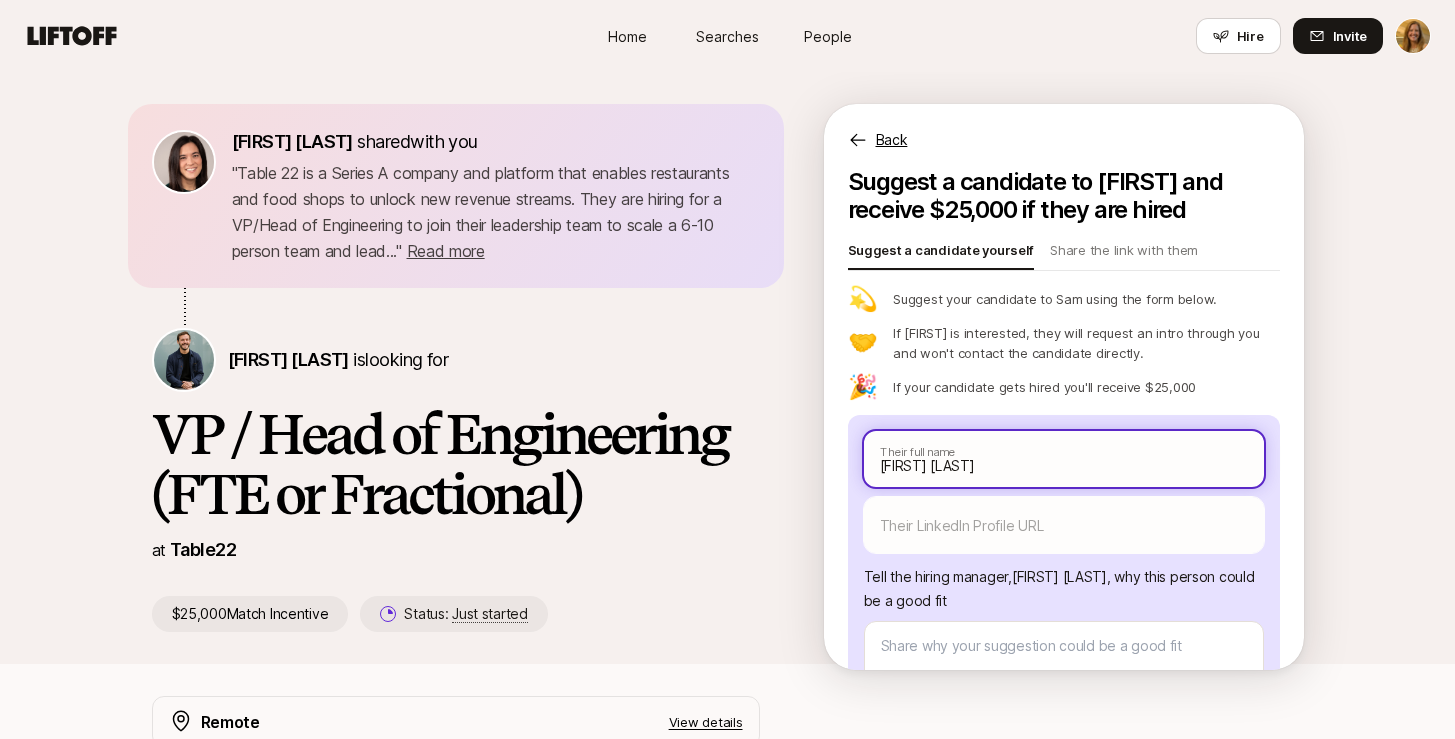 type on "[FIRST] [LAST]" 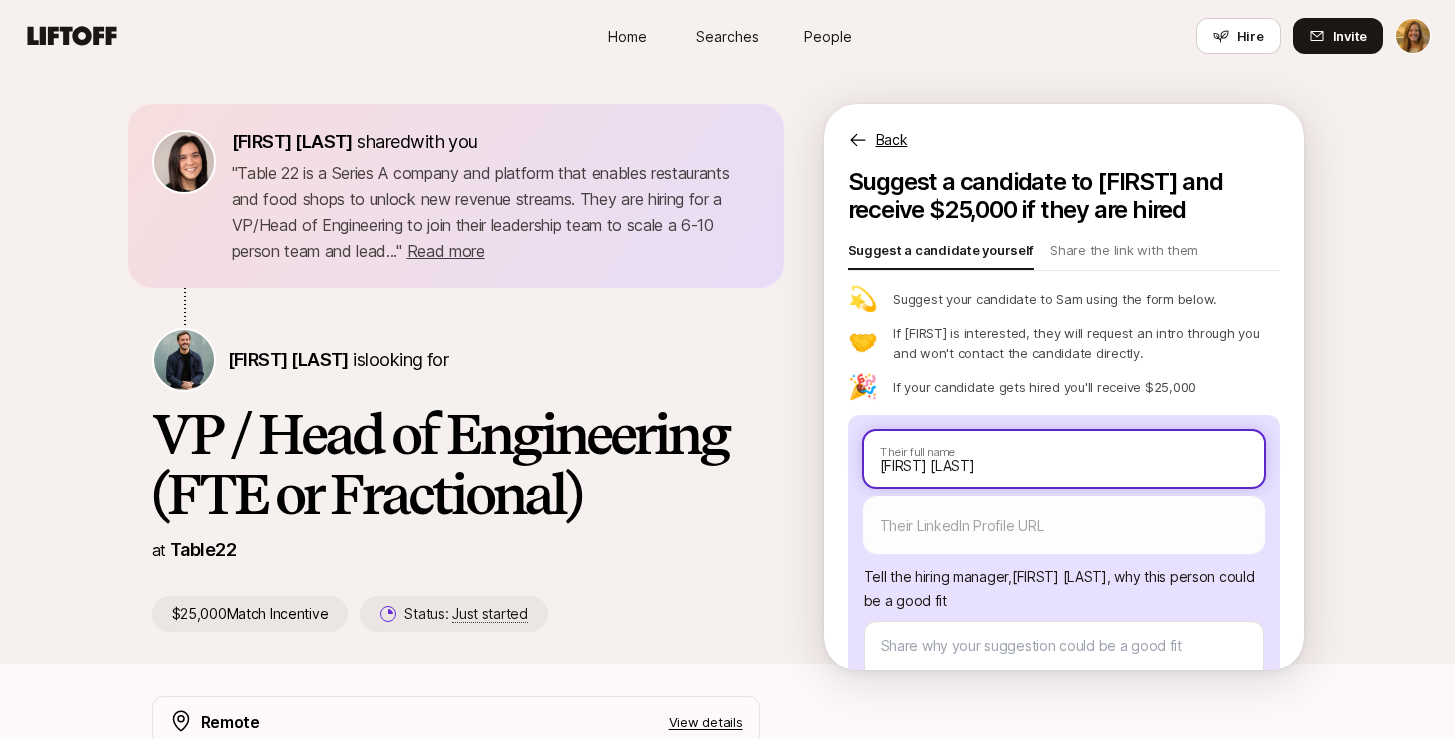 type on "[FIRST] [LAST]" 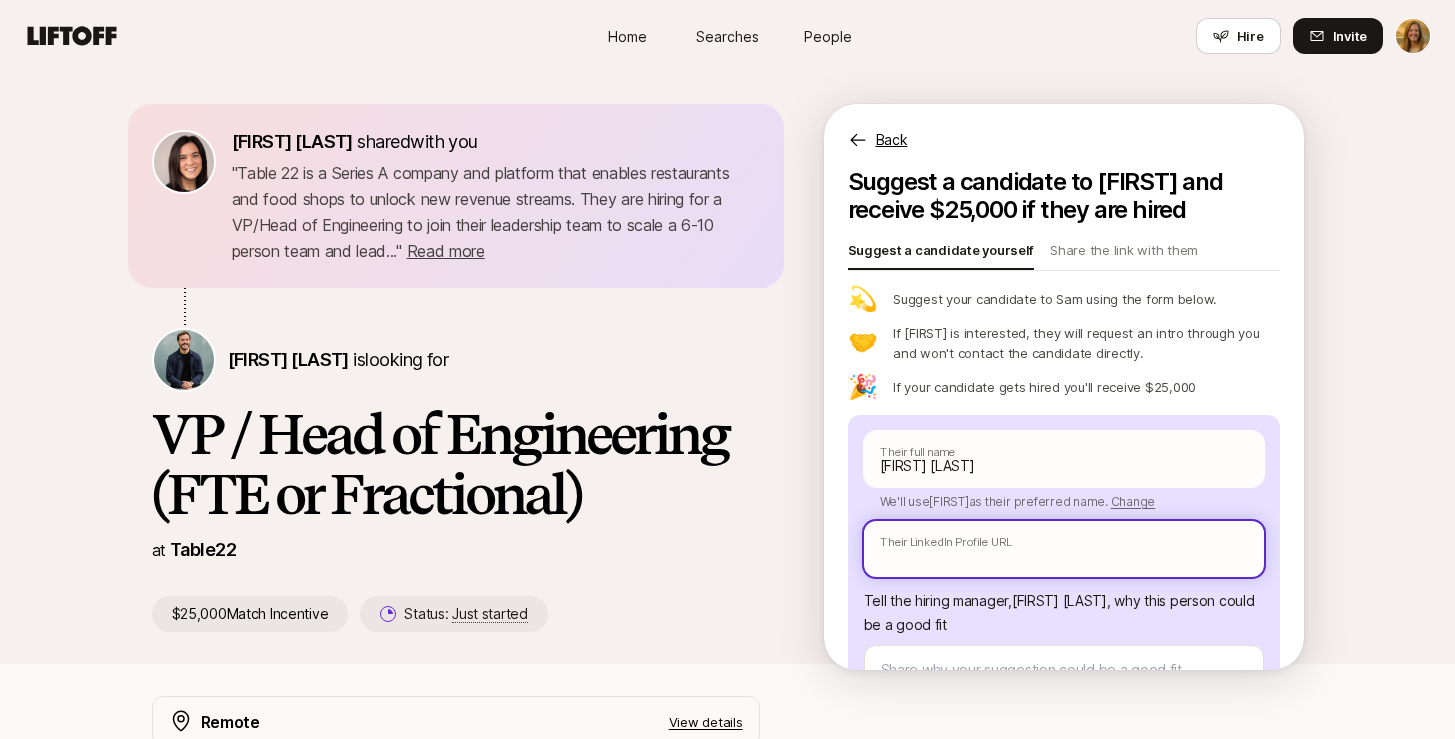 click at bounding box center [1064, 549] 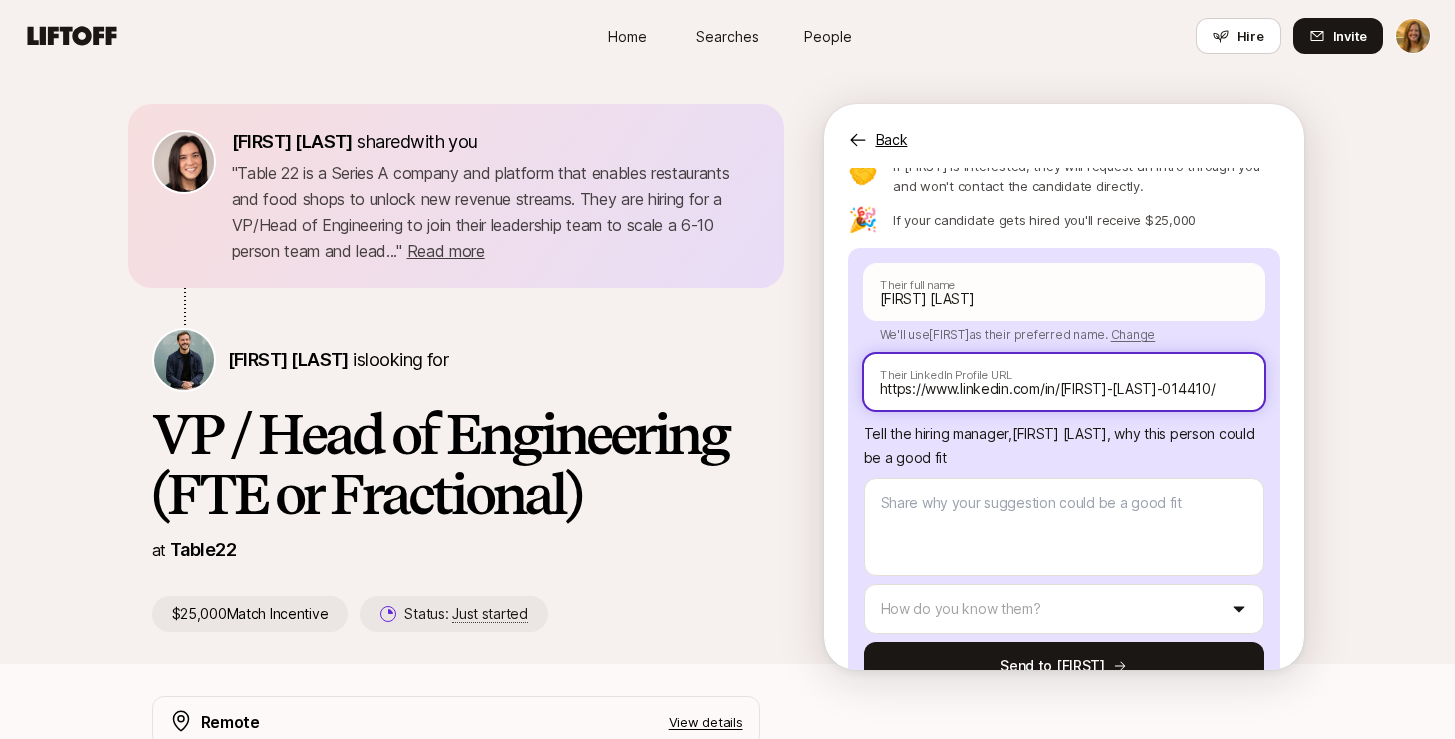 scroll, scrollTop: 169, scrollLeft: 0, axis: vertical 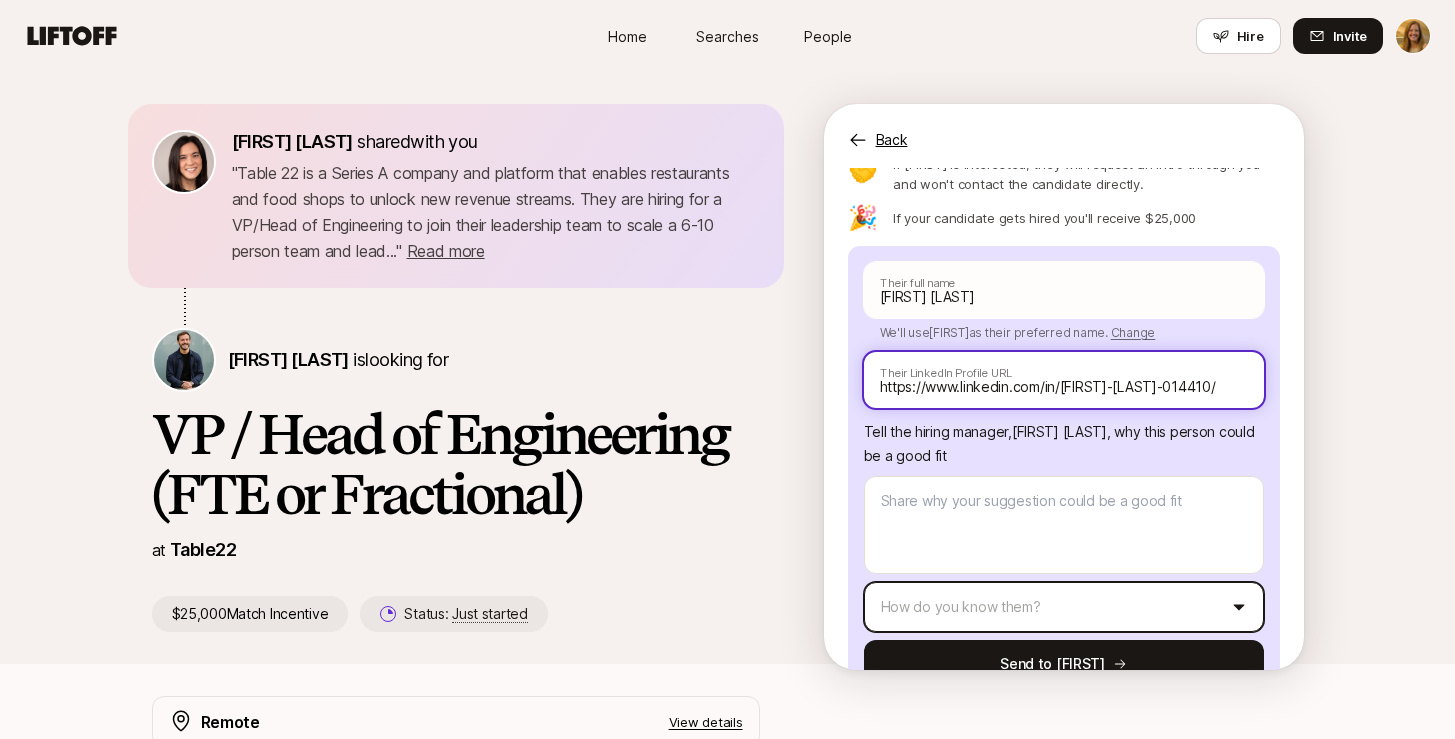 type on "https://www.linkedin.com/in/[FIRST]-[LAST]-014410/" 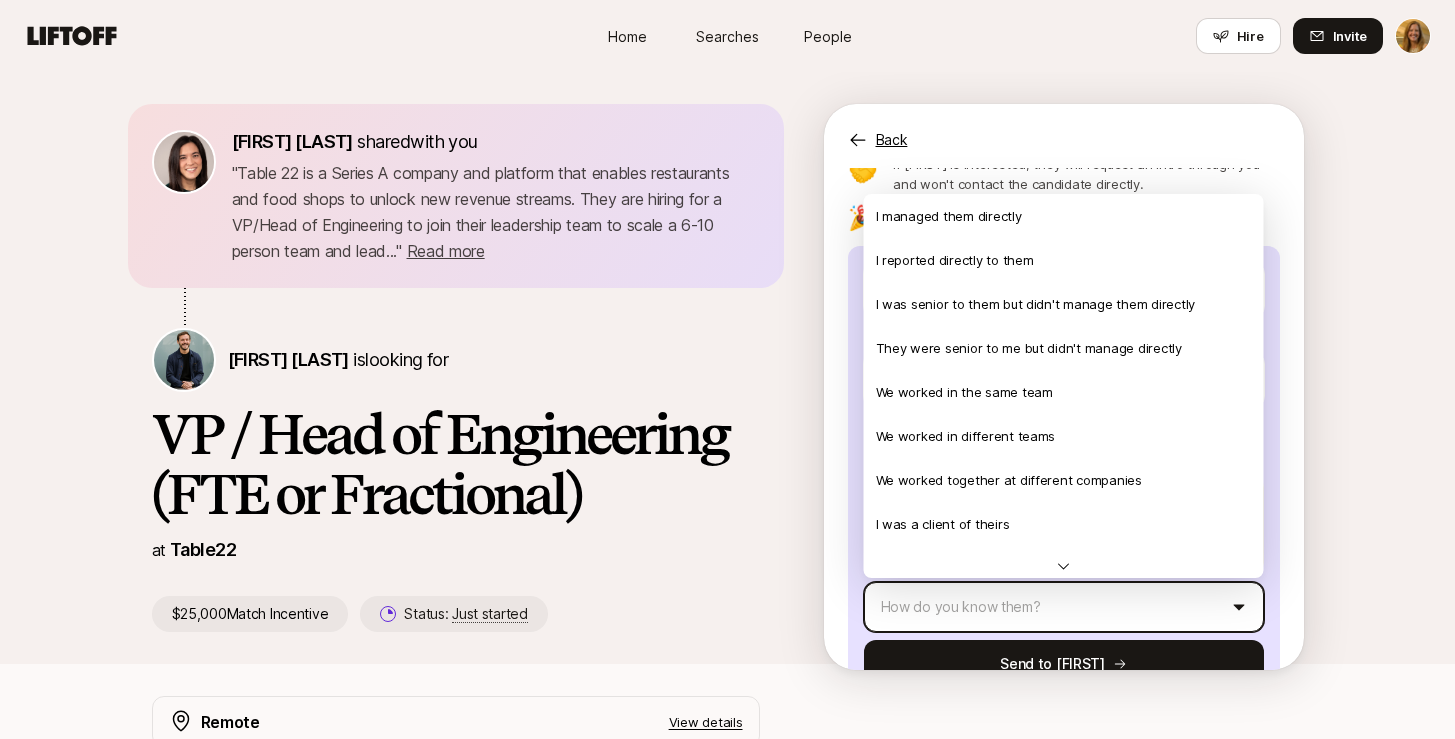 click on "Home Searches People Hire Home Searches People Hire Hire Invite [FIRST] [LAST]   shared  with you " Table 22 is a Series A company and platform that enables restaurants and food shops to unlock new revenue streams. They are hiring for a VP/Head of Engineering to join their leadership team to scale a 6-10 person team and lead... "   Read more " Table 22 is a Series A company and platform that enables restaurants and food shops to unlock new revenue streams. They are hiring for a VP/Head of Engineering to join their leadership team to scale a 6-10 person team and lead... "   Read more [FIRST] [LAST]   is  looking for VP / Head of Engineering (FTE or Fractional) at Table22 $25,000  Match Incentive Status:   Just started Back Suggest a candidate to [FIRST] and receive $25,000 if
they are hired Suggest a candidate yourself Share the link with them 💫 Suggest your candidate to [FIRST] using the form below. 🤝 If [FIRST] is interested, they will request an intro through you and won't contact the candidate directly." at bounding box center (727, 369) 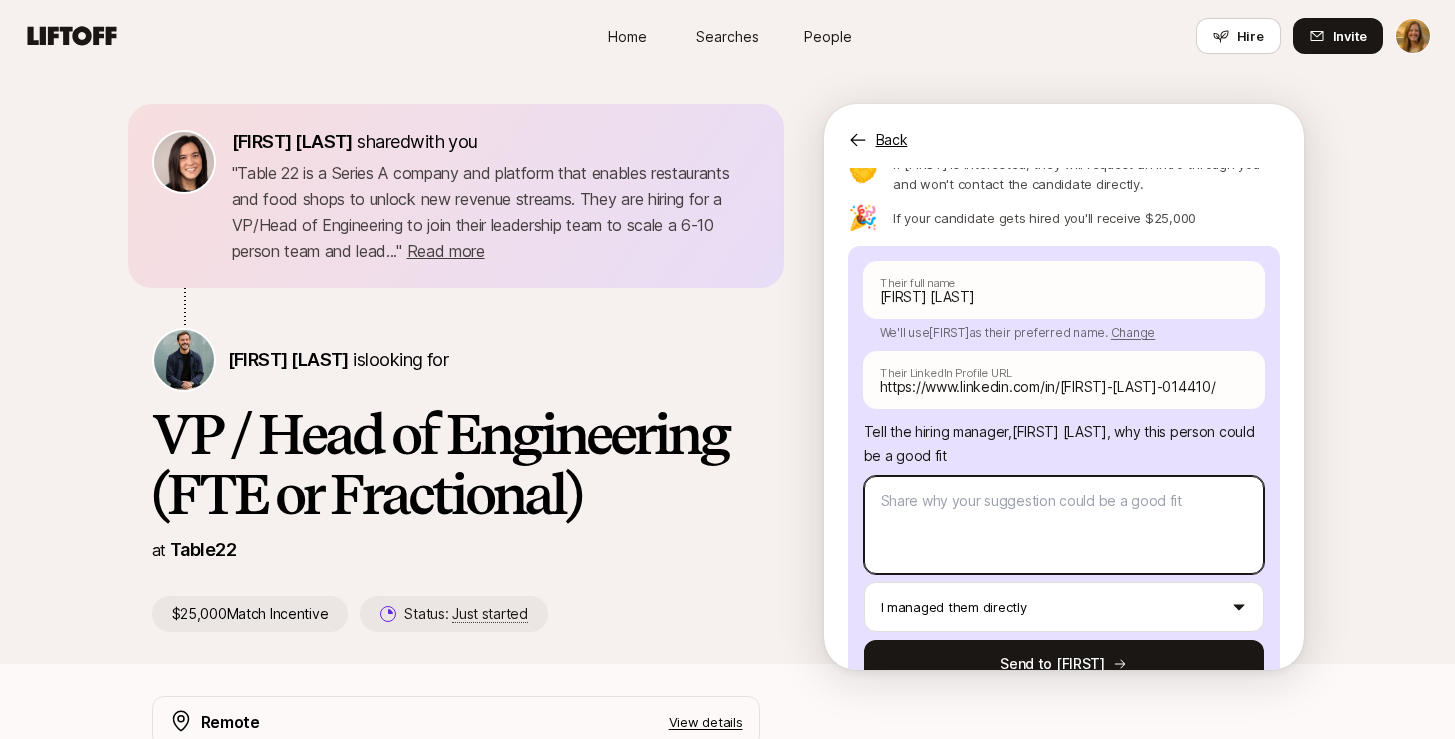 click at bounding box center [1064, 525] 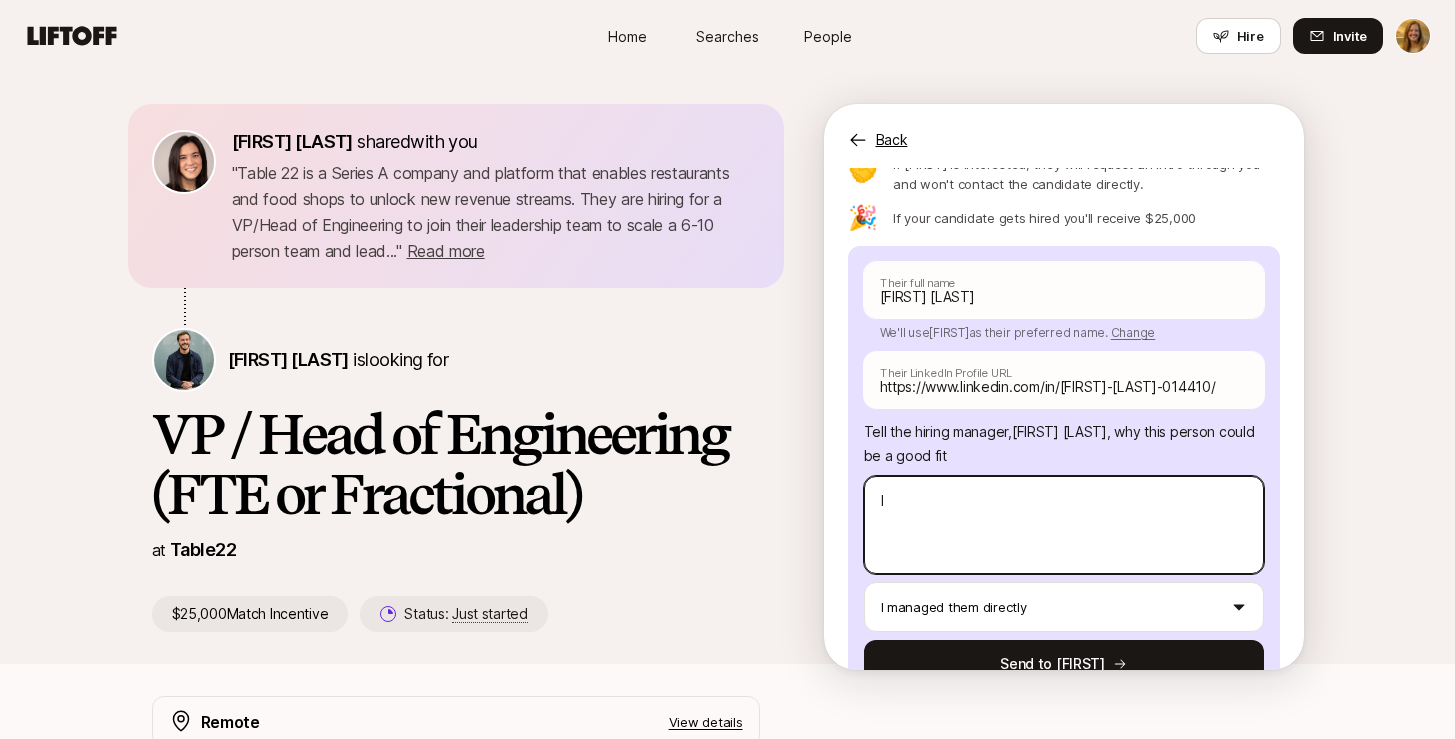type on "x" 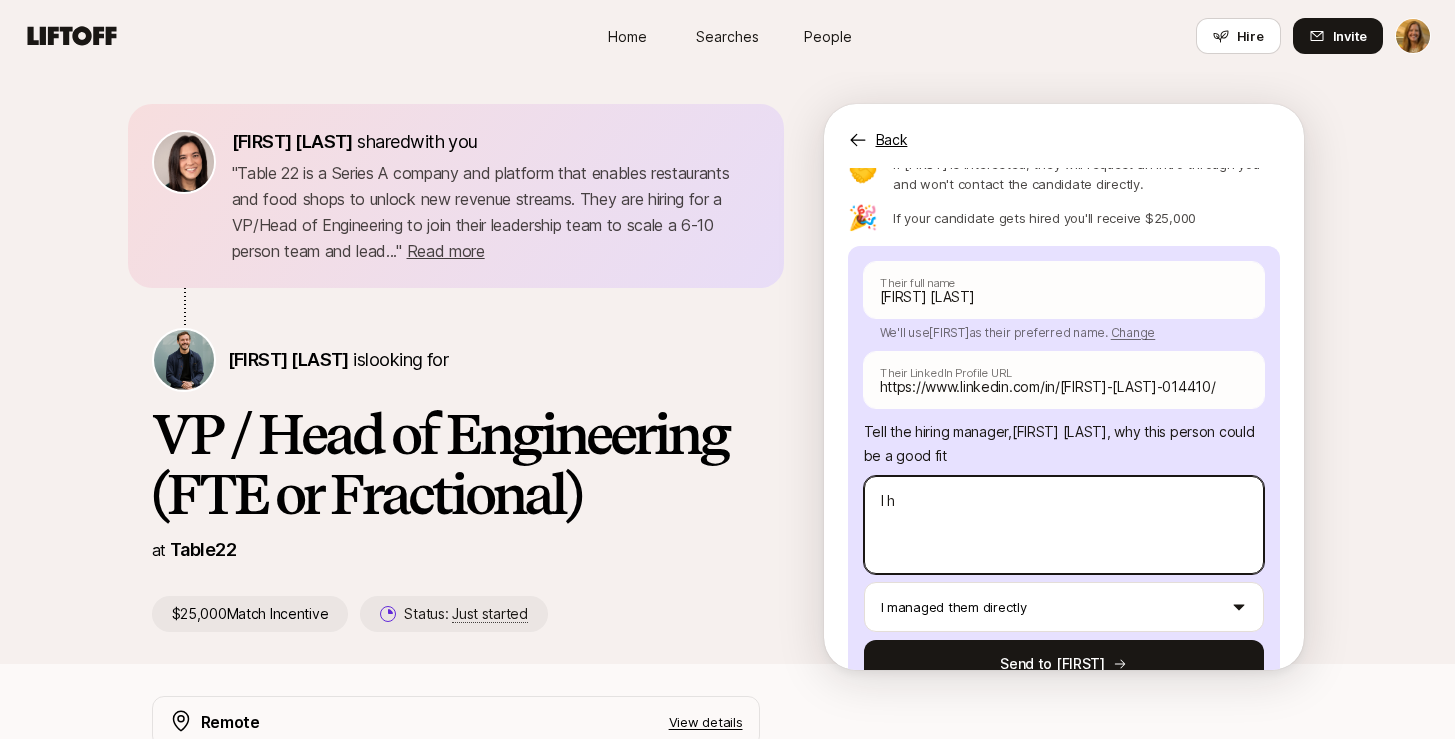 type on "x" 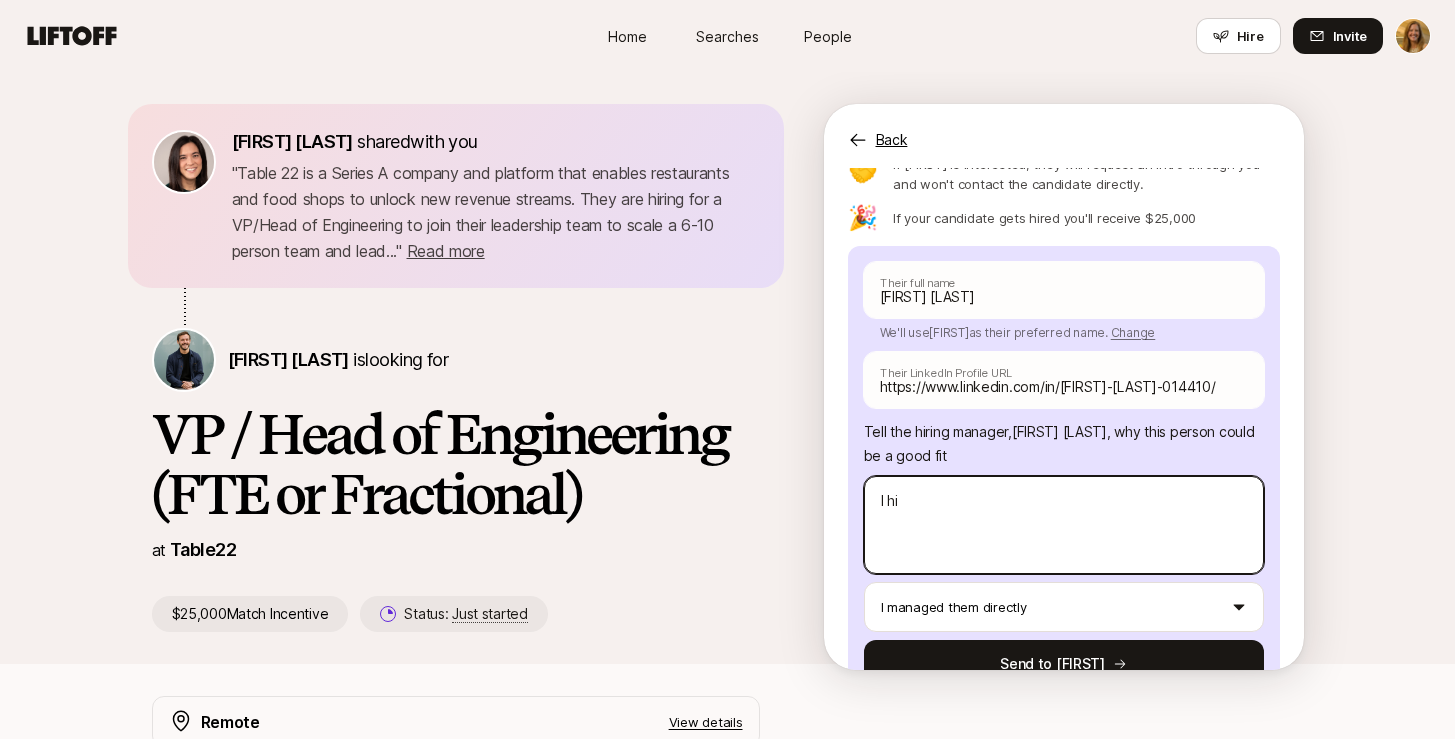 type on "x" 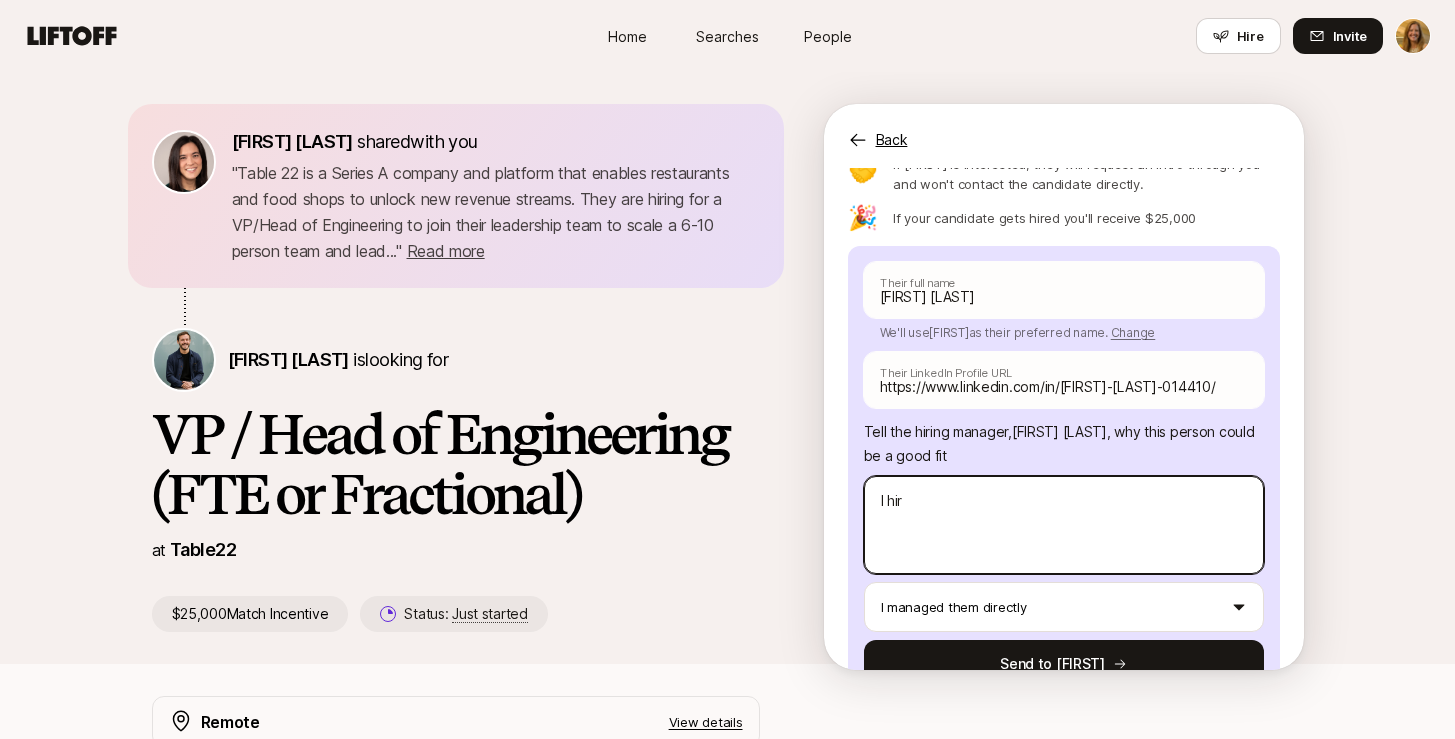 type on "x" 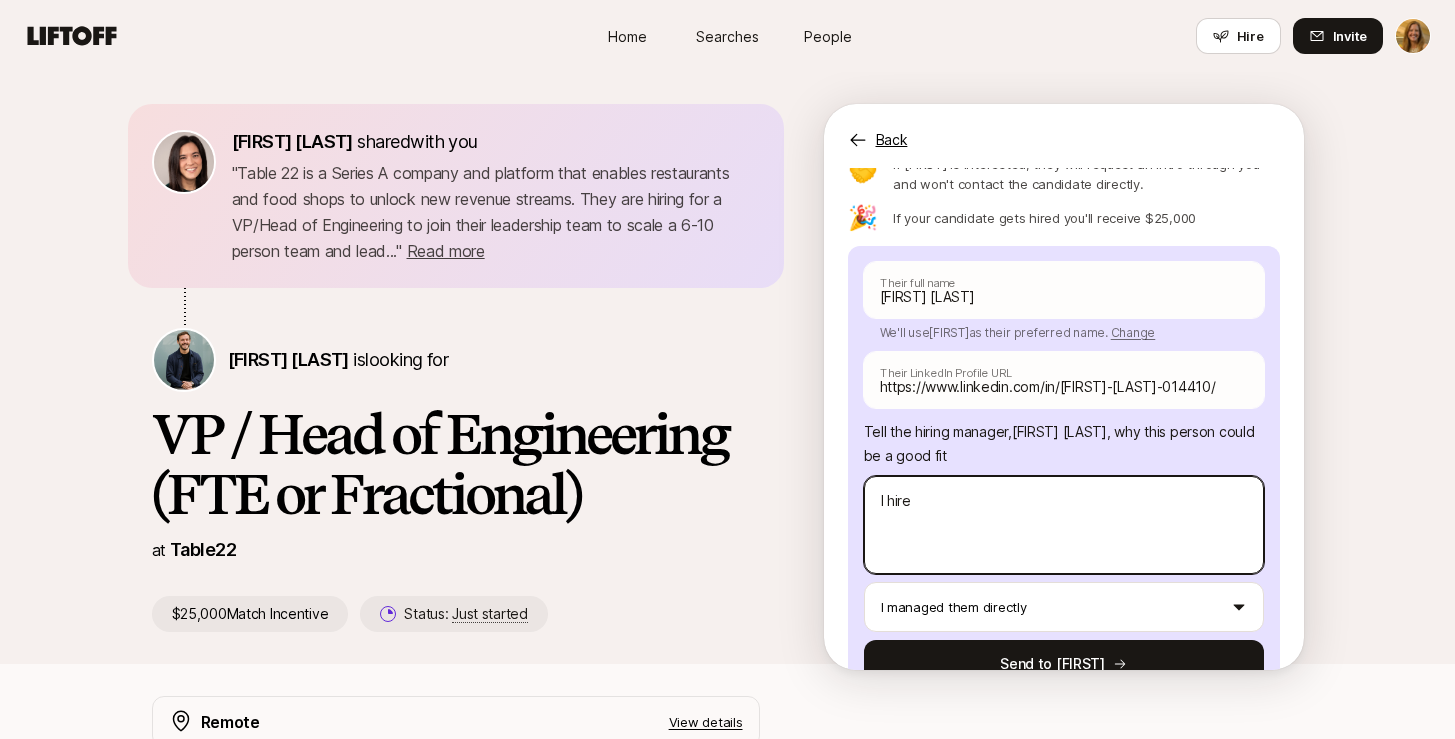 type on "x" 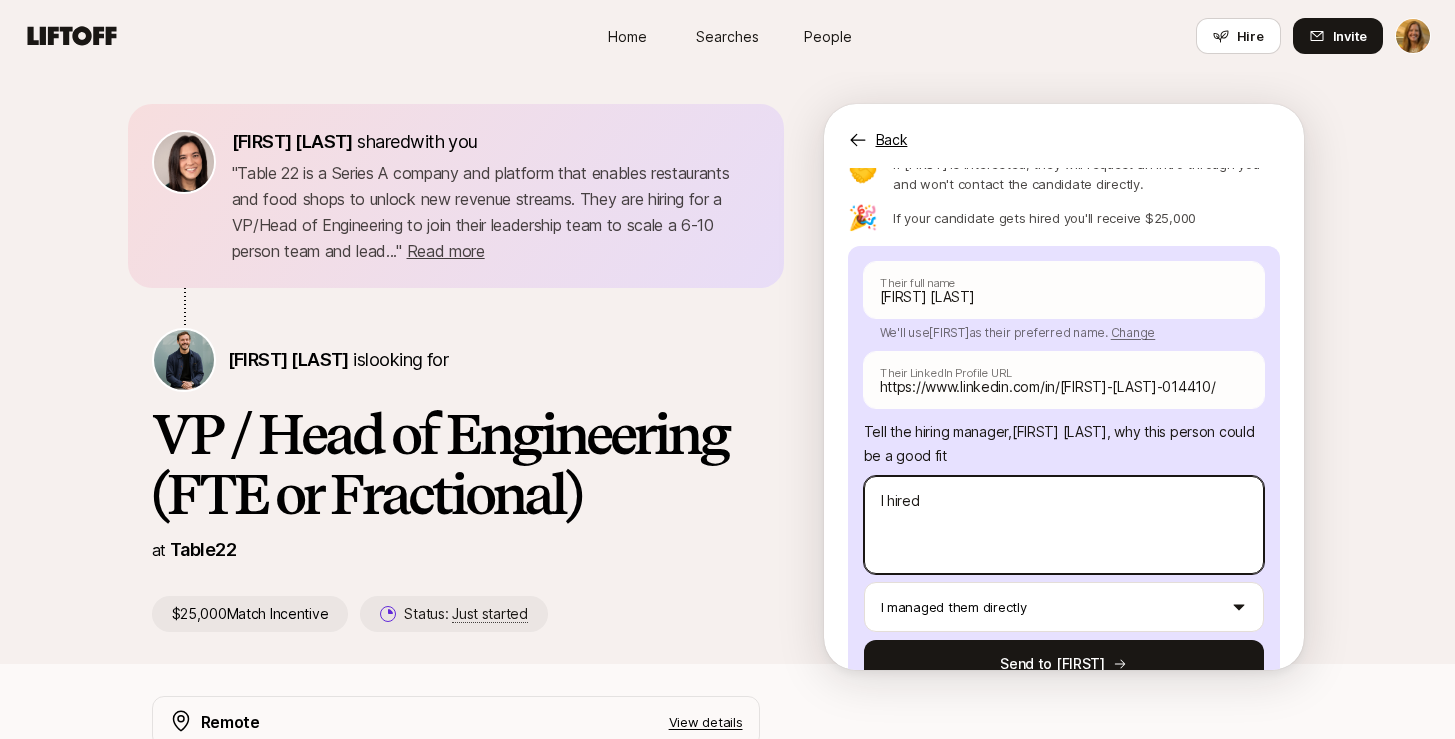 type on "x" 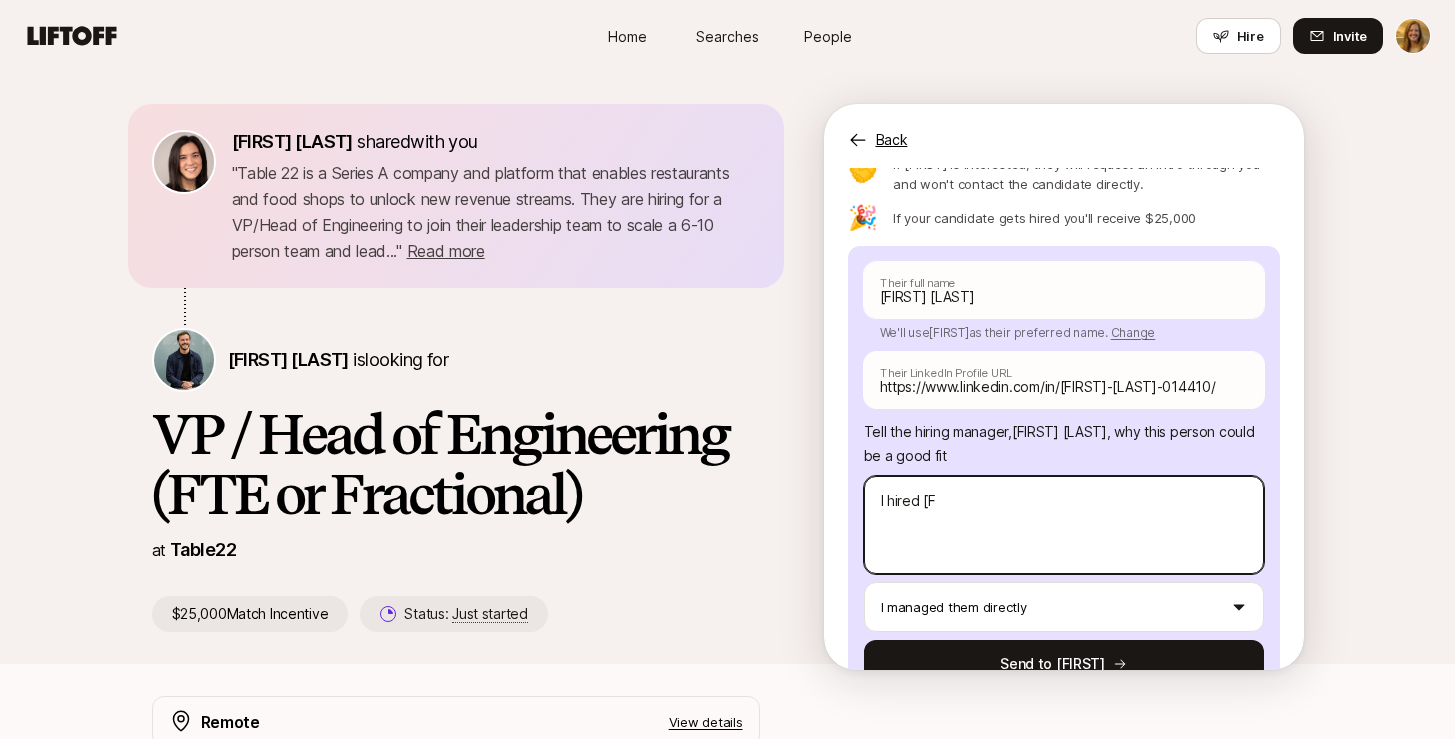 type on "I hired [FIRST]" 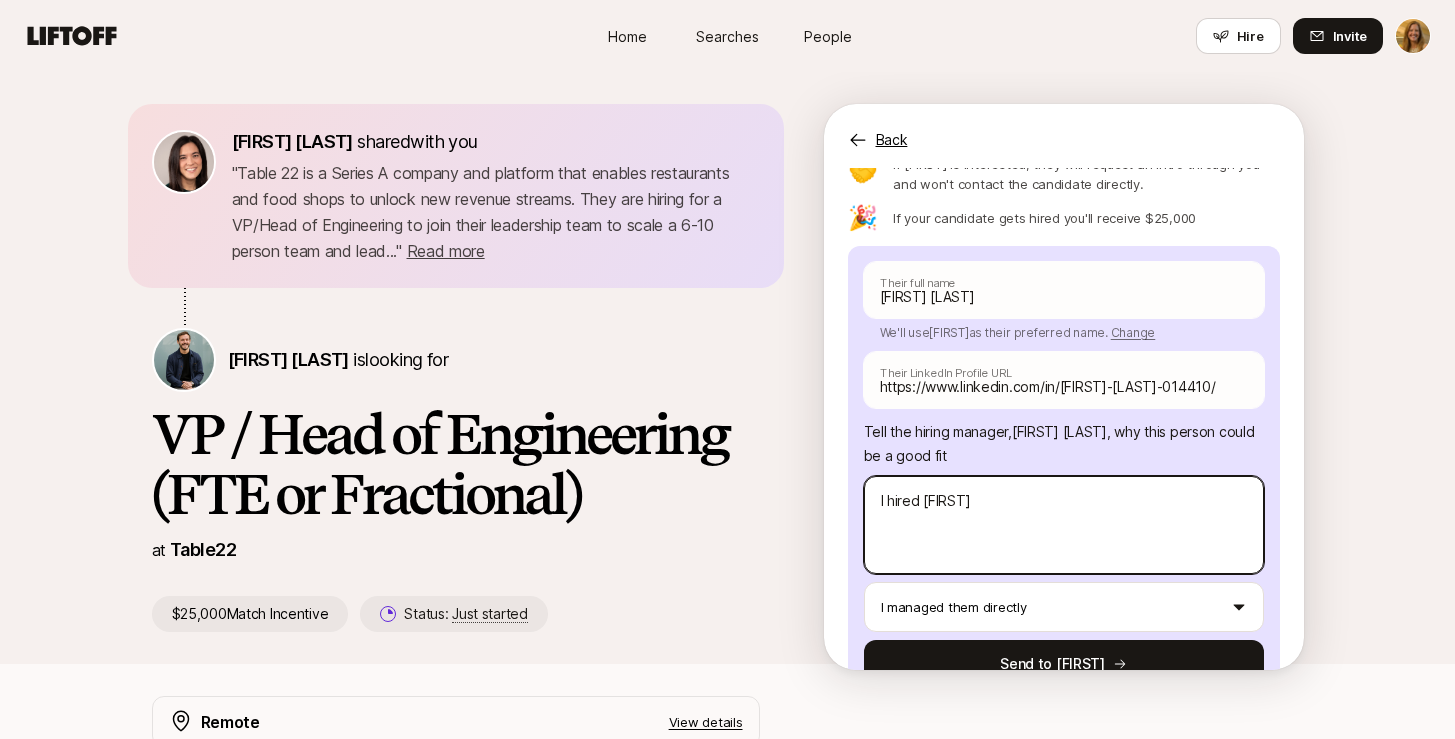 type on "x" 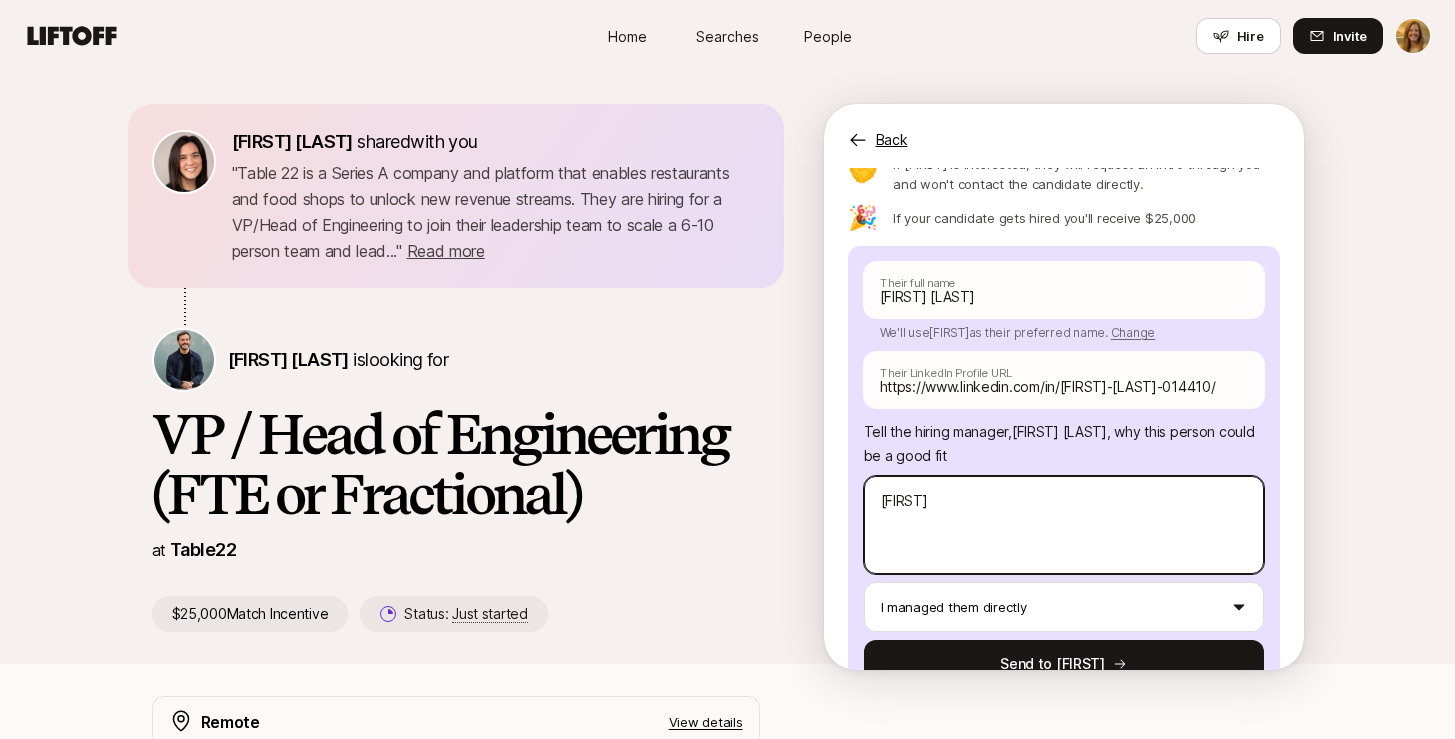 type on "x" 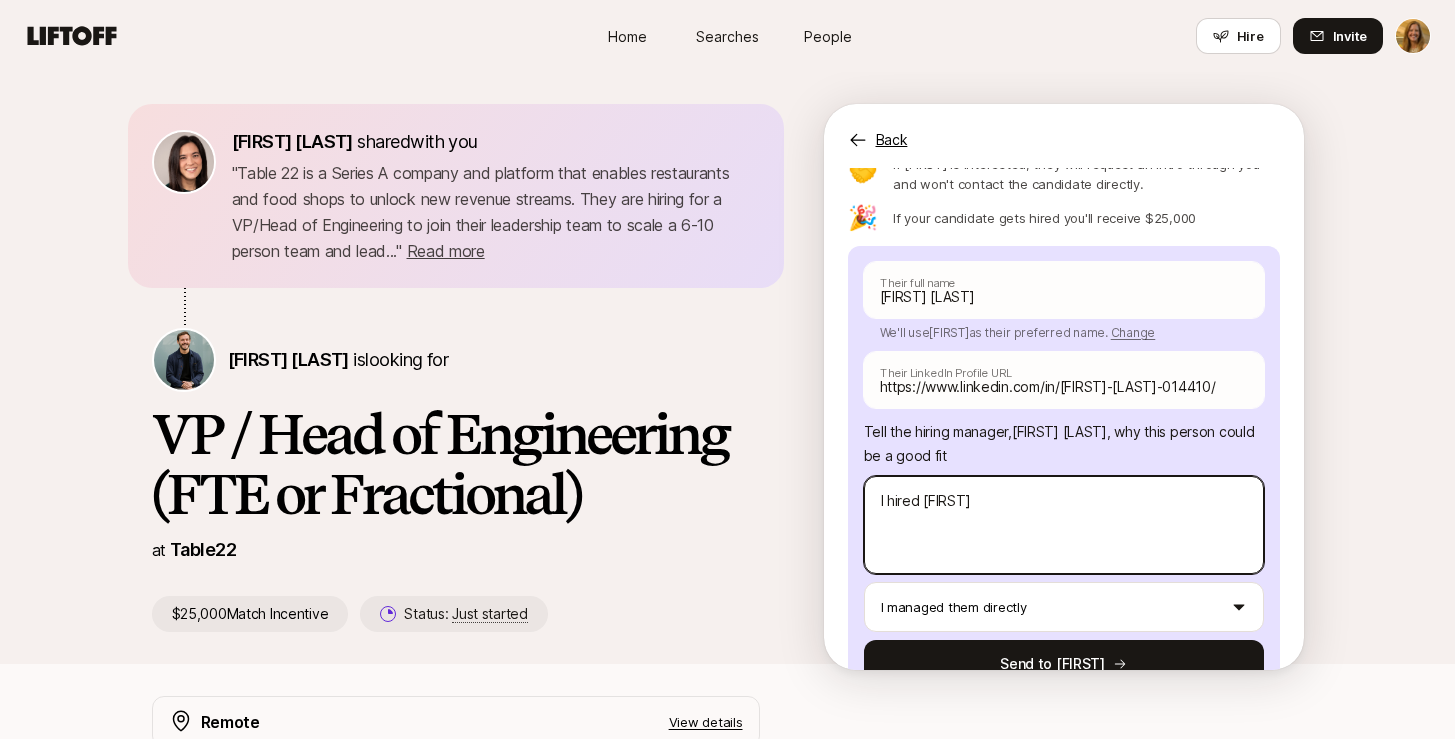 type on "x" 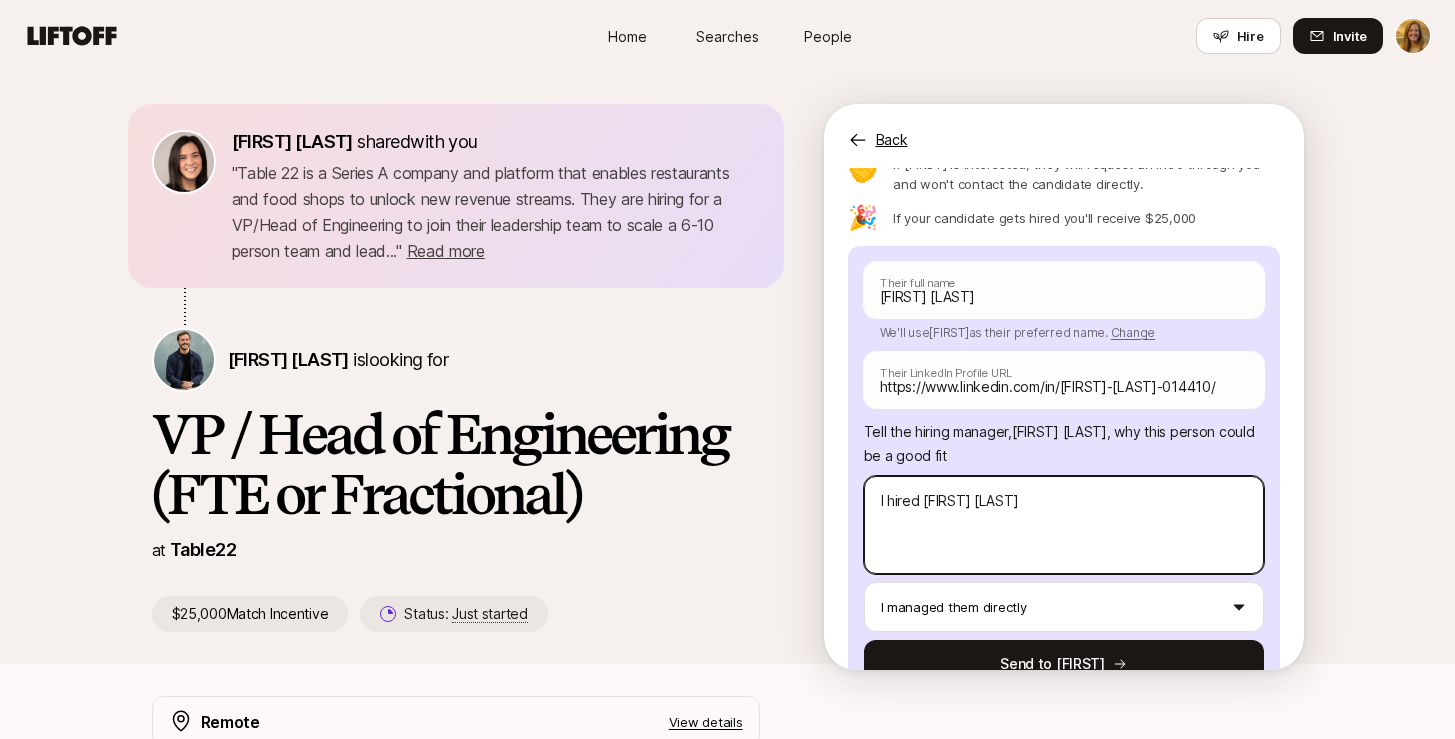 type on "x" 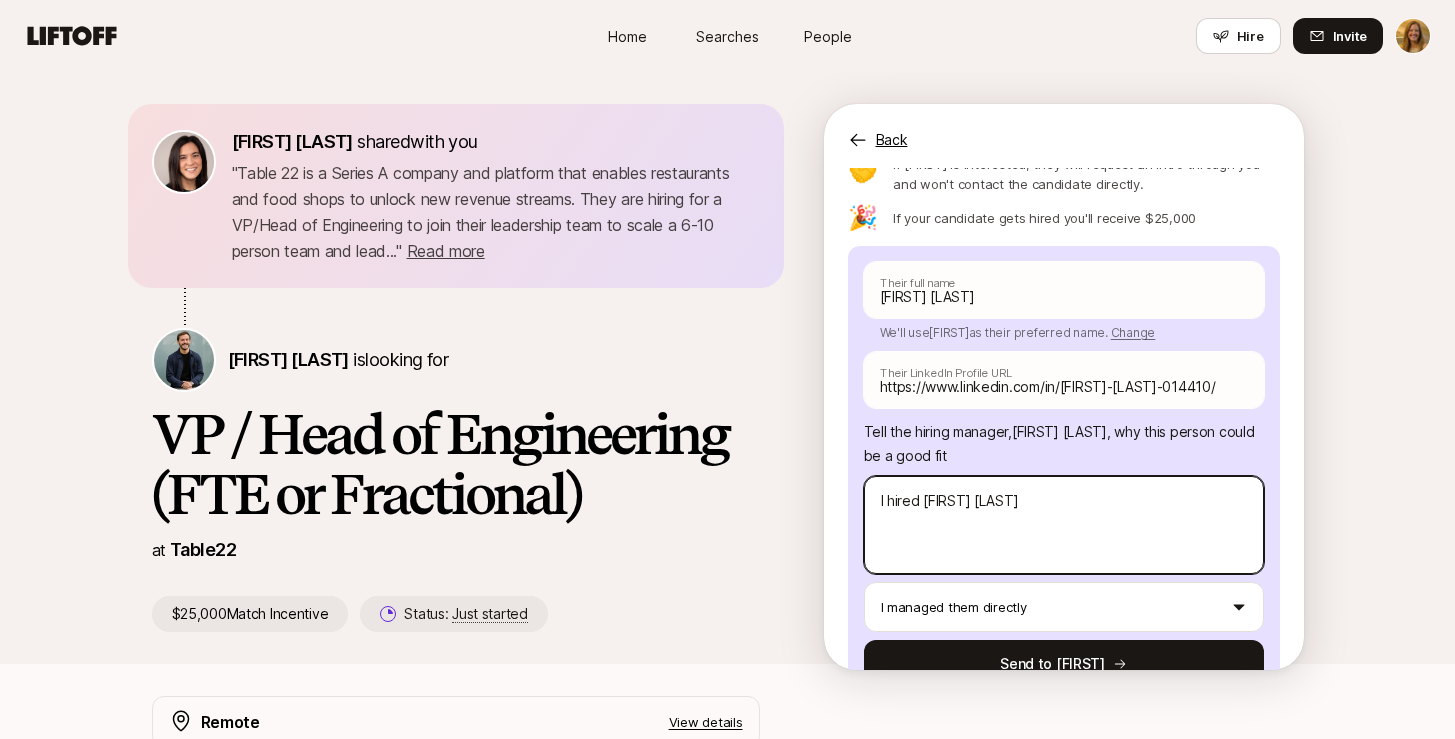 type on "x" 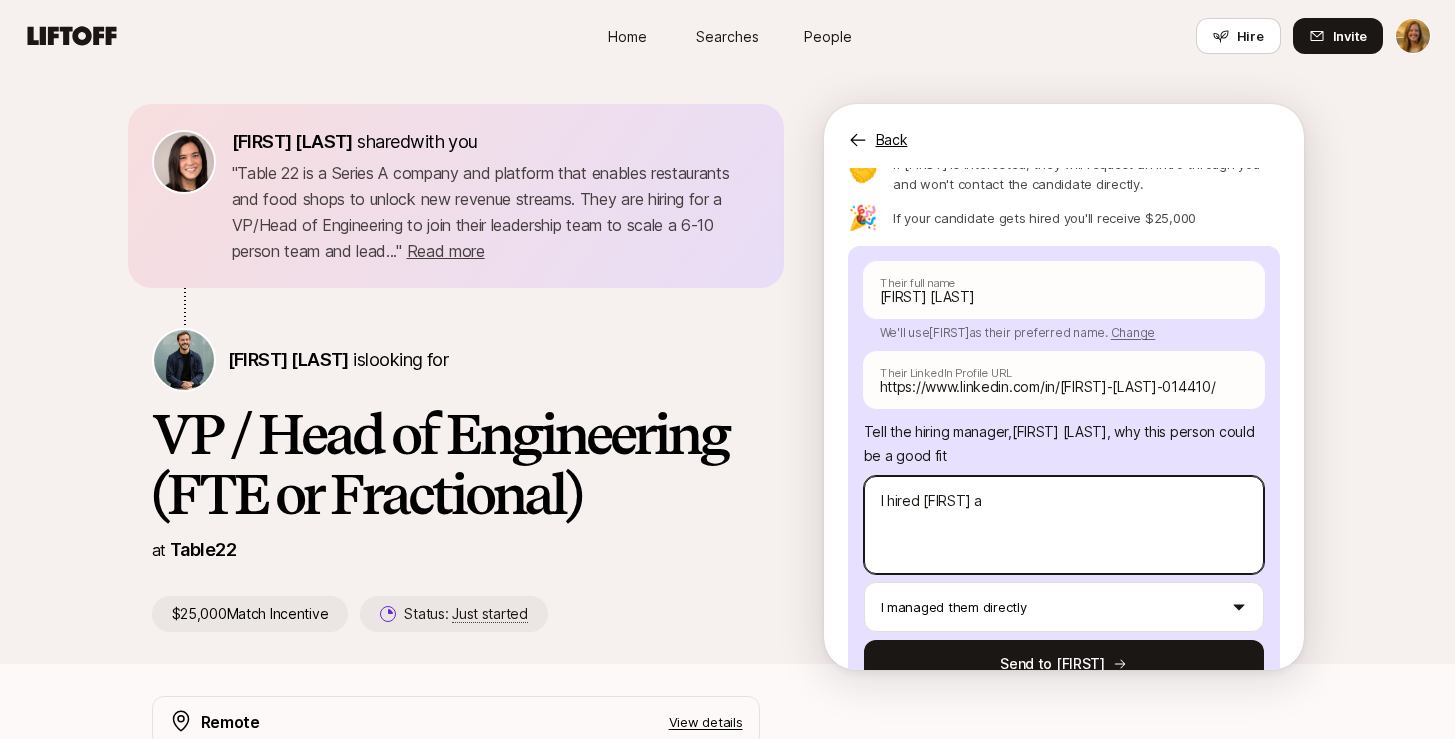 type on "x" 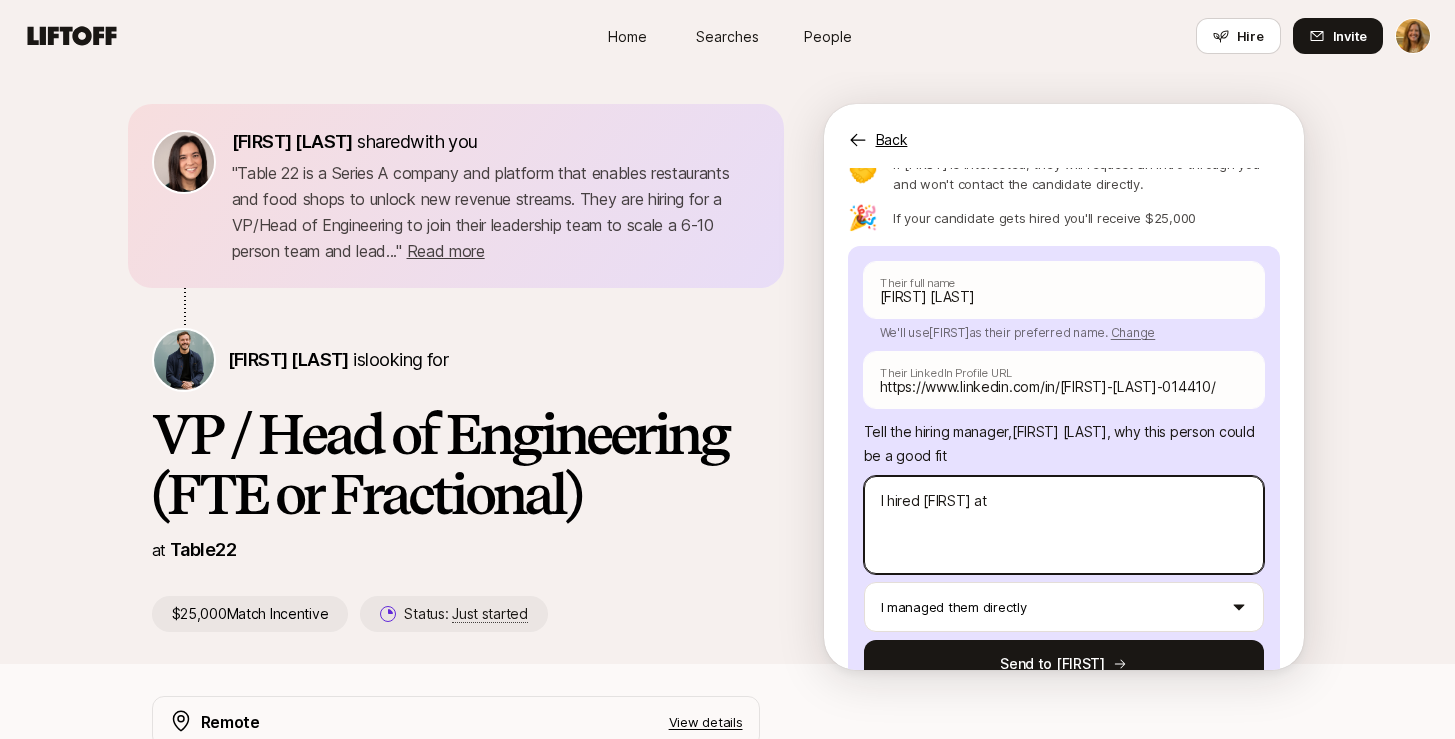 type on "x" 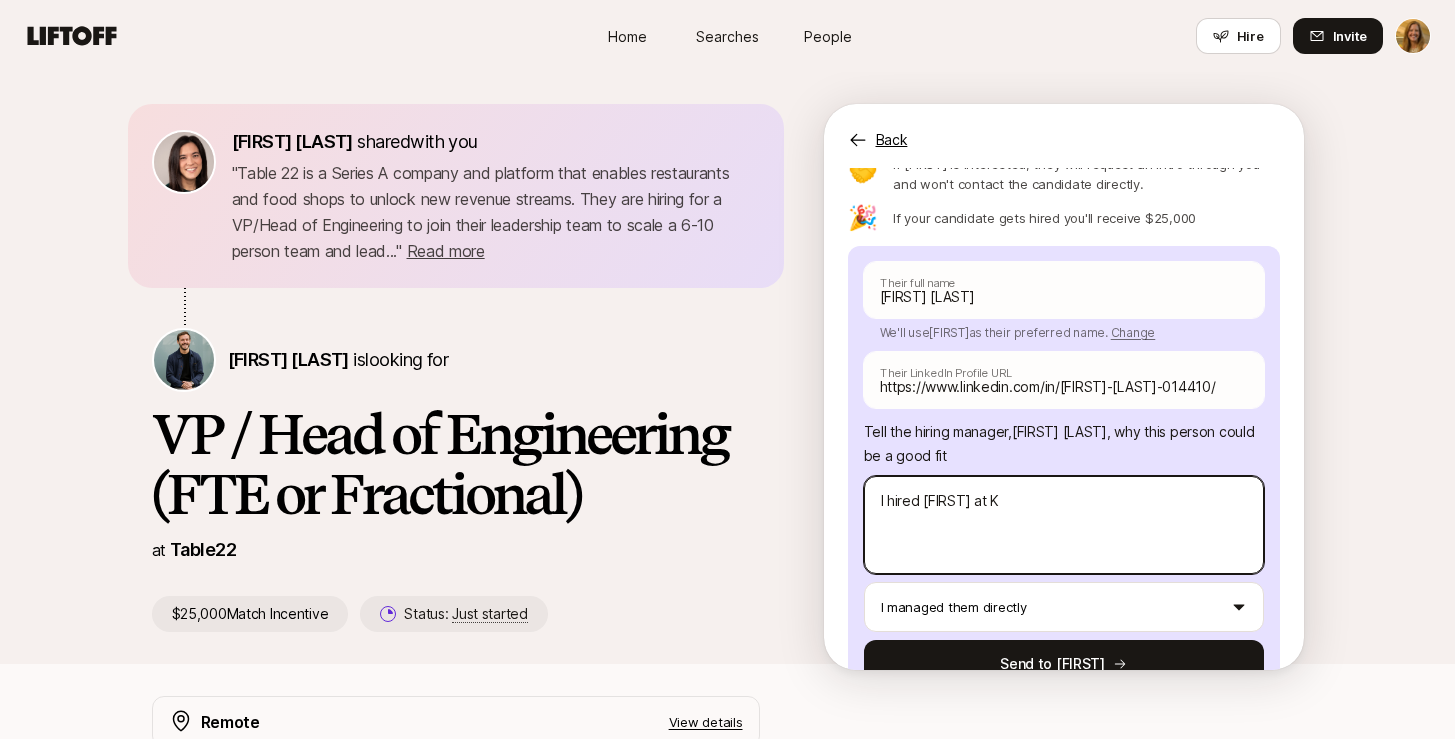 type on "x" 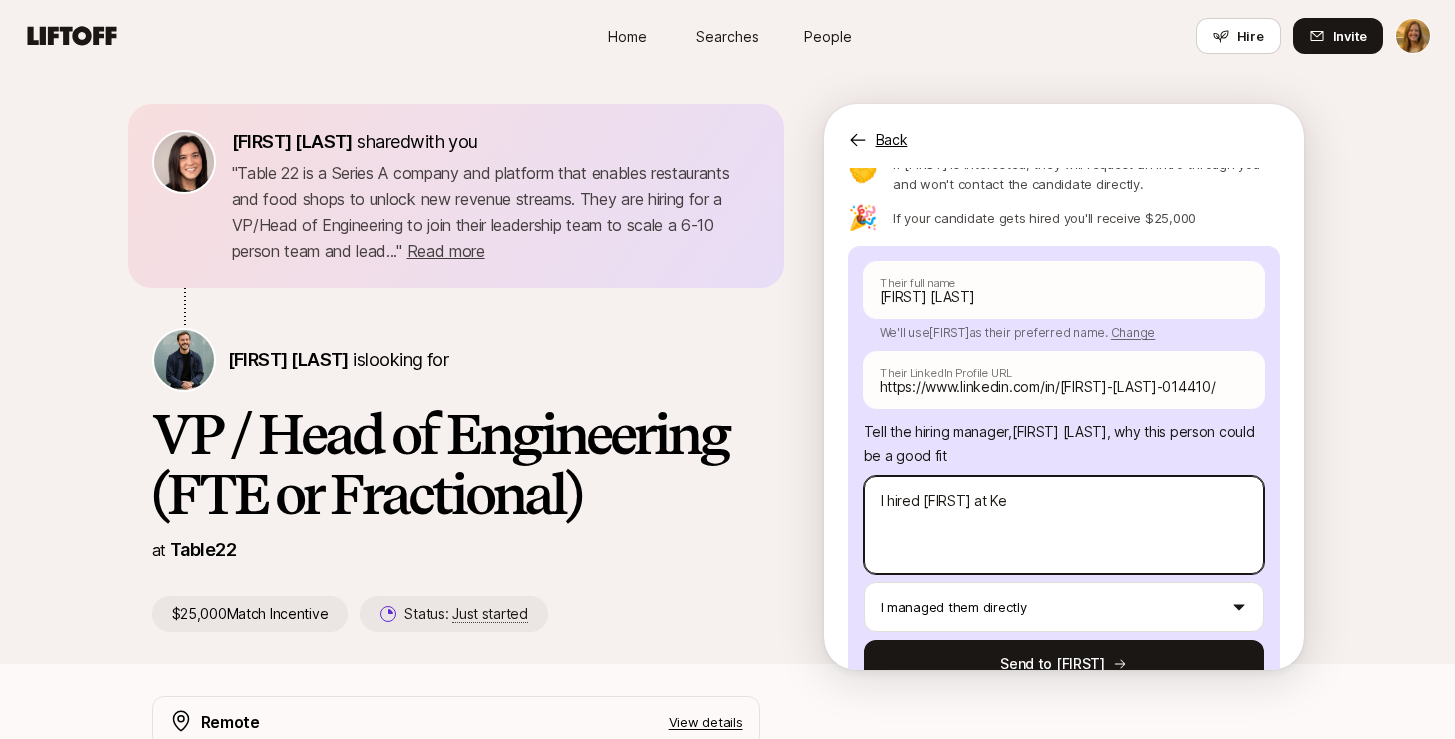 type on "x" 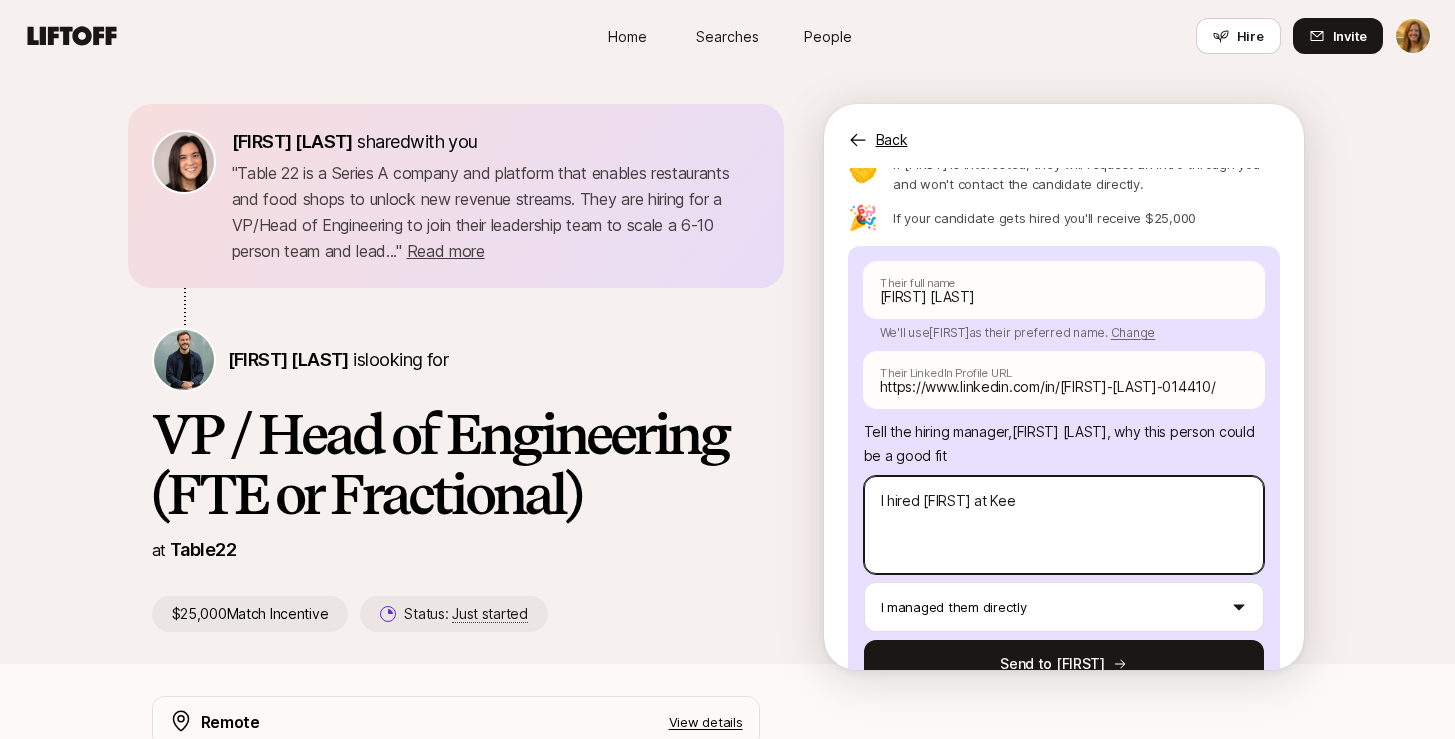 type on "x" 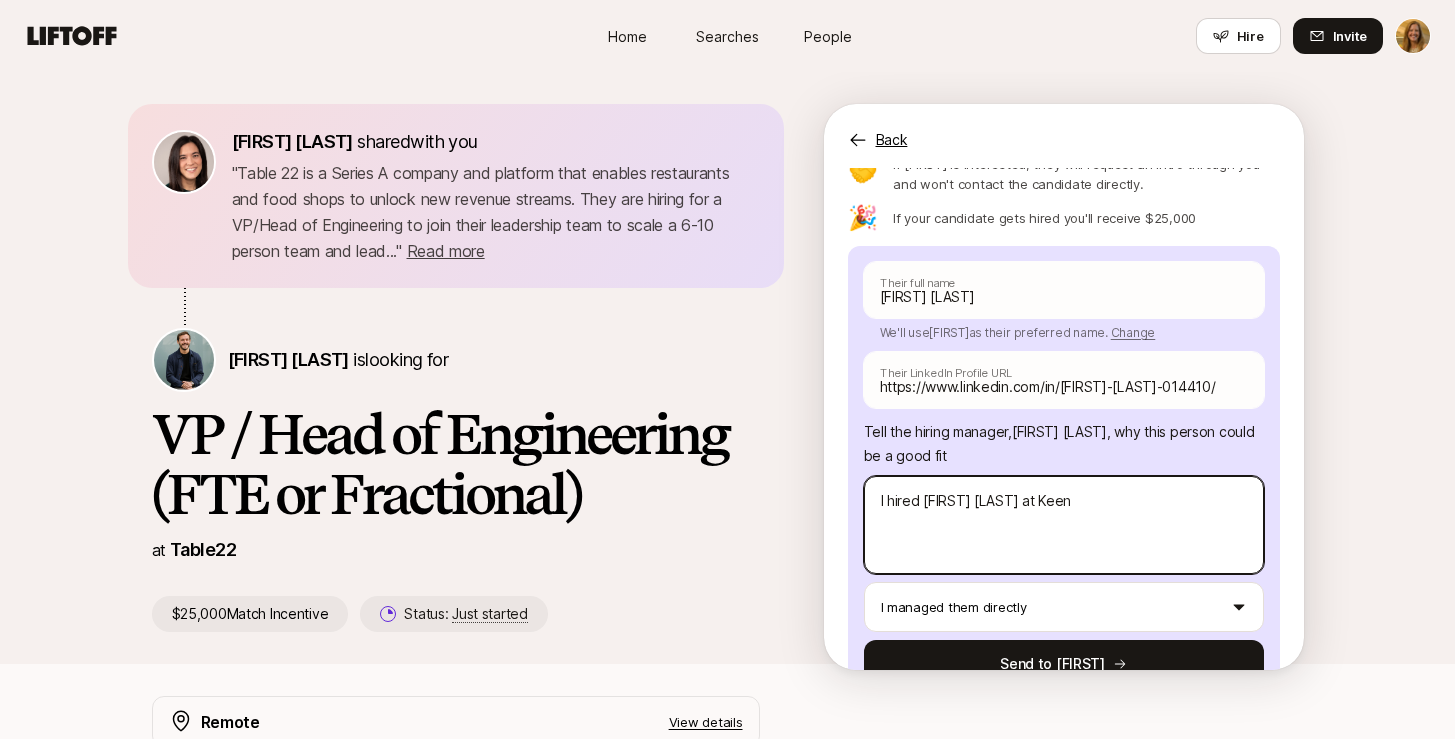 type on "x" 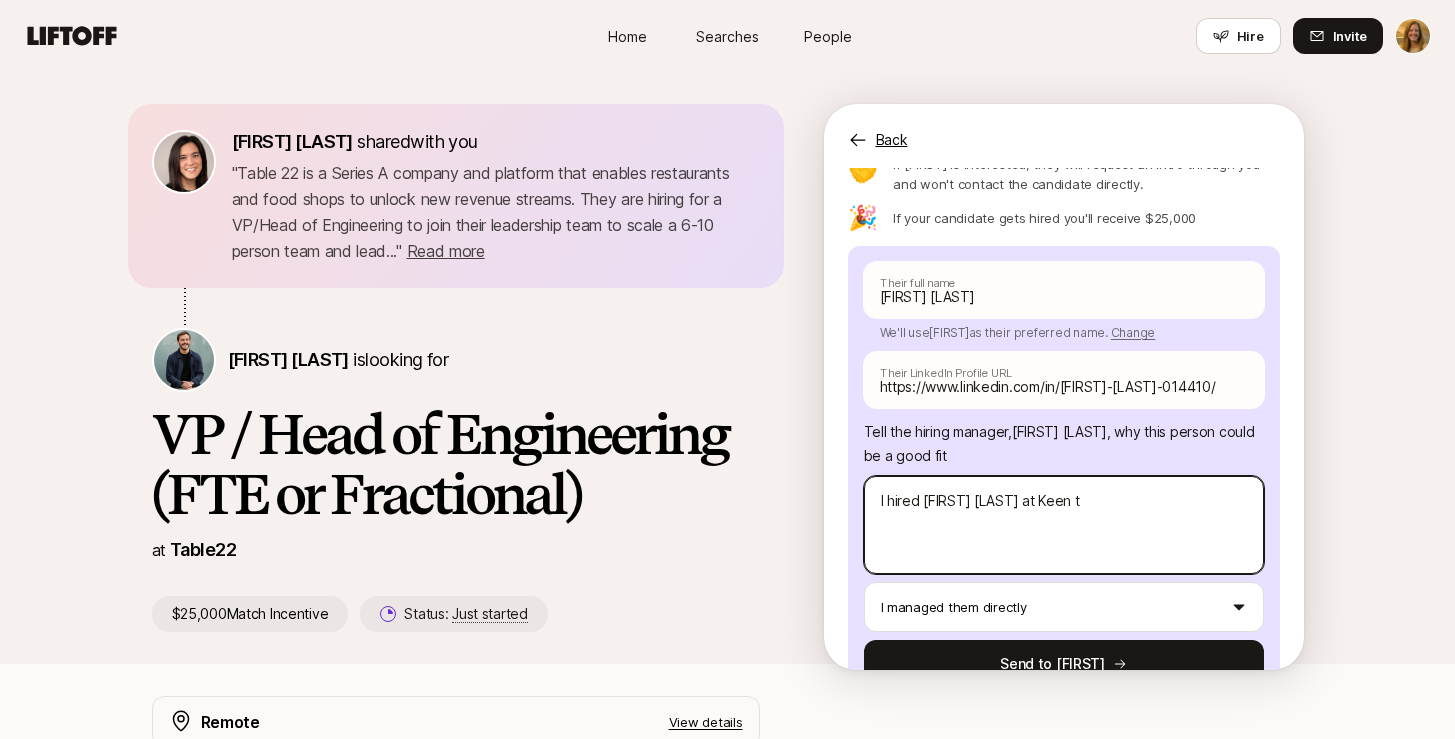 type on "x" 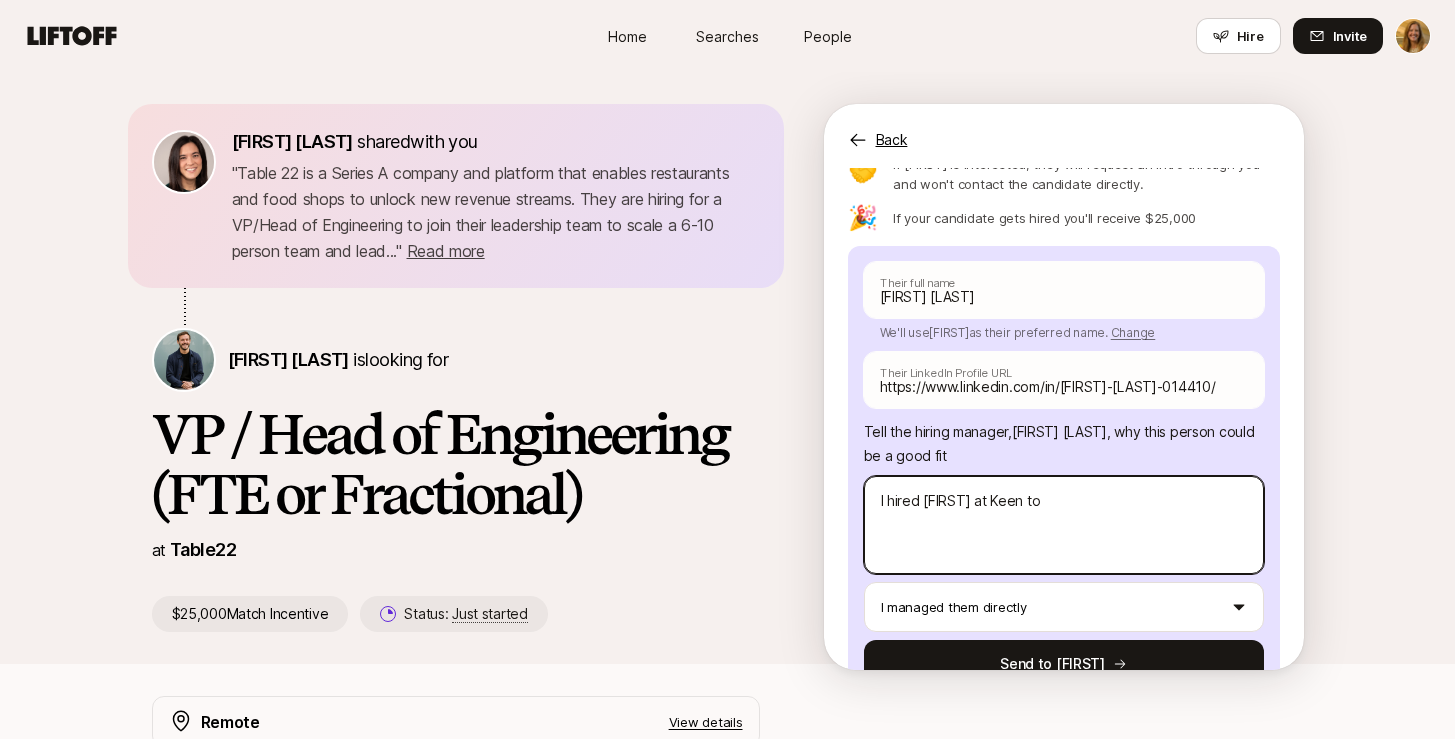 type on "x" 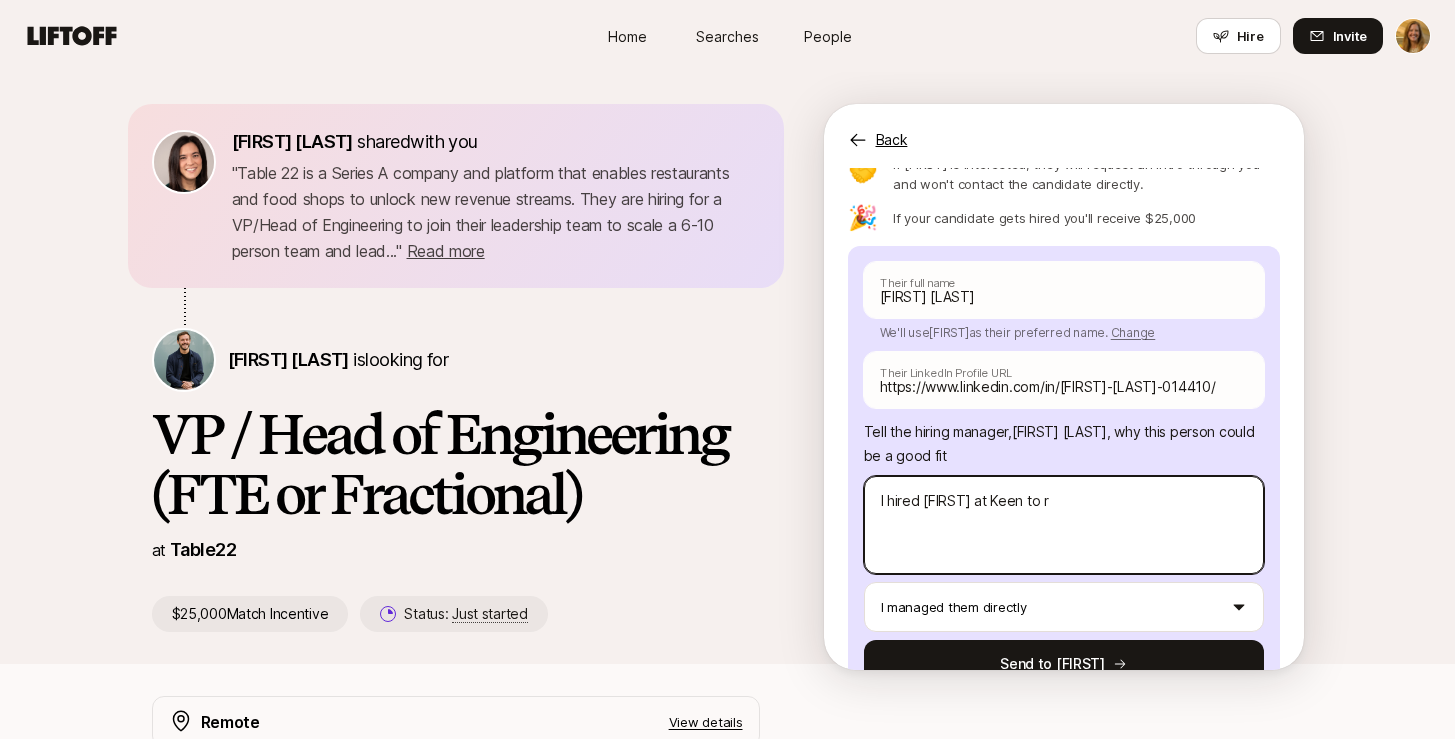 type on "x" 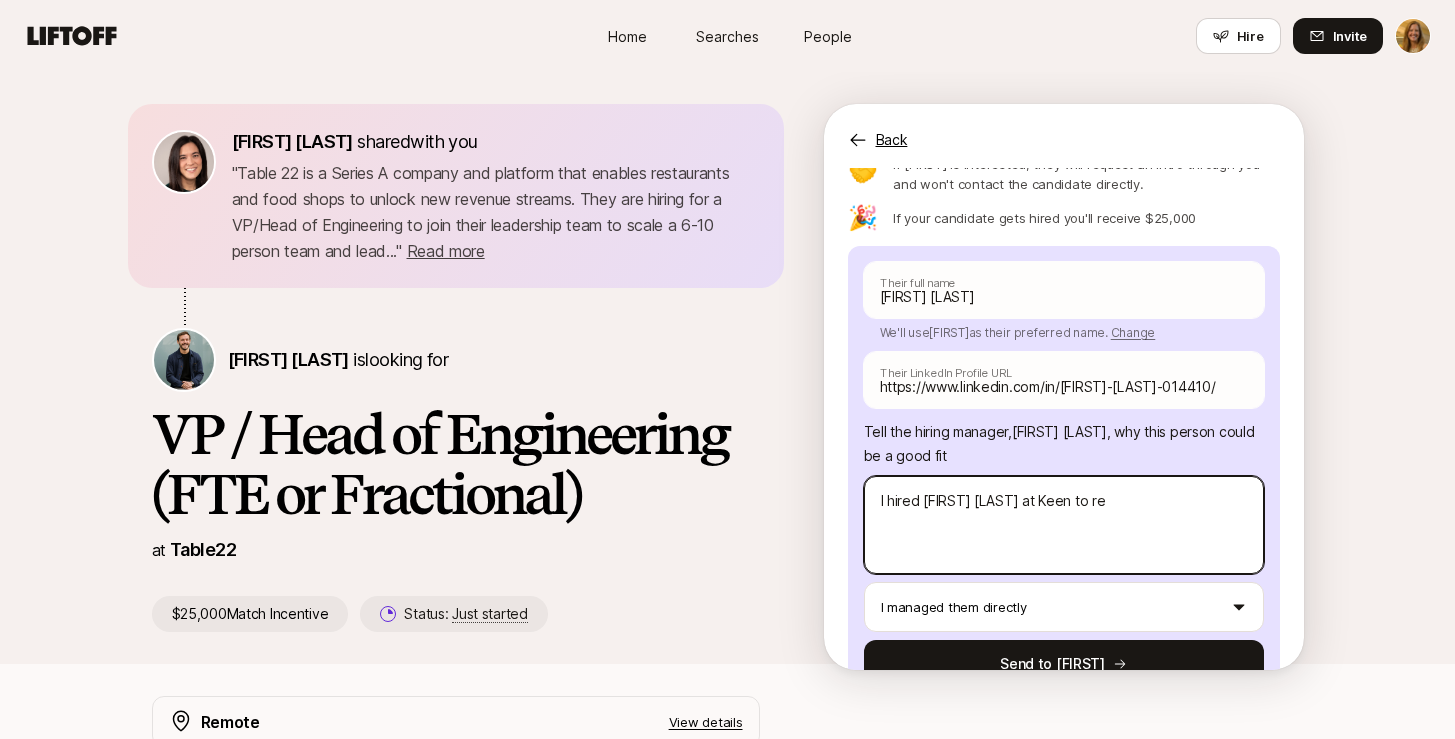 type on "x" 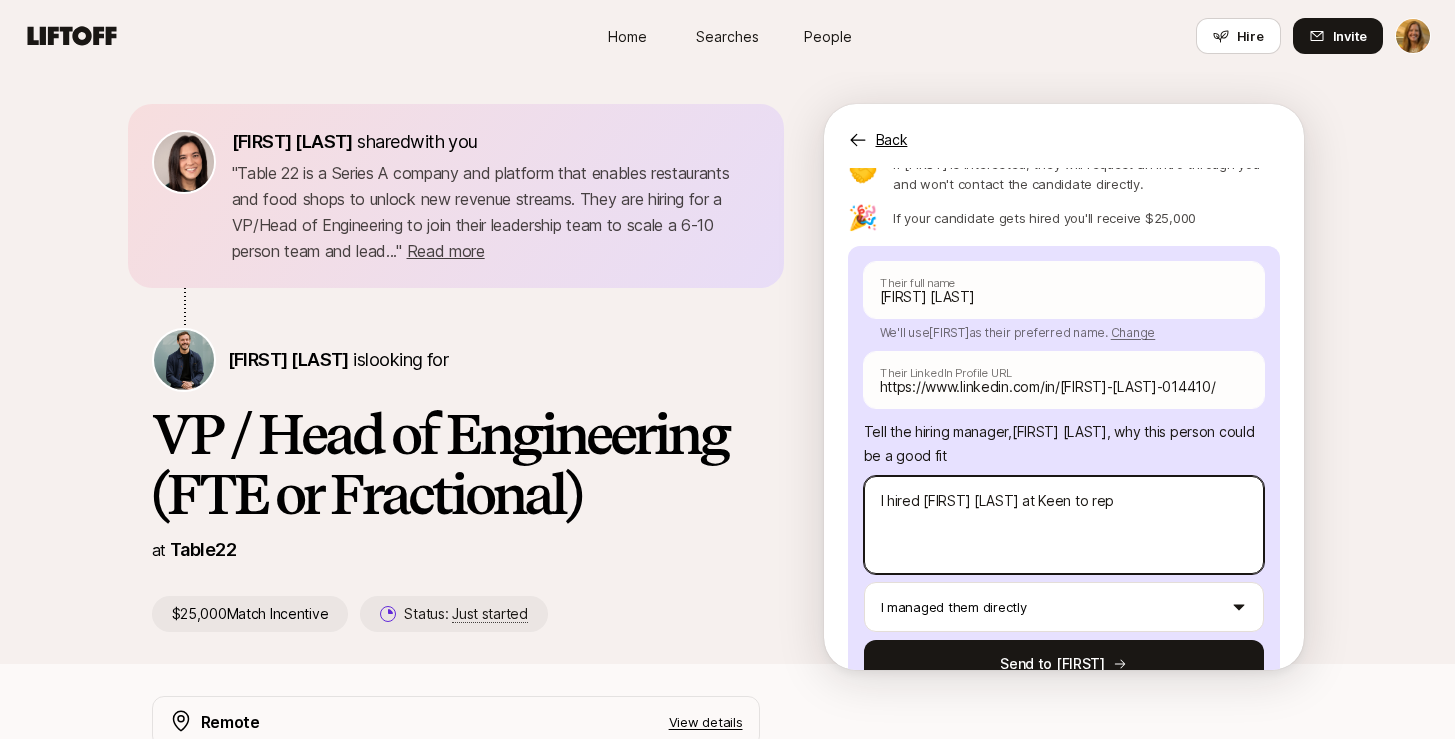 type on "x" 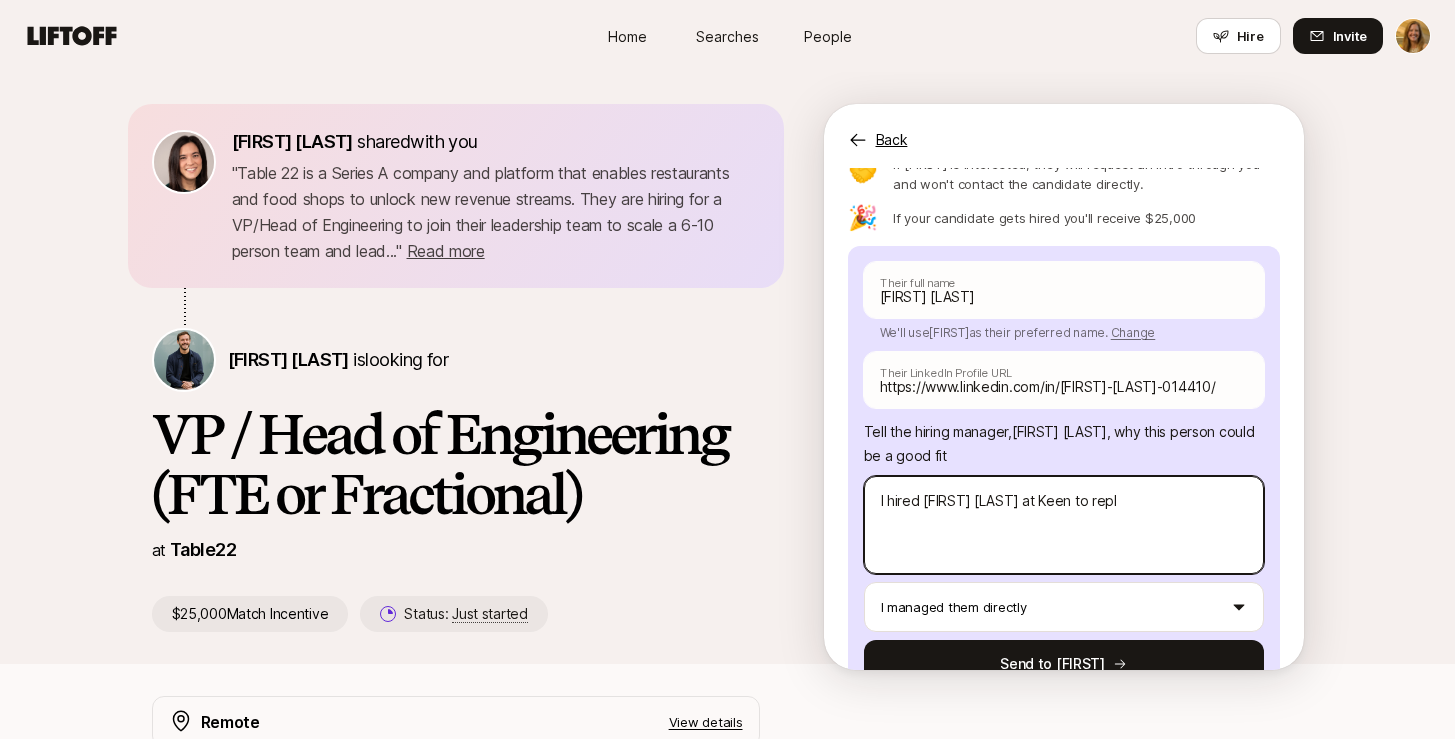 type on "x" 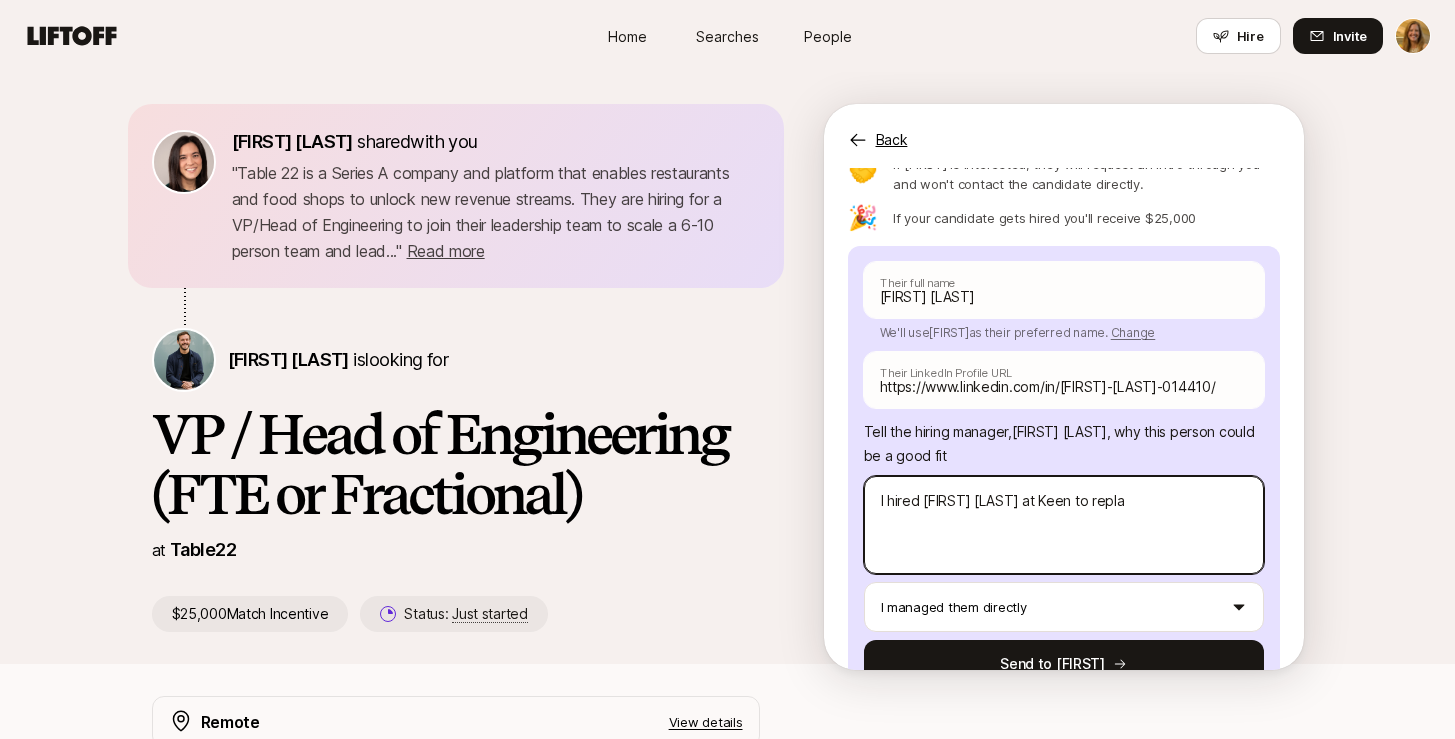 type on "x" 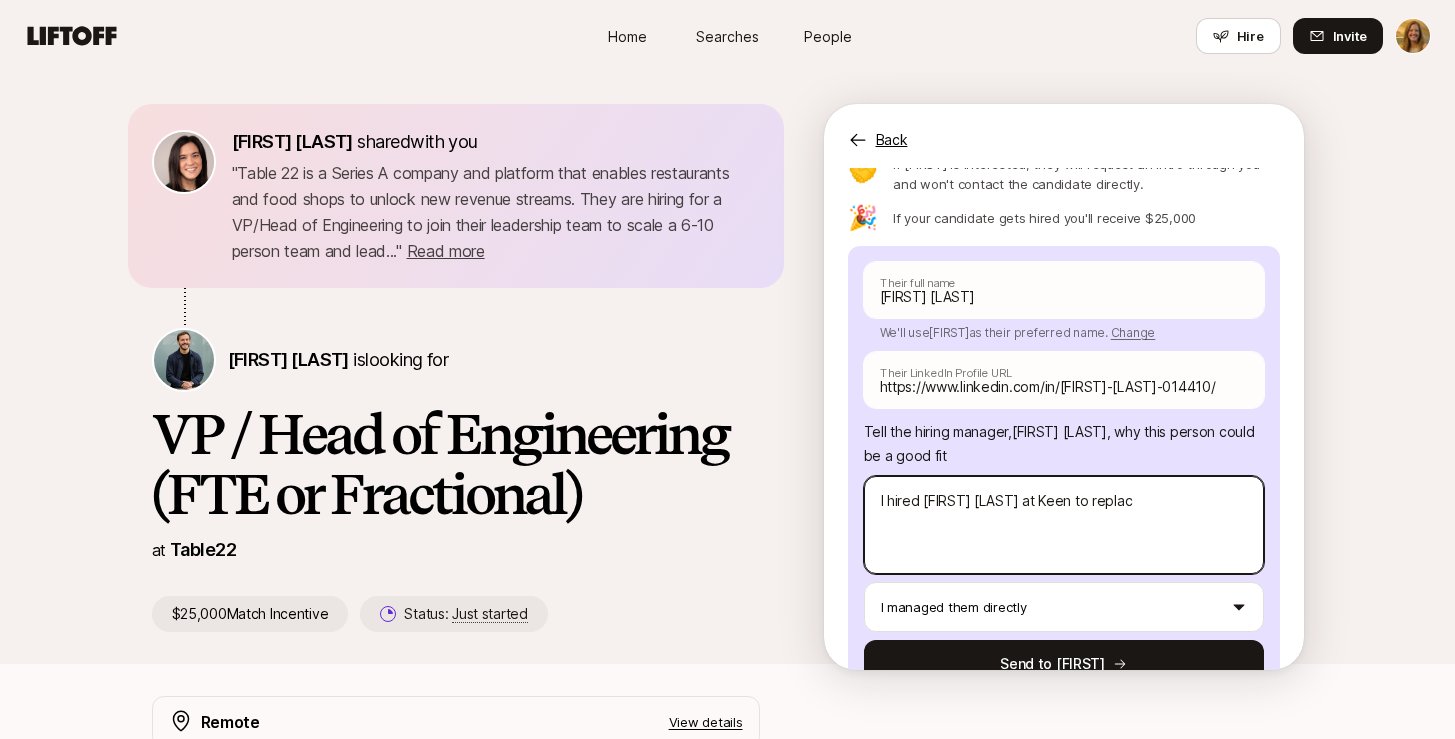 type on "x" 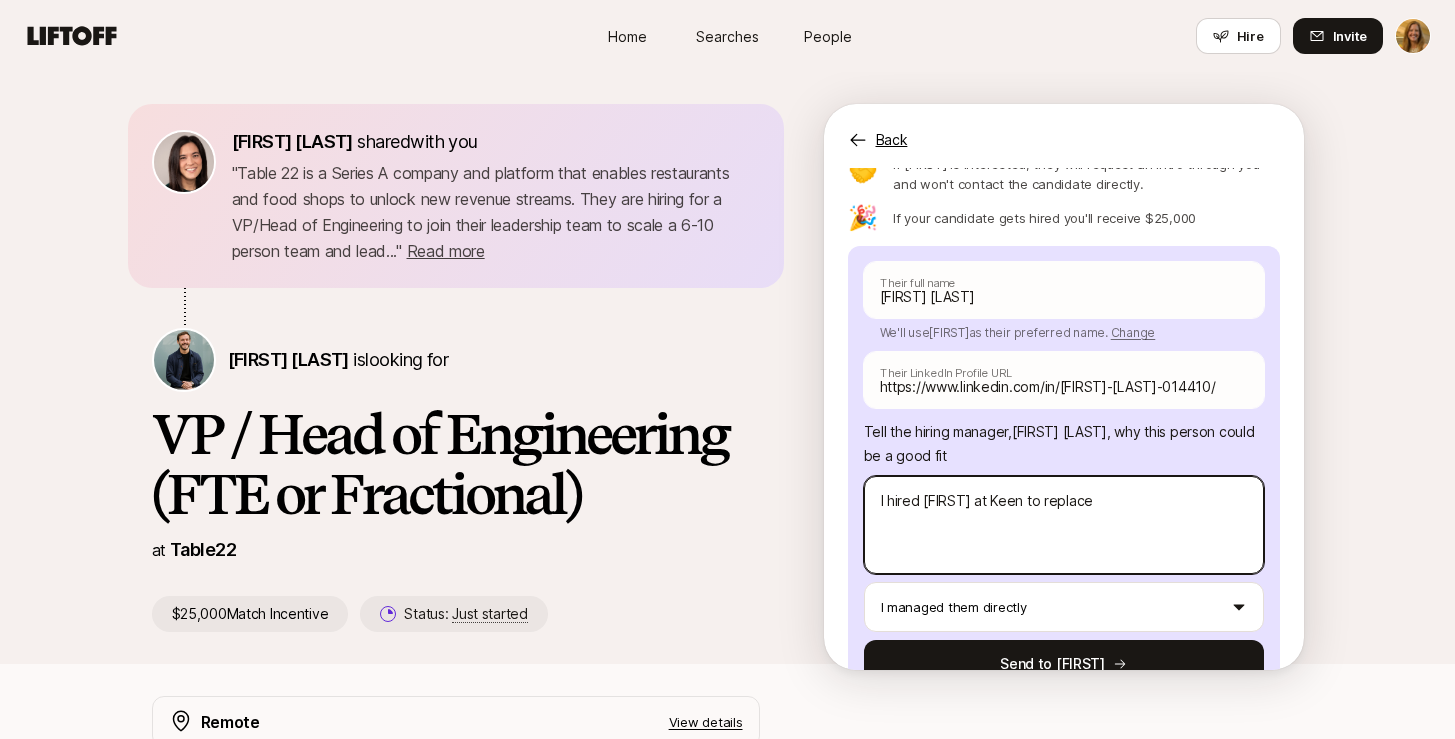type on "x" 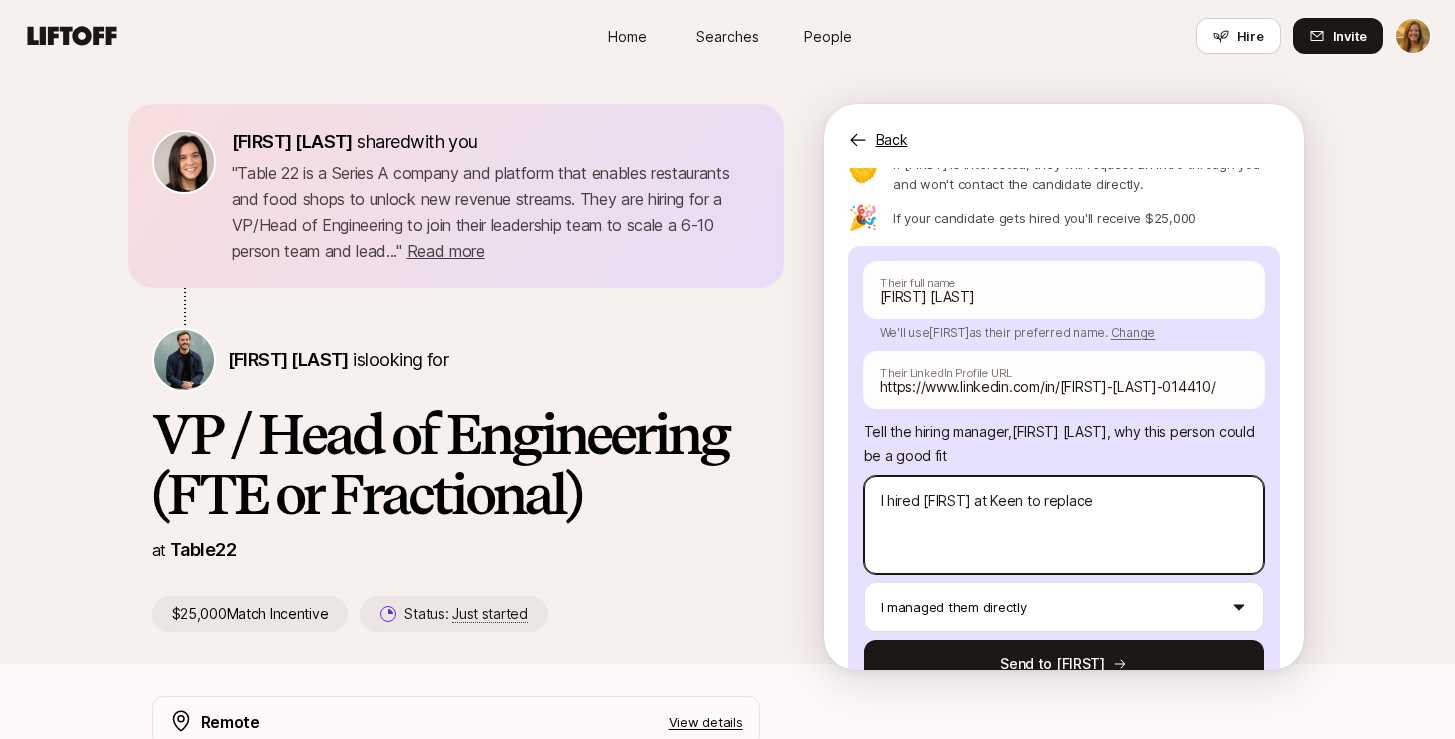 type on "x" 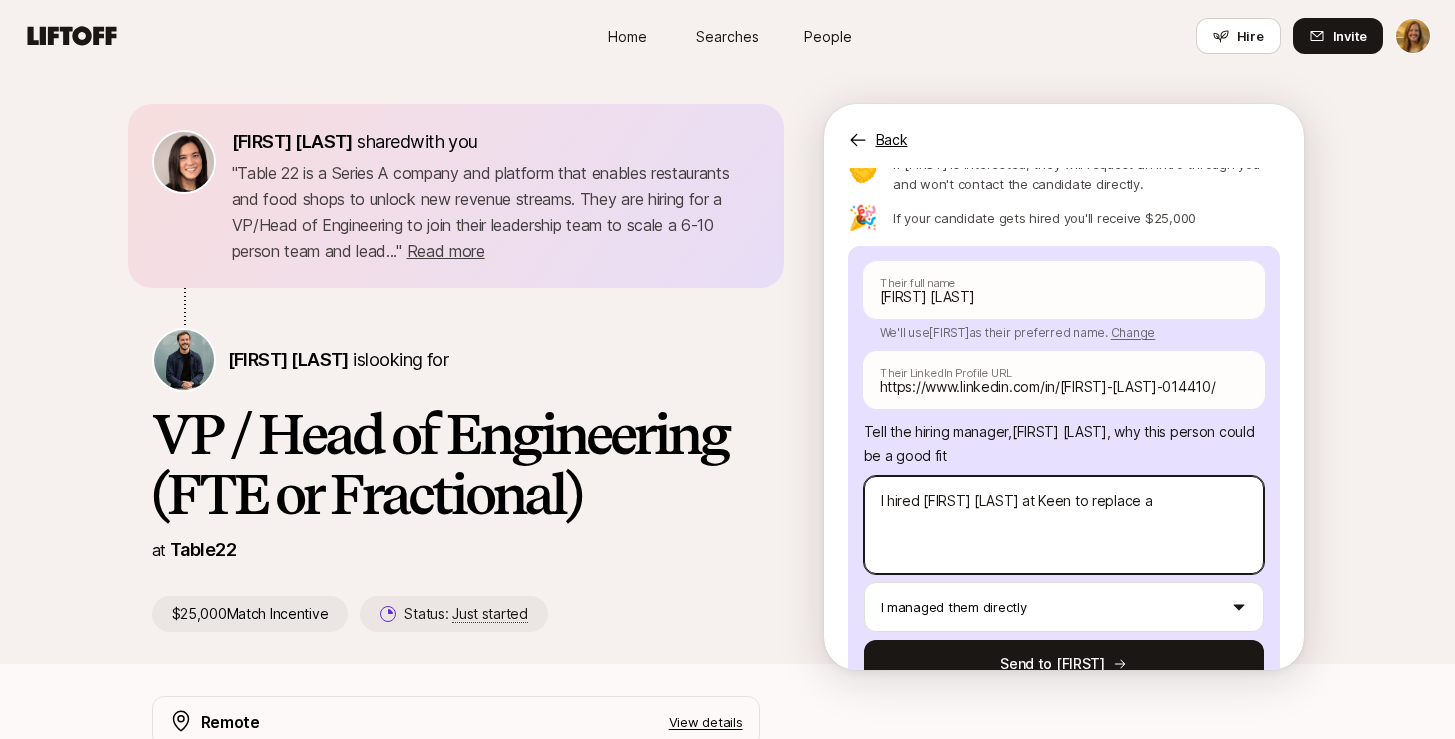 type on "x" 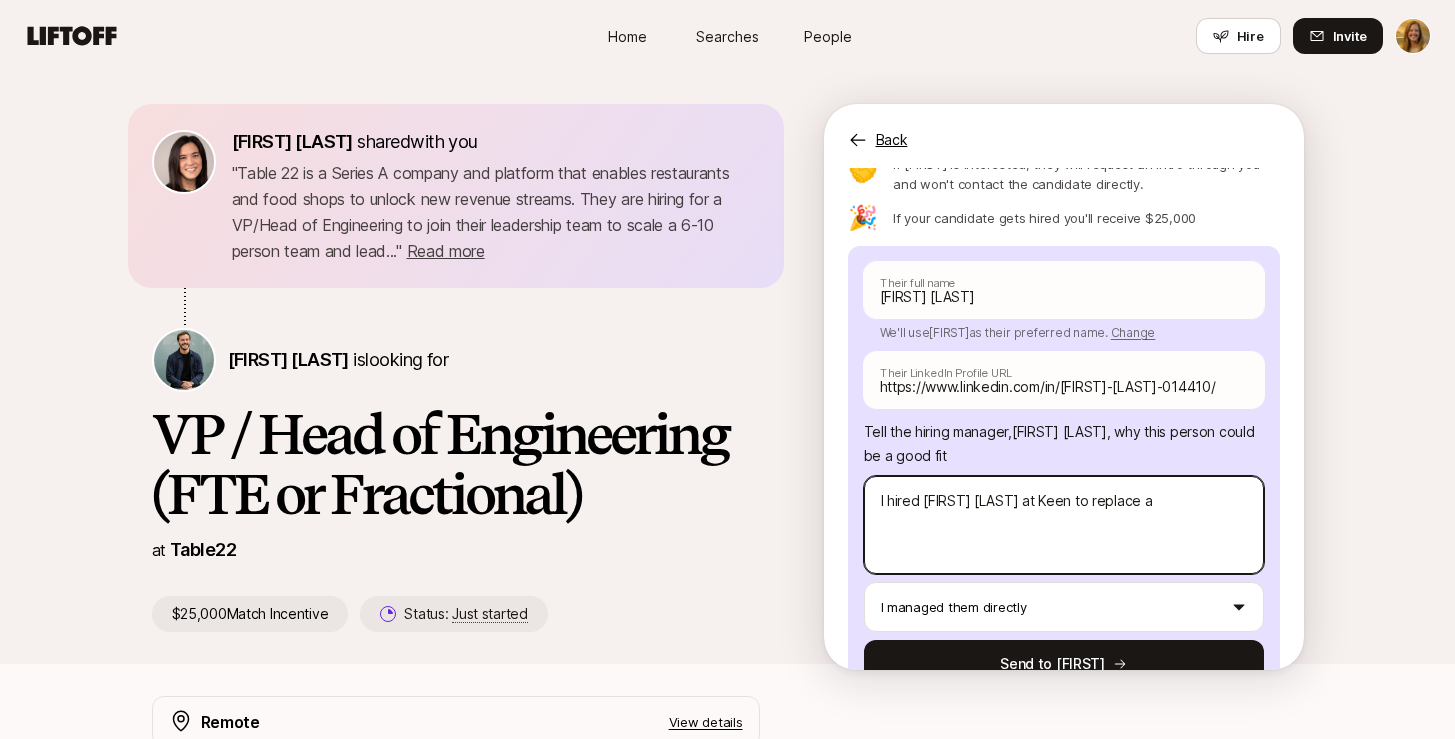 type on "x" 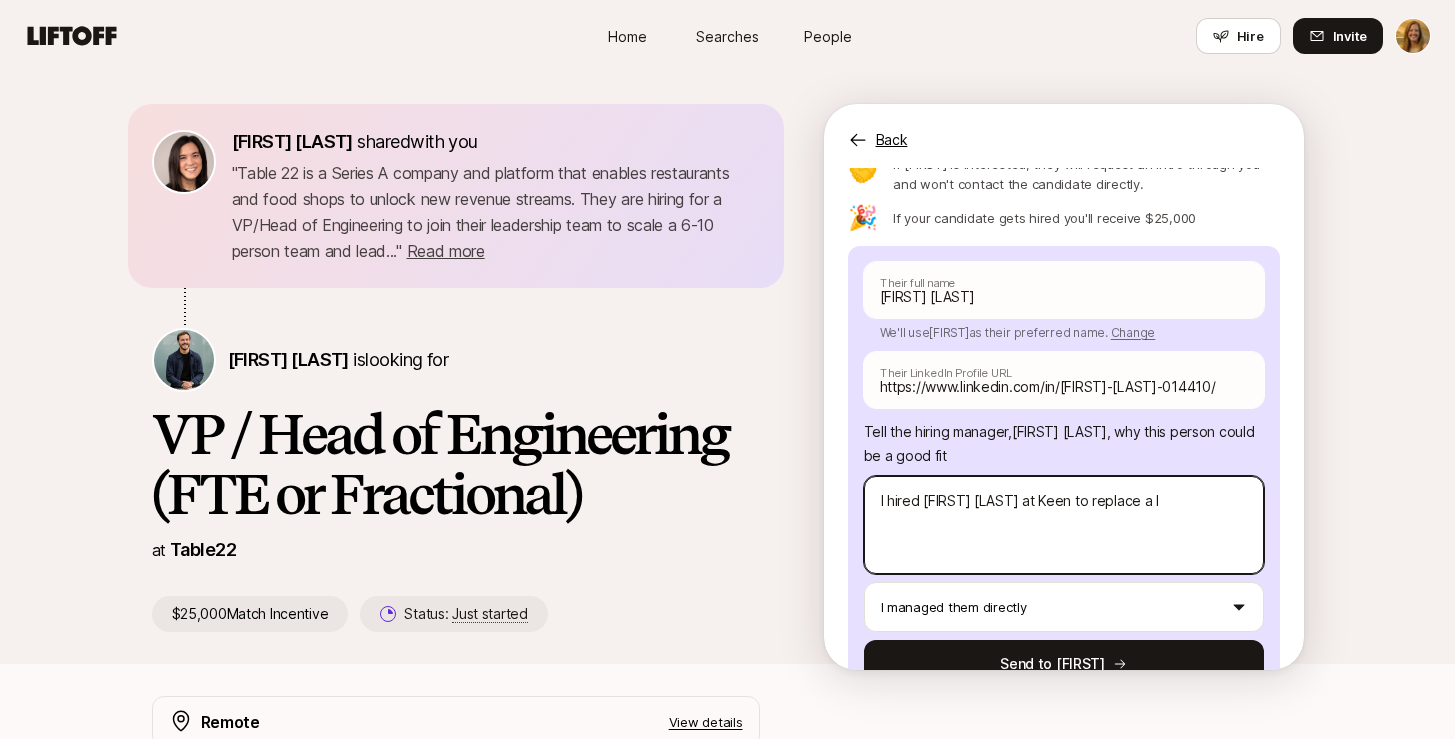 type on "x" 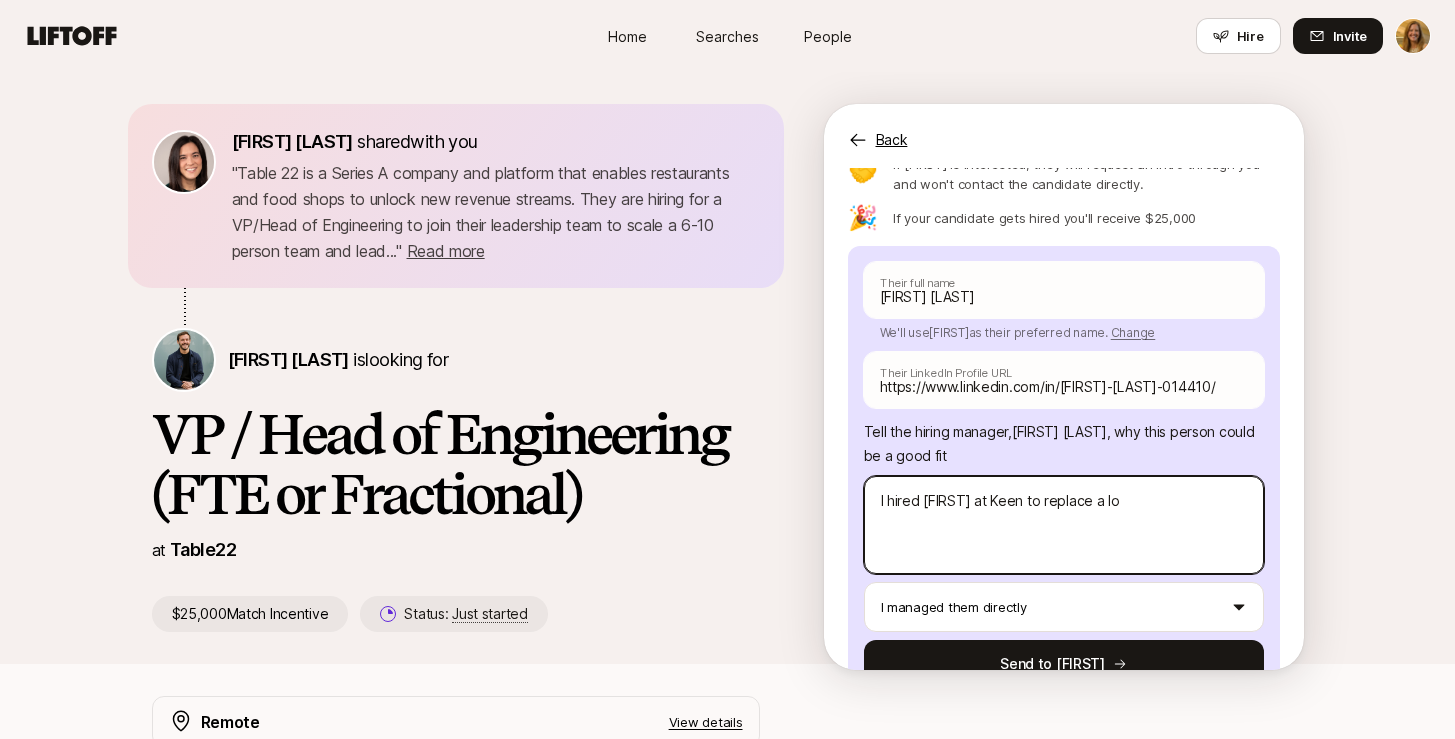 type on "x" 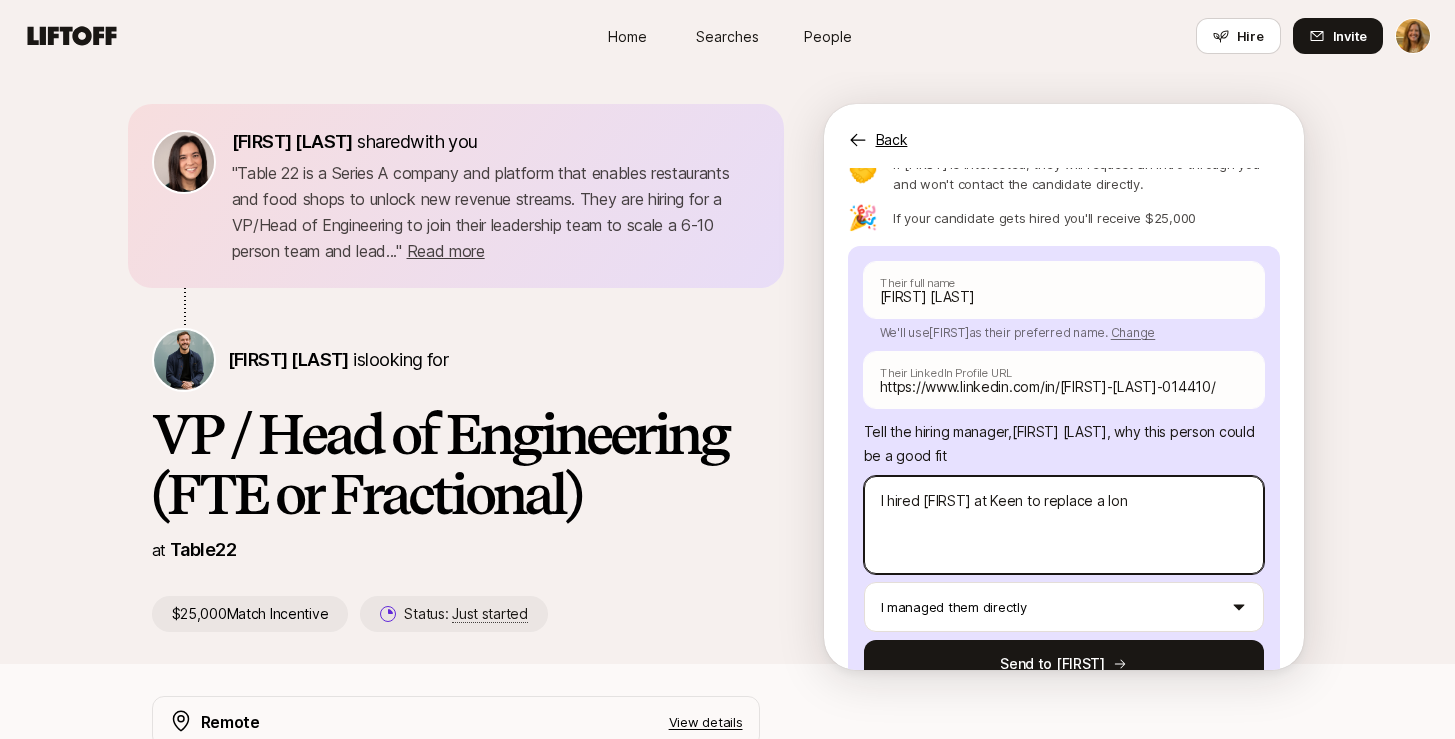 type on "I hired [FIRST] [LAST] at Keen to replace a long" 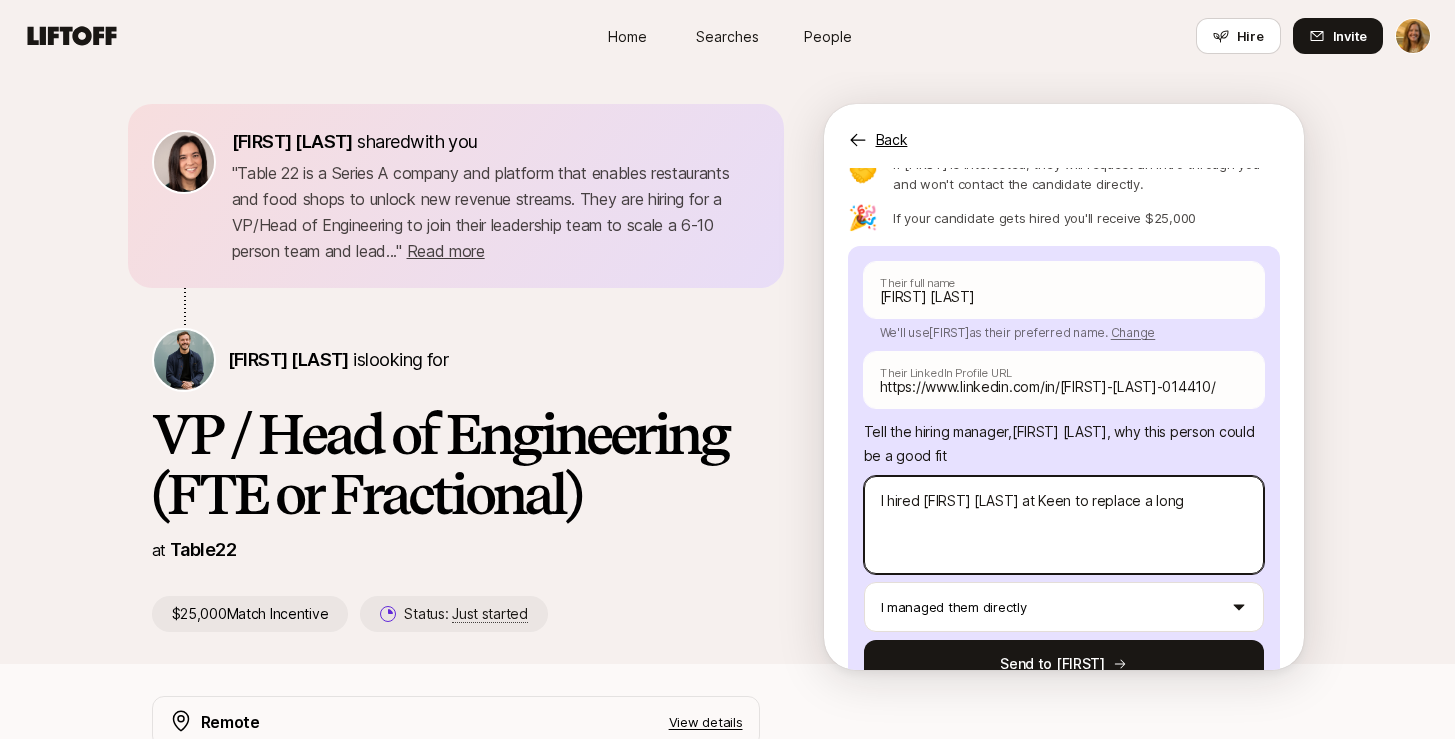 type on "x" 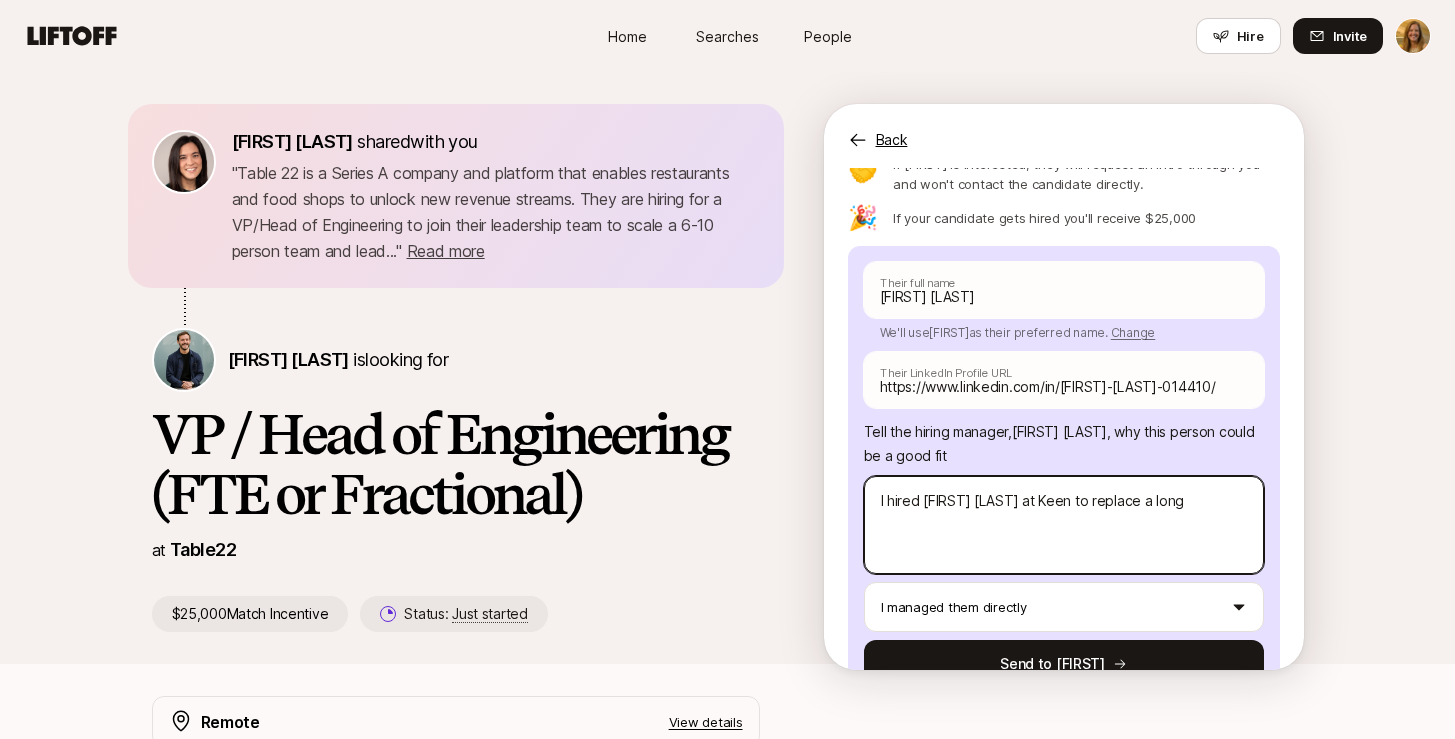 type on "x" 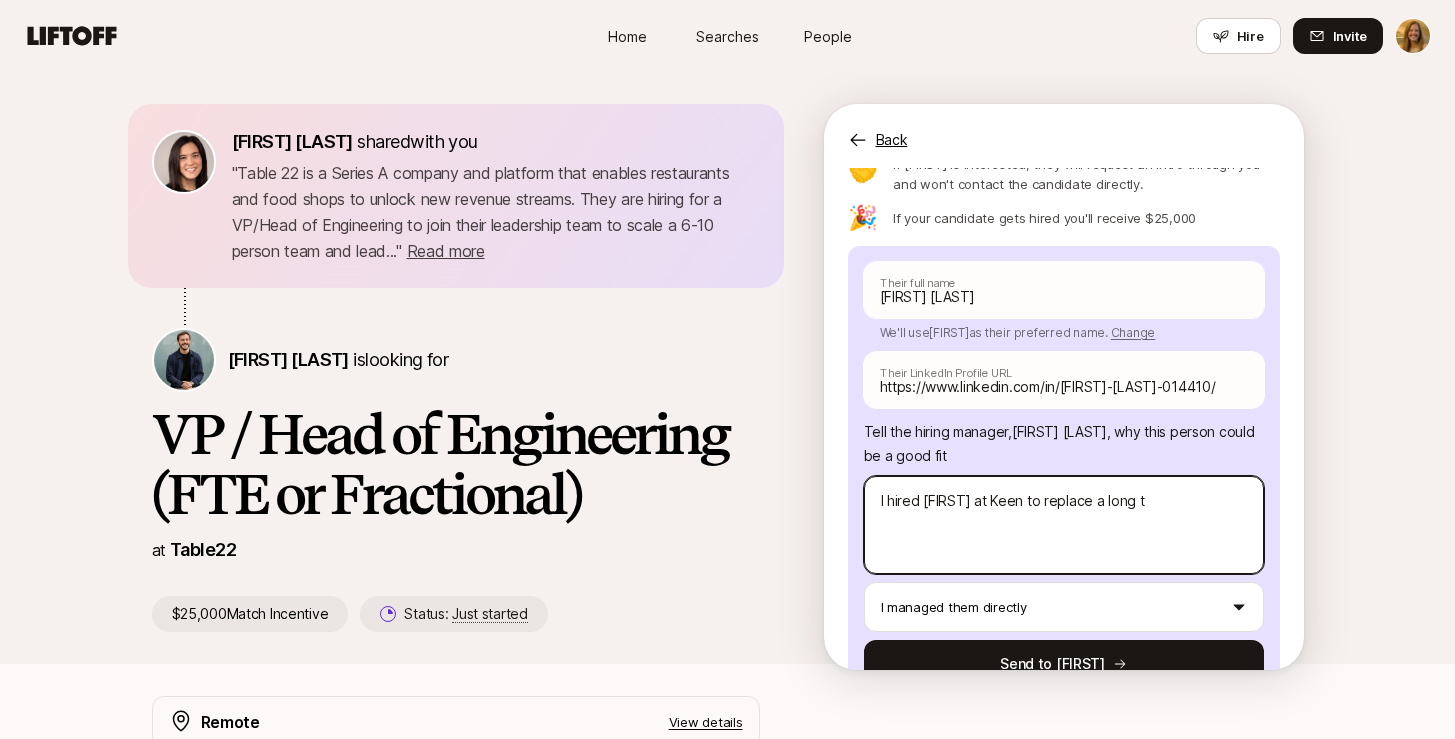 type on "x" 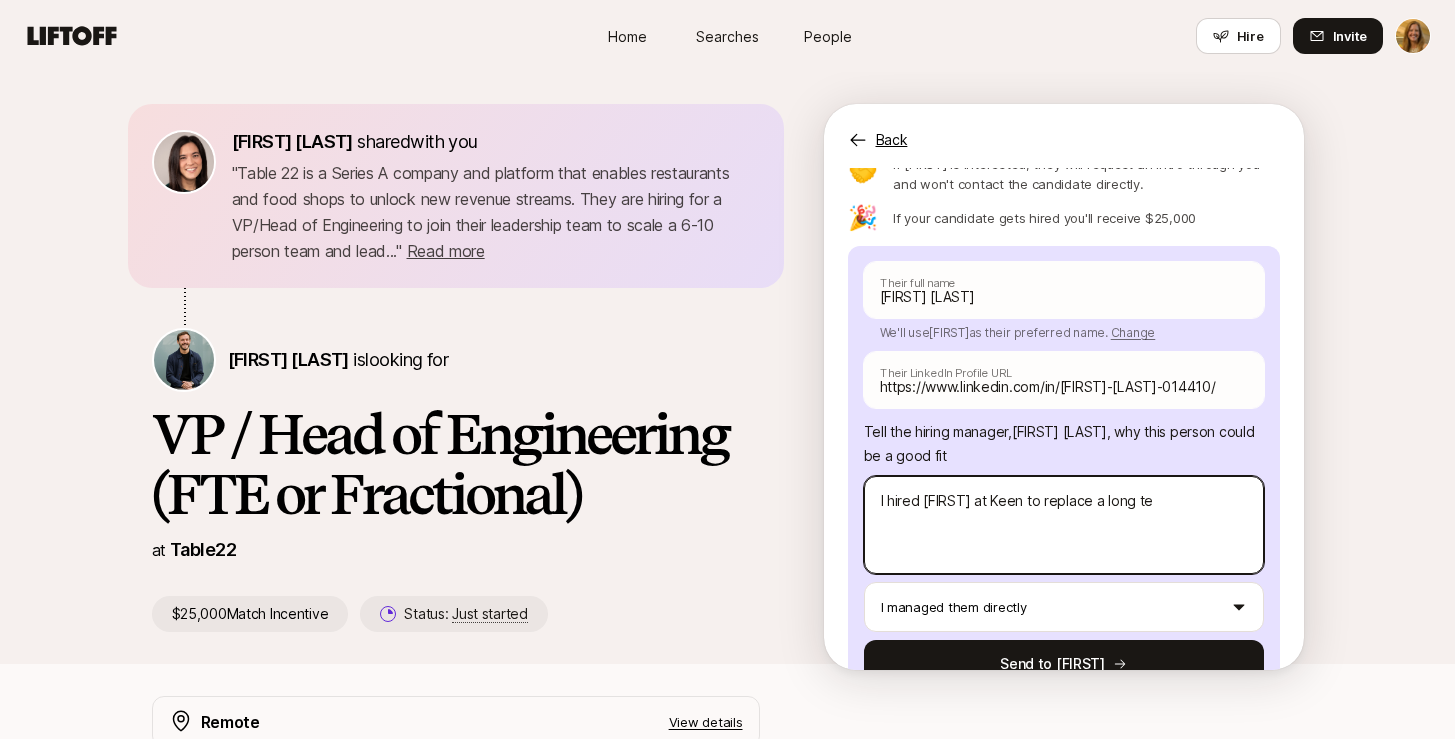 type on "x" 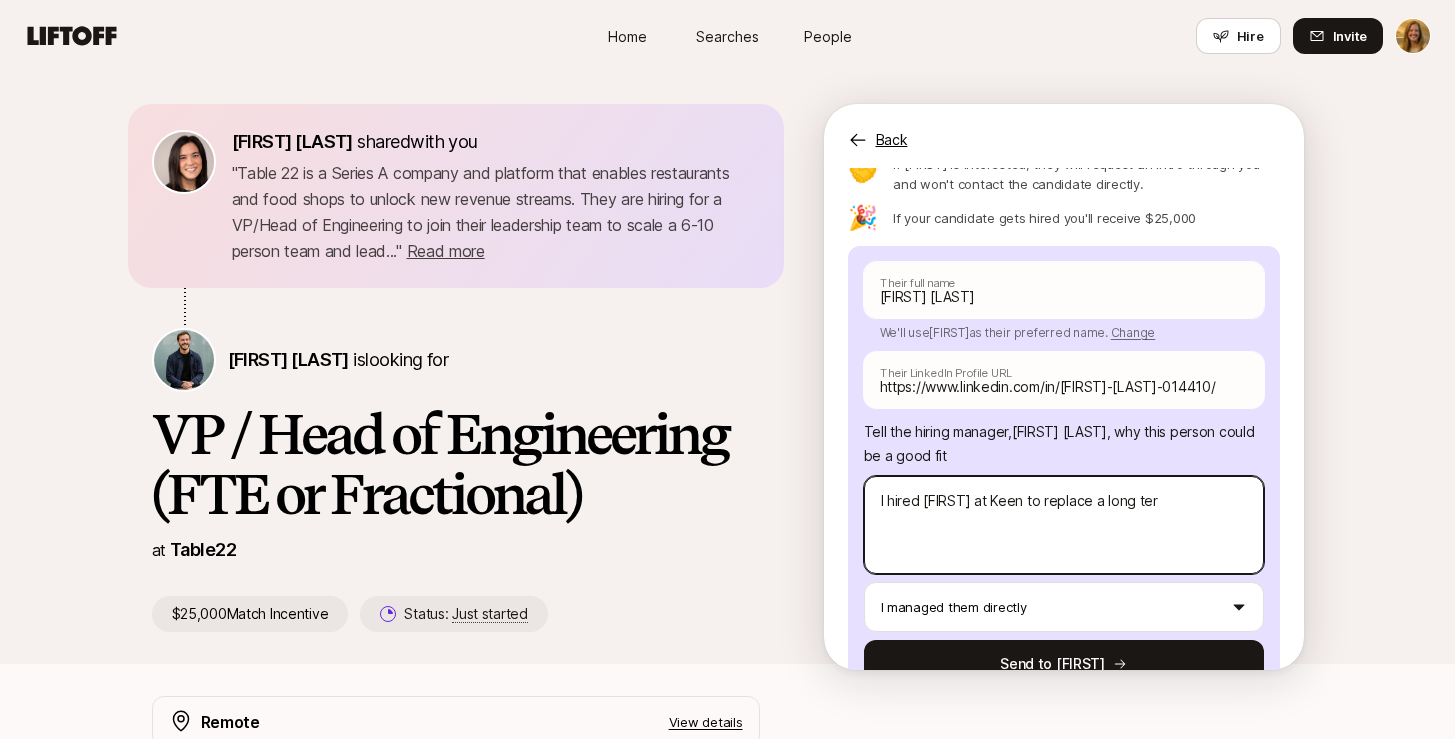 type on "x" 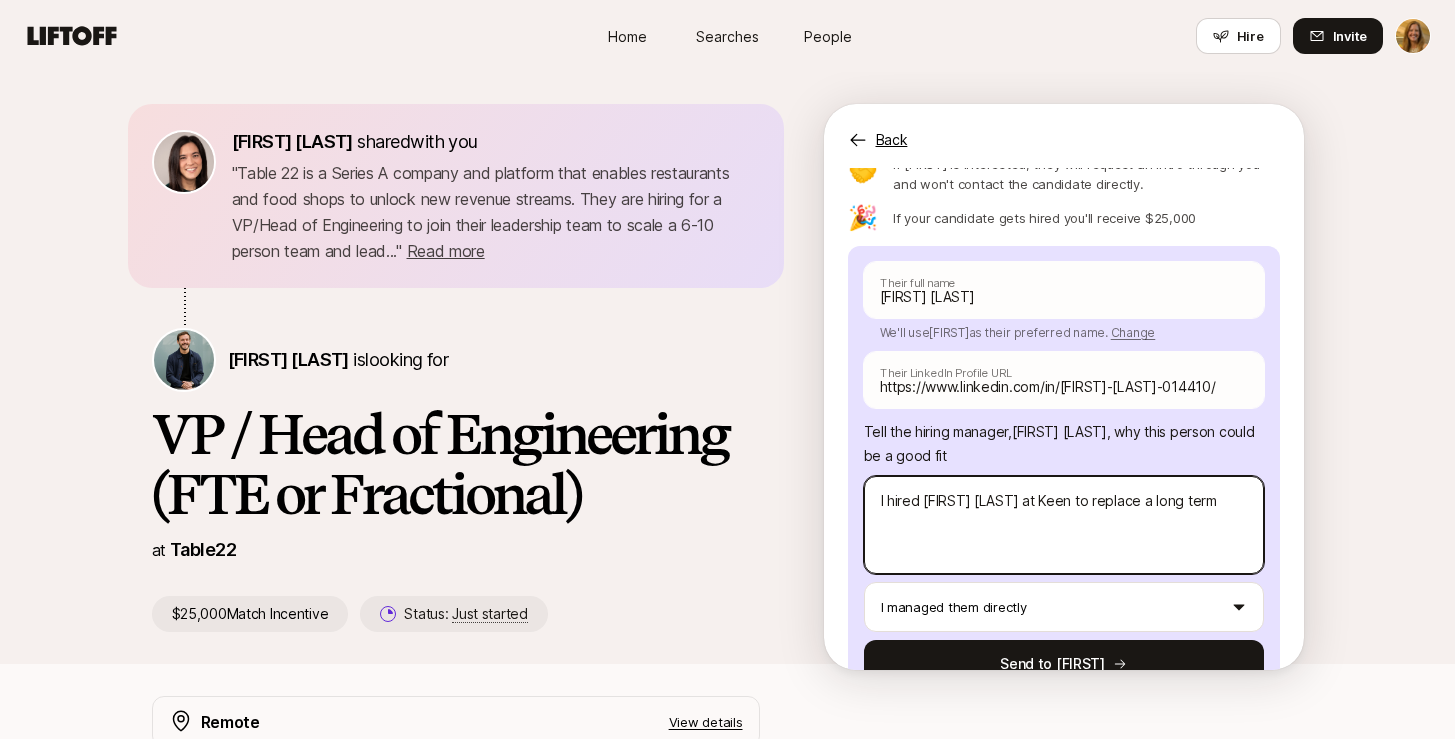 type on "x" 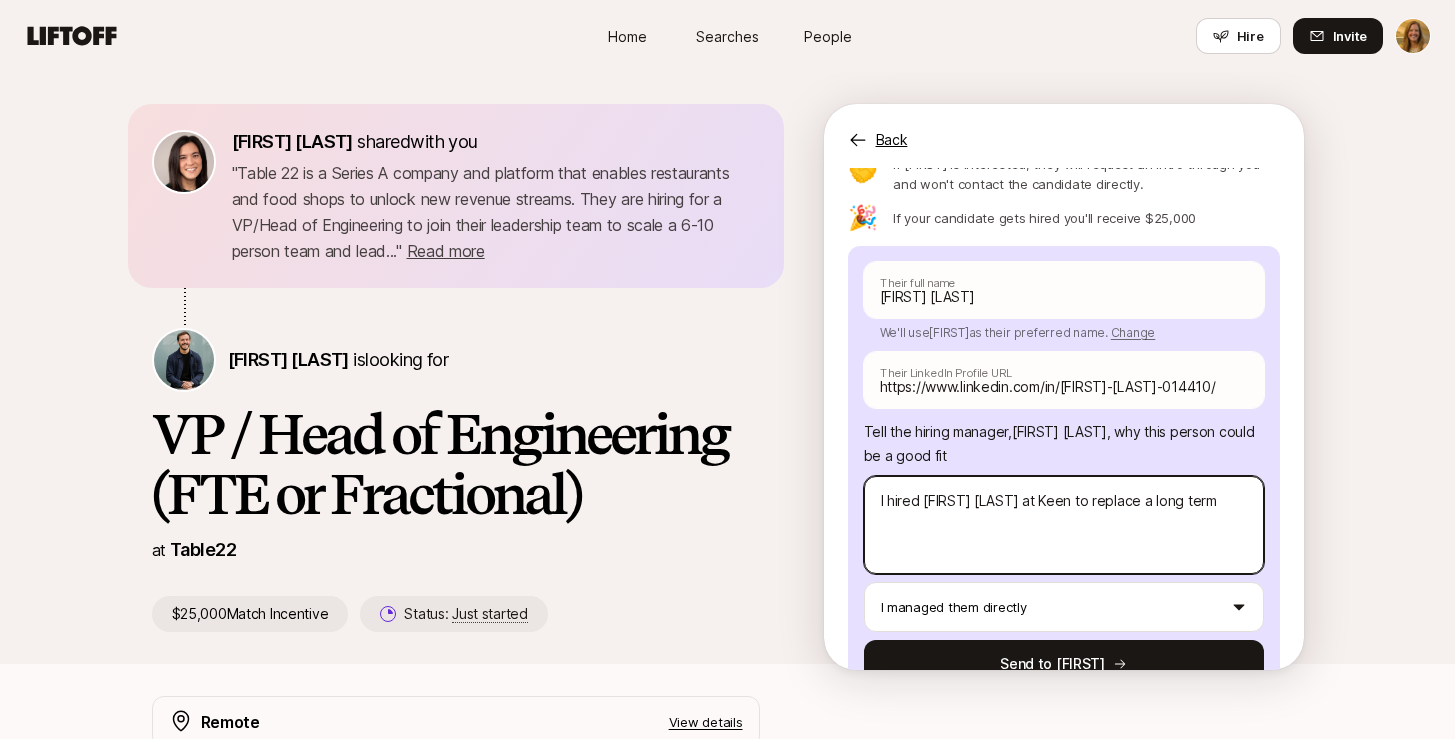 click on "I hired [FIRST] [LAST] at Keen to replace a long term" at bounding box center (1064, 525) 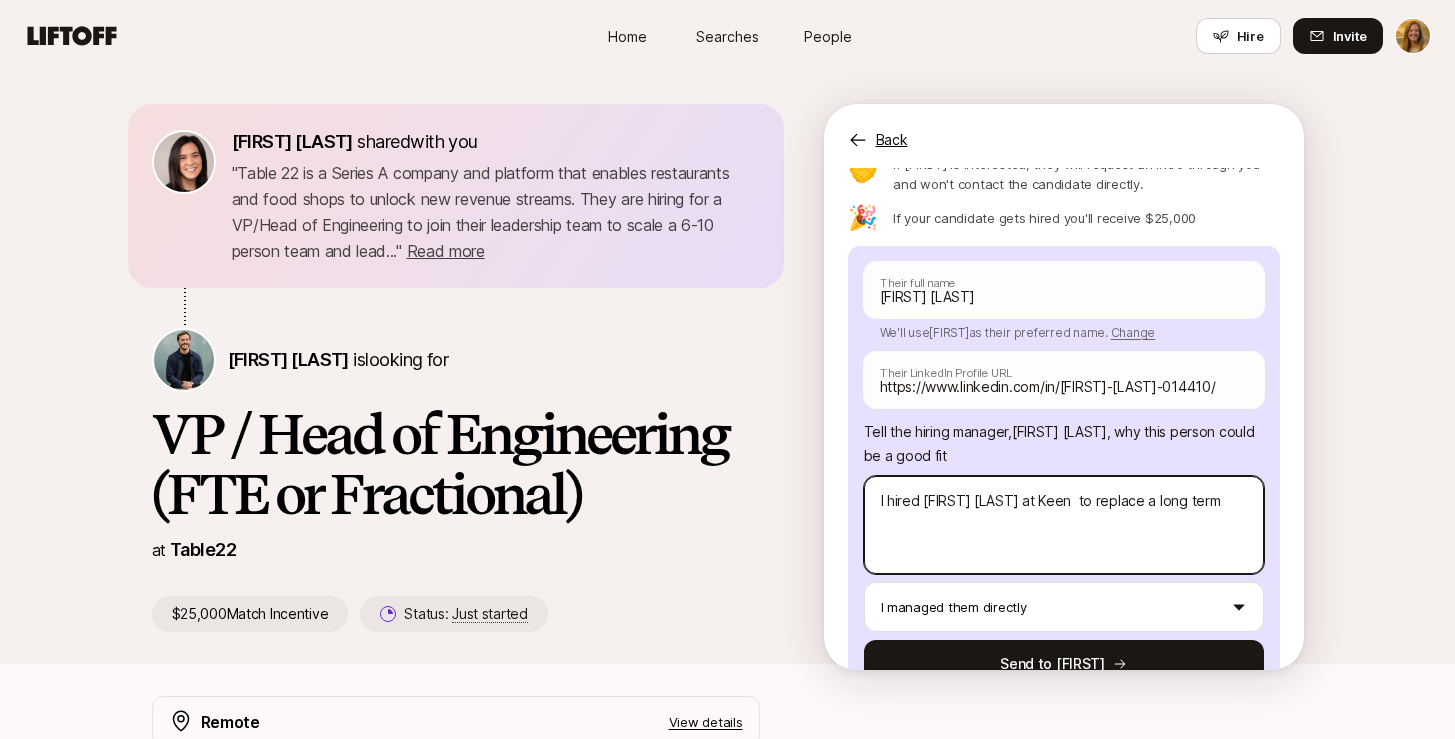 type on "x" 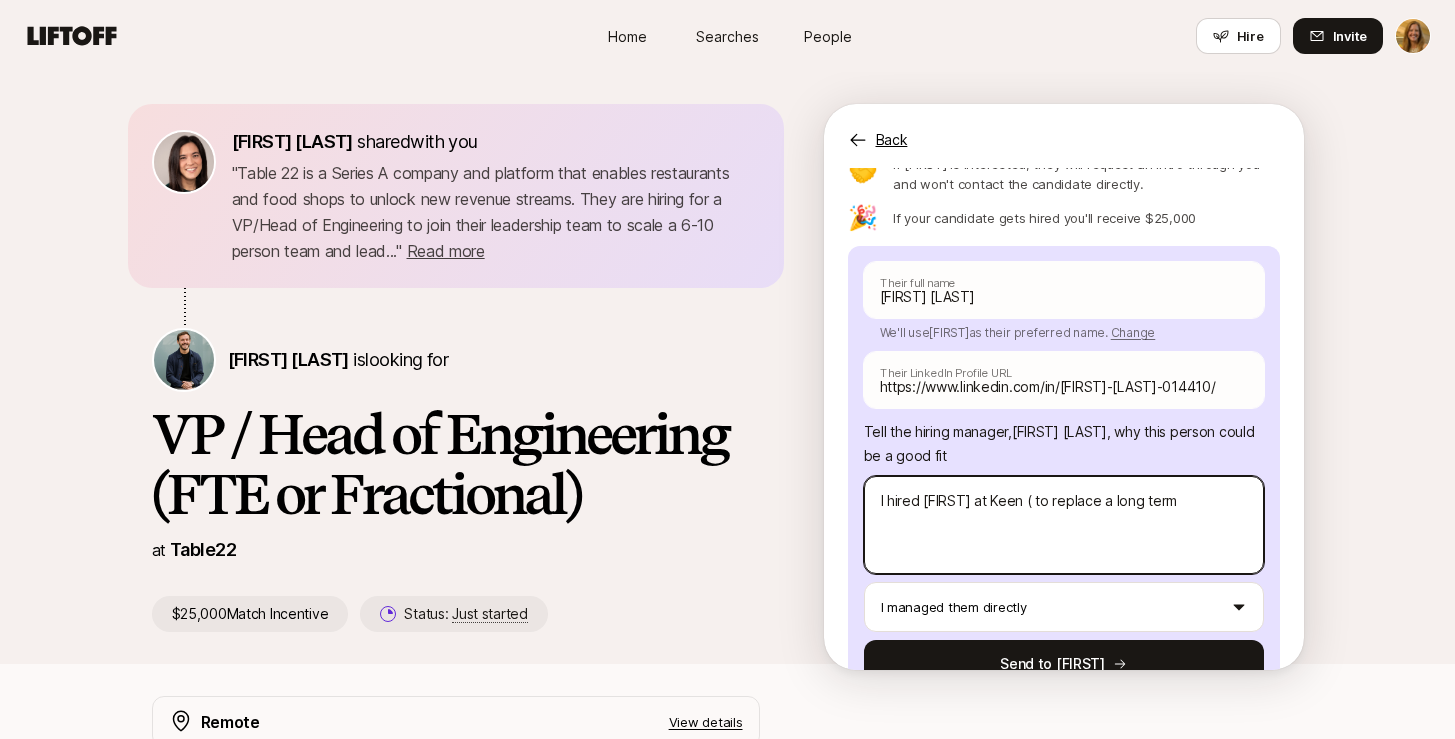 type on "x" 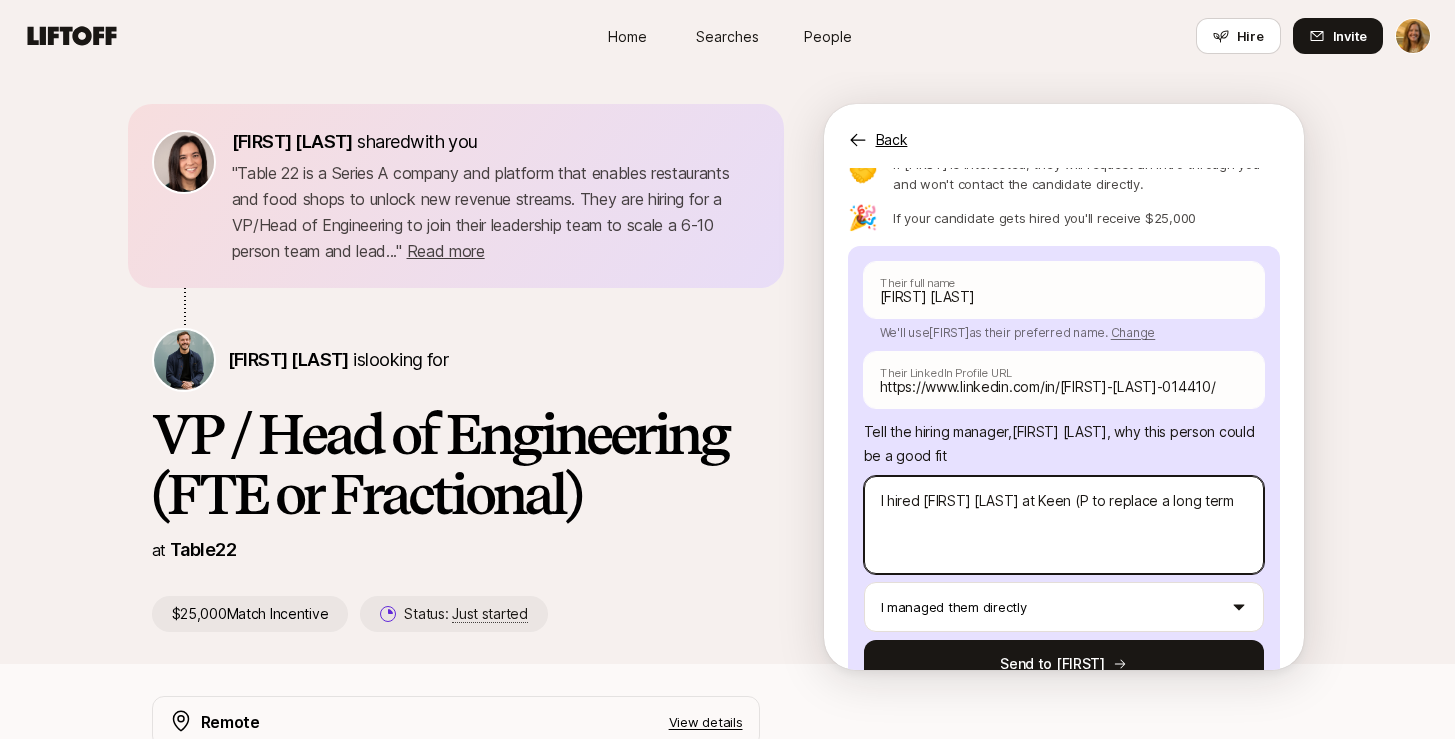 type on "x" 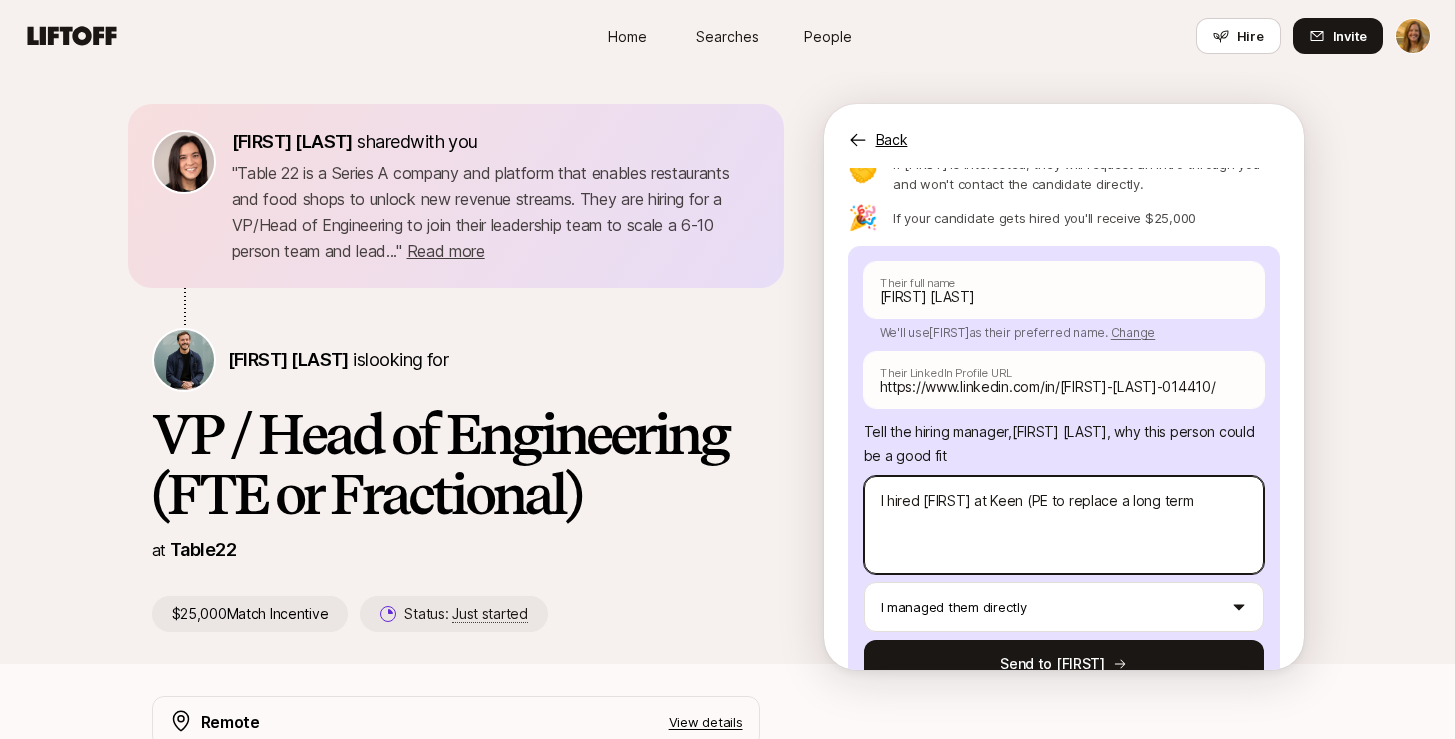 type on "x" 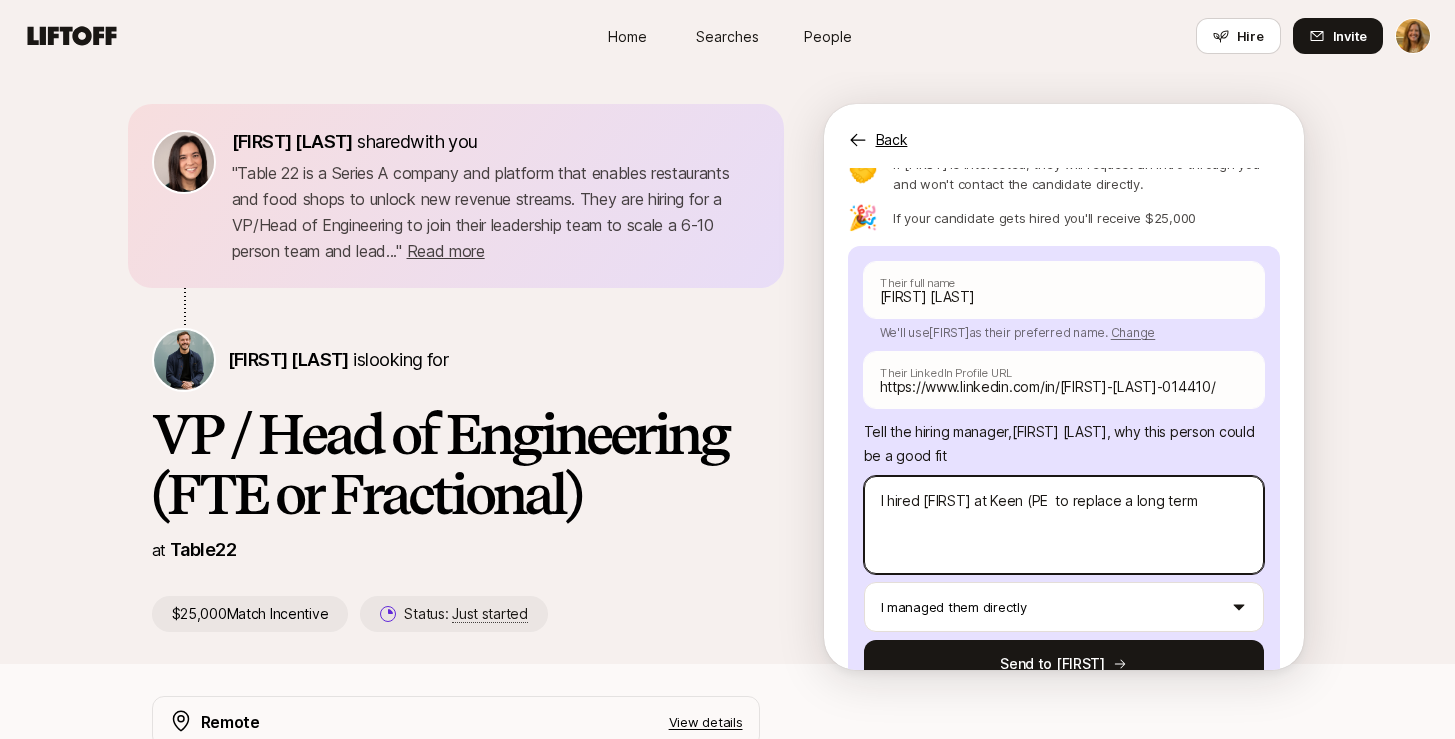type on "x" 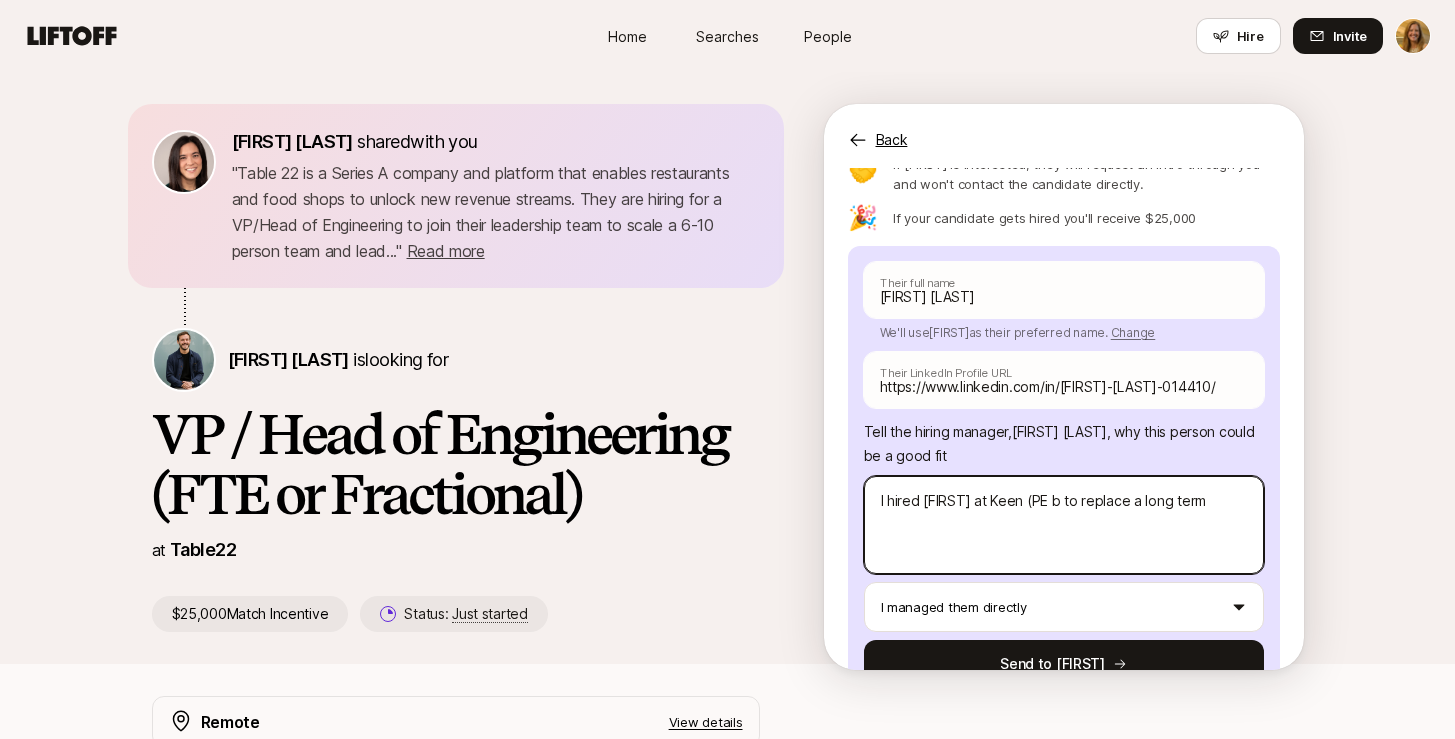 type on "x" 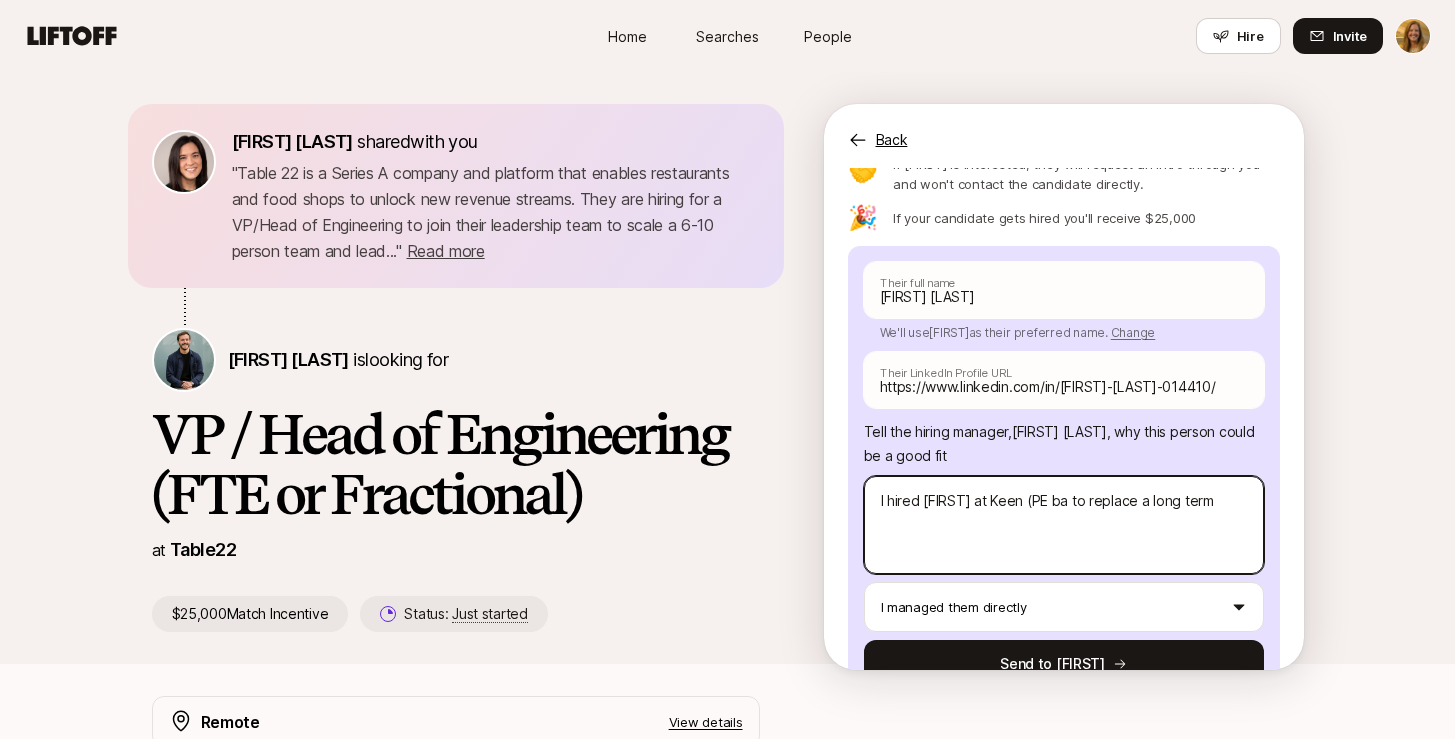 type on "x" 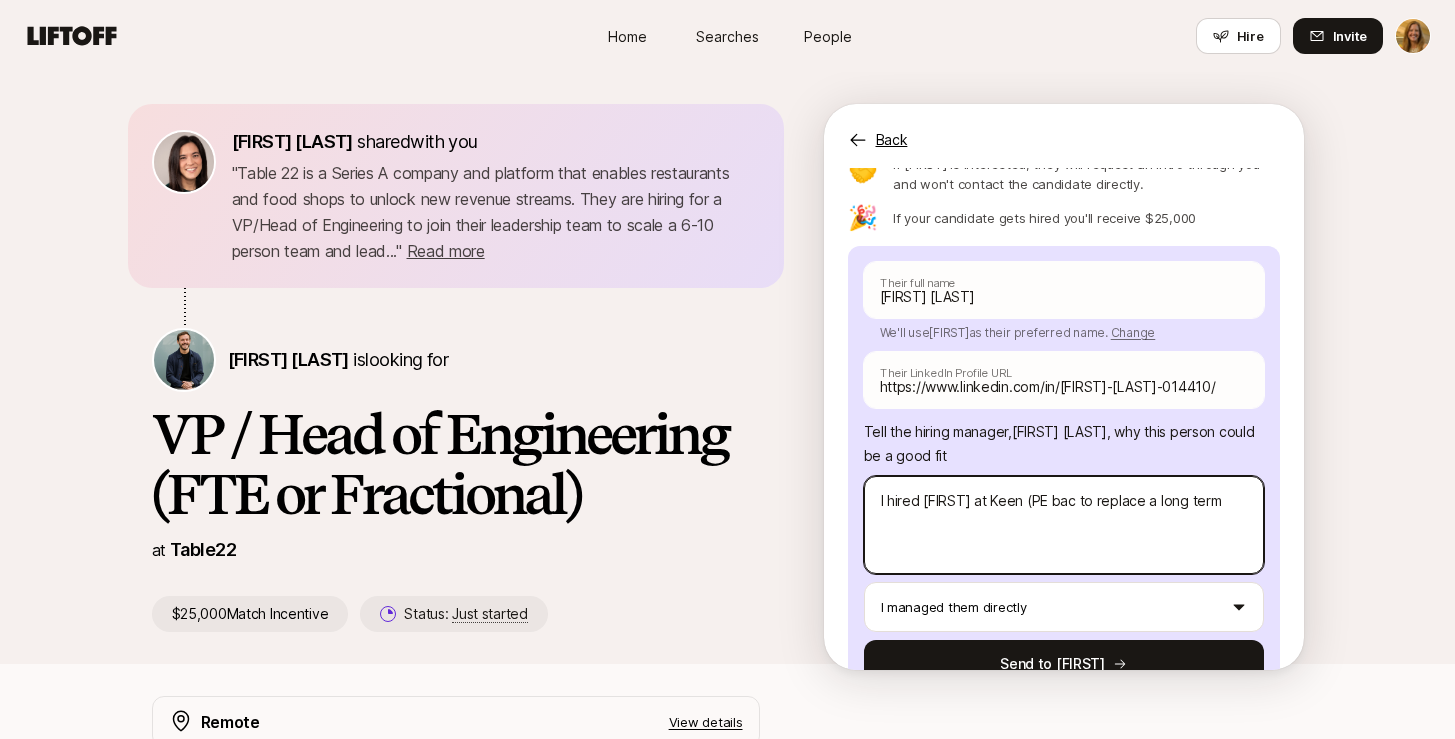 type on "x" 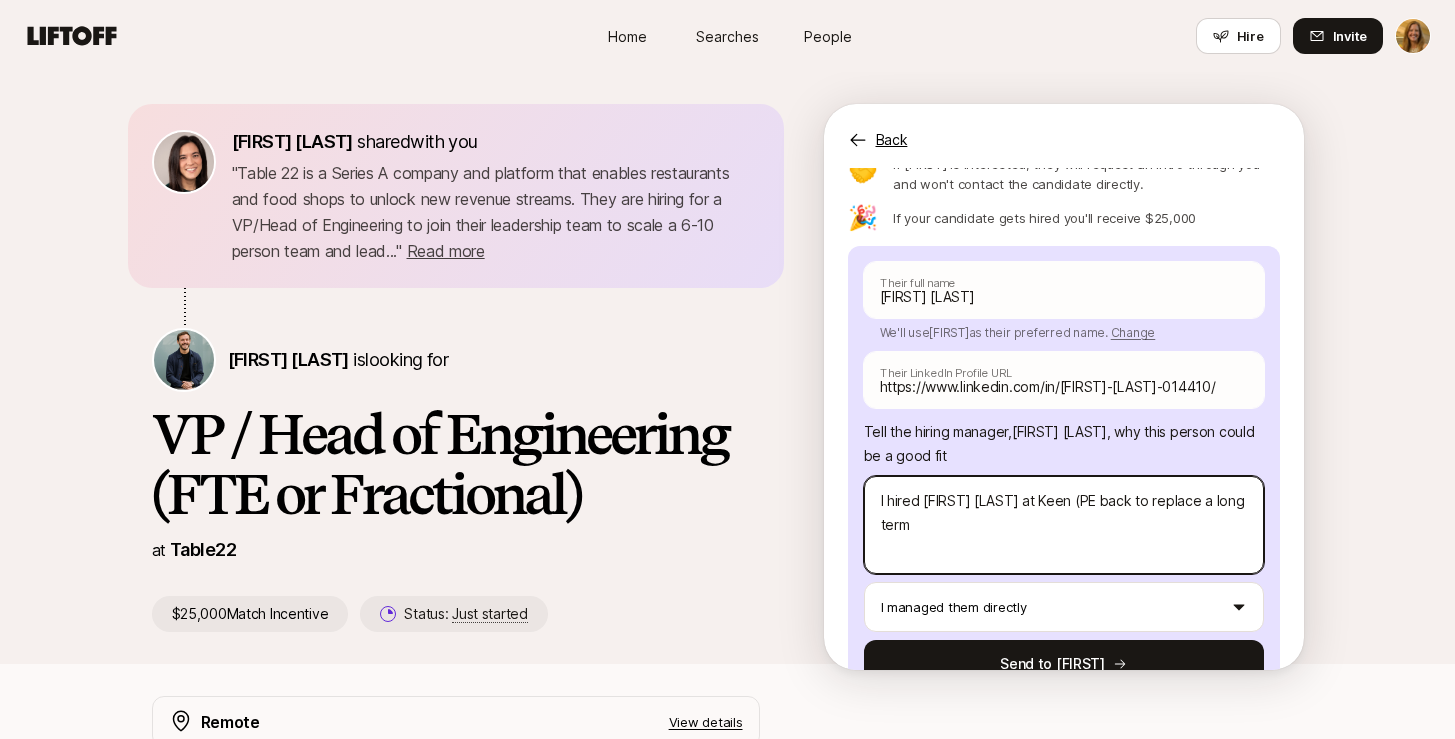 type on "x" 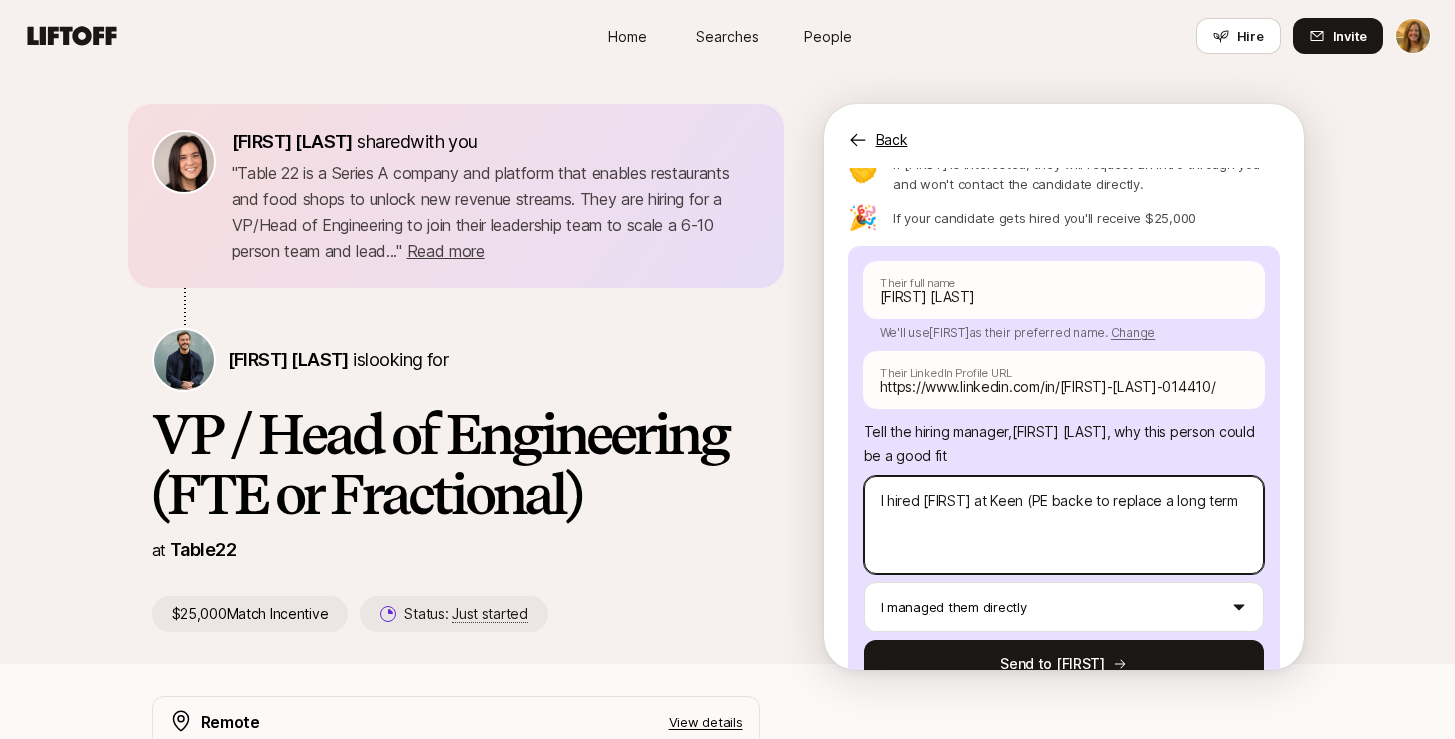 type on "x" 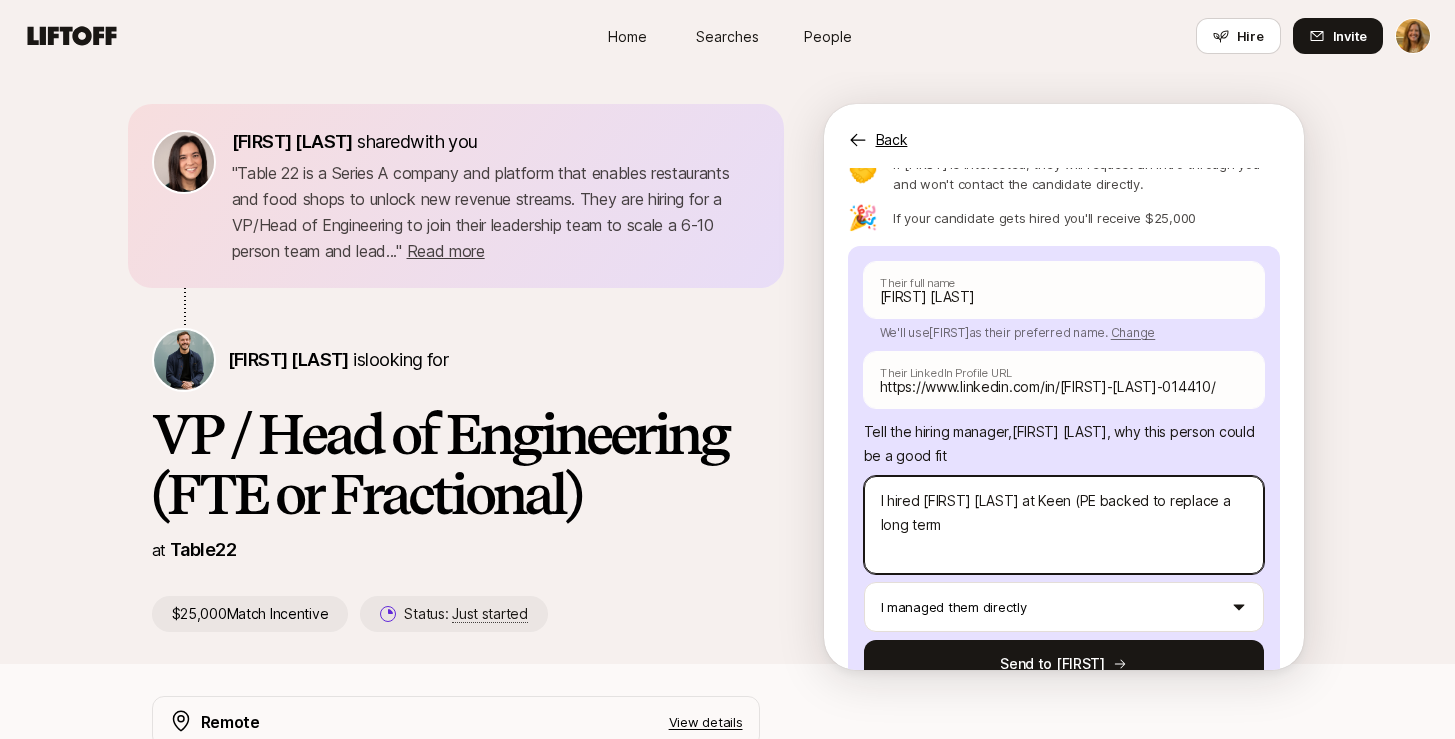 type on "x" 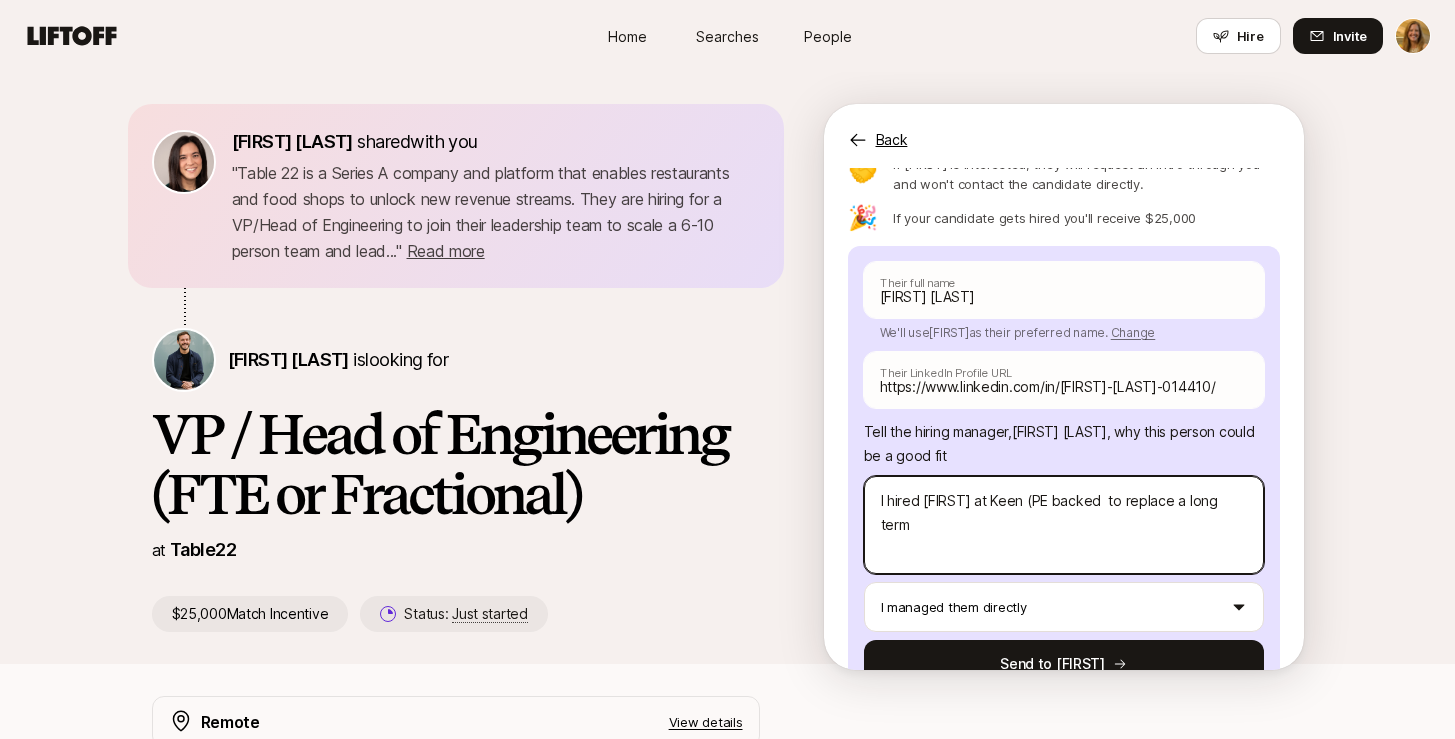 type on "x" 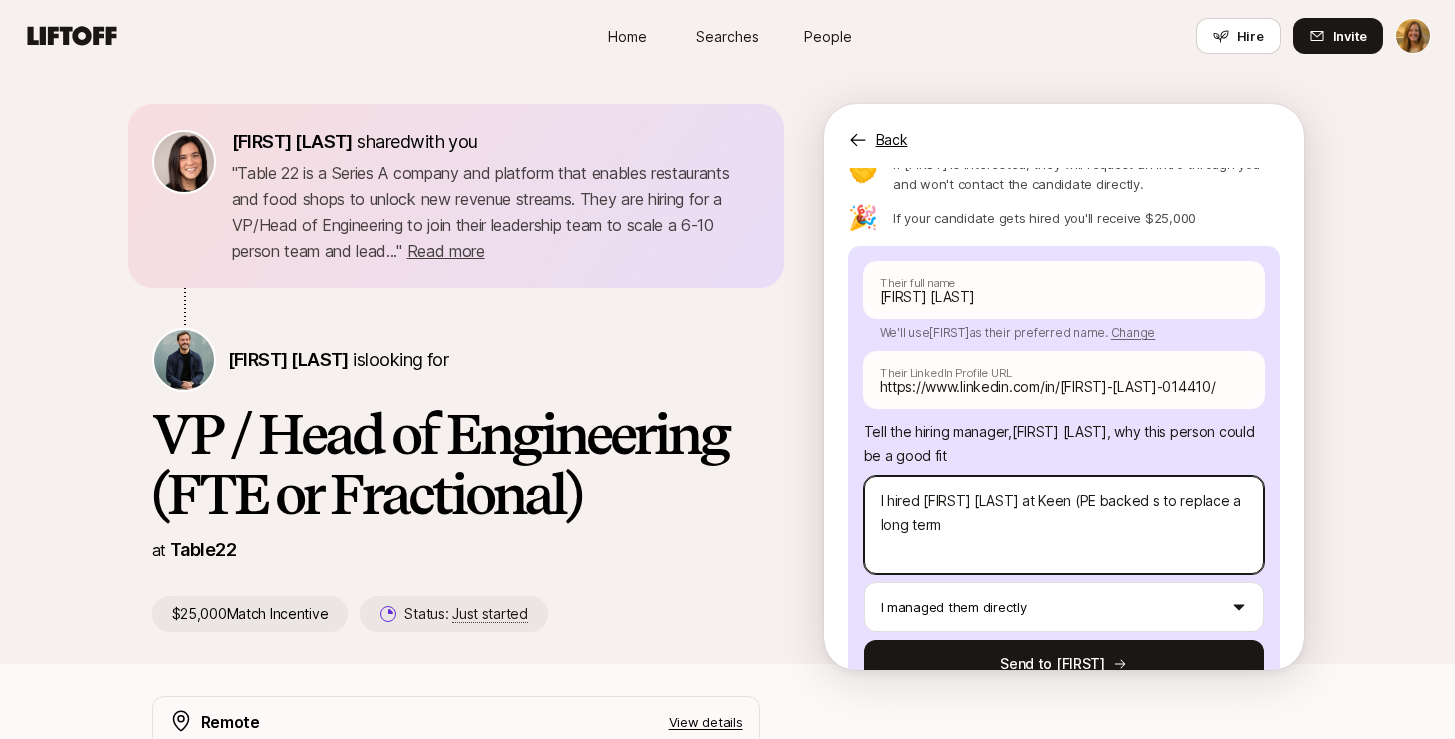 type on "I hired [FIRST] at Keen (PE backed sp to replace a long term" 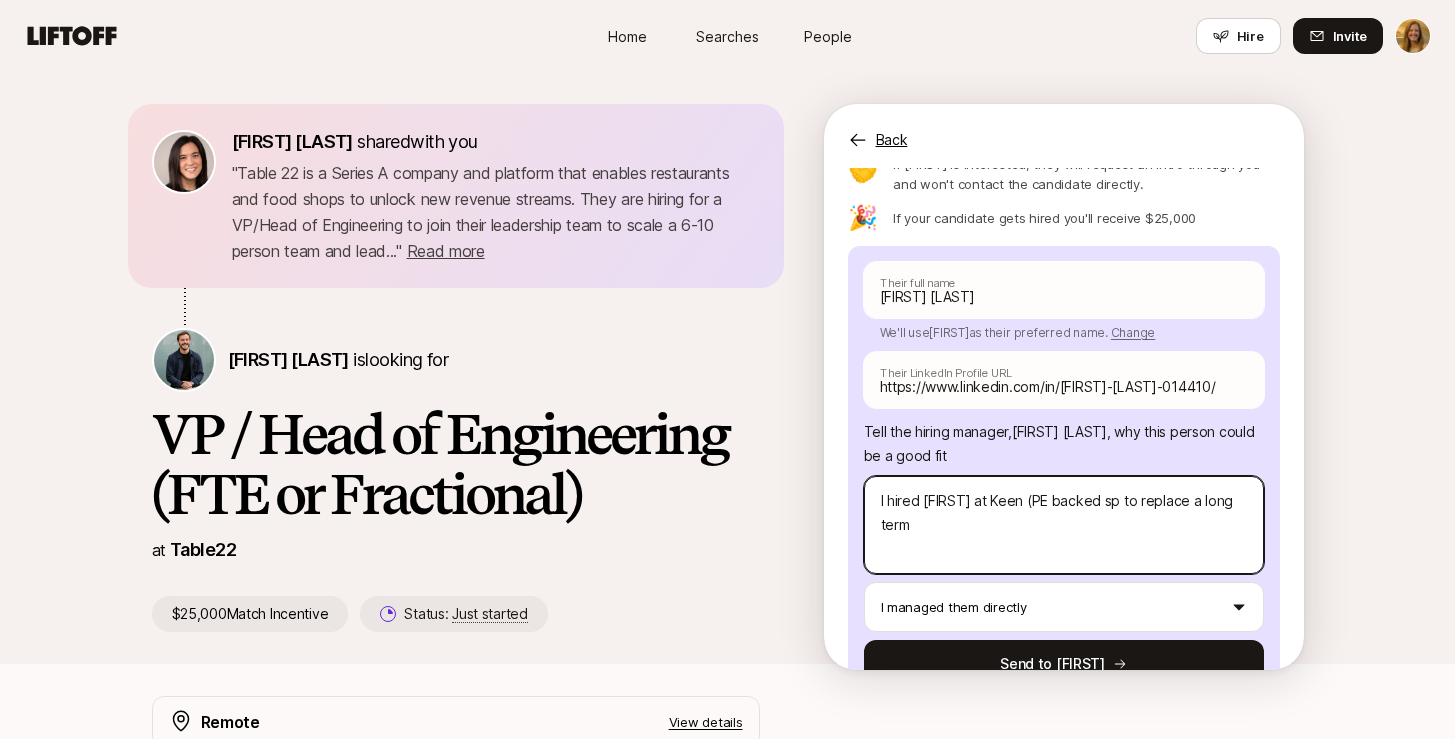 type on "x" 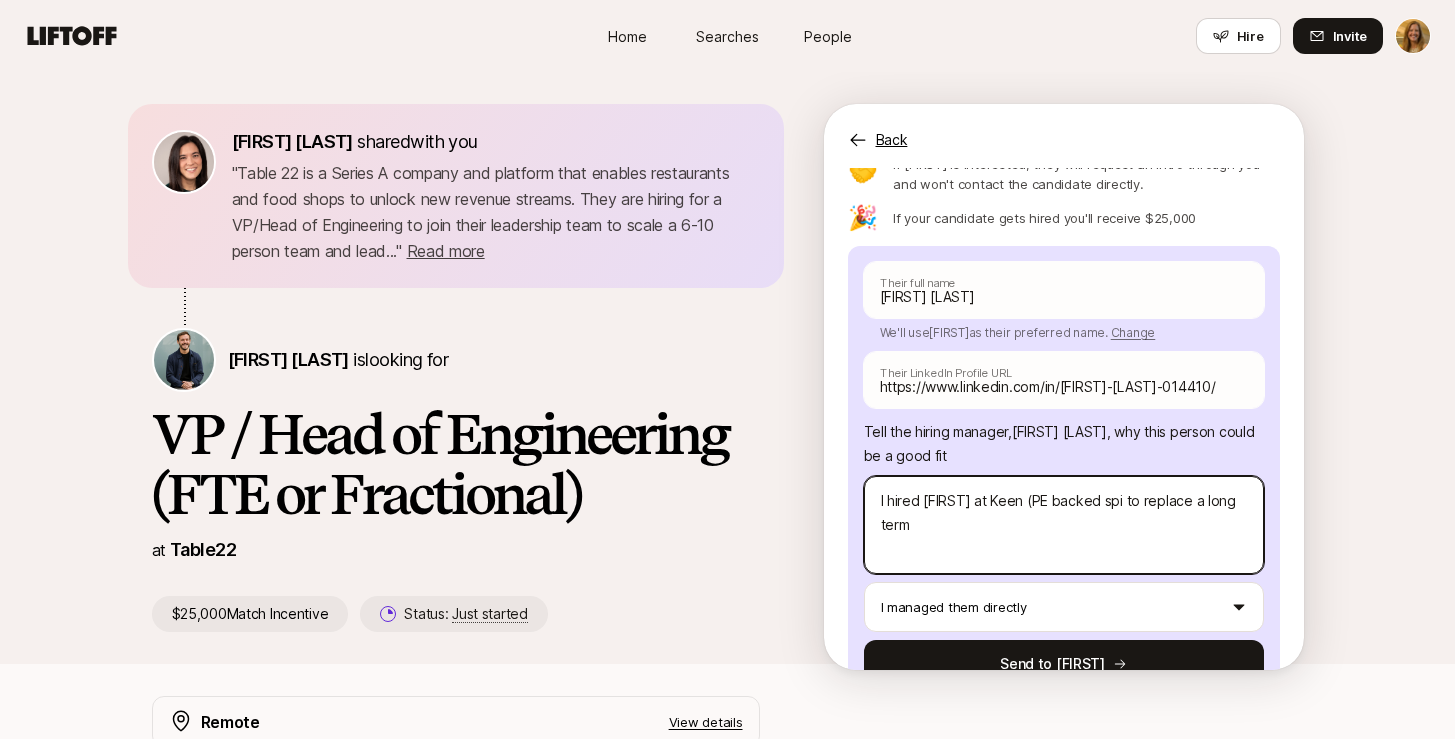 type on "x" 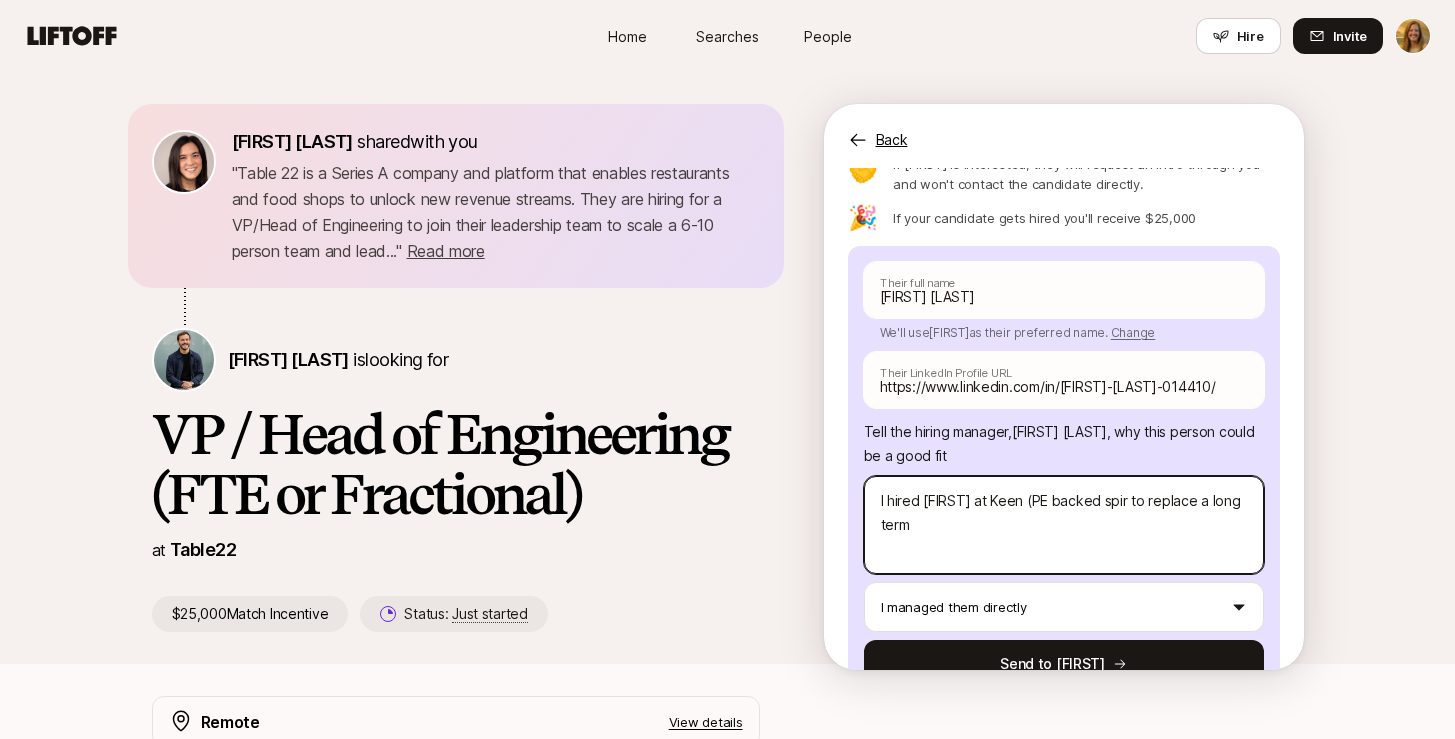 type on "x" 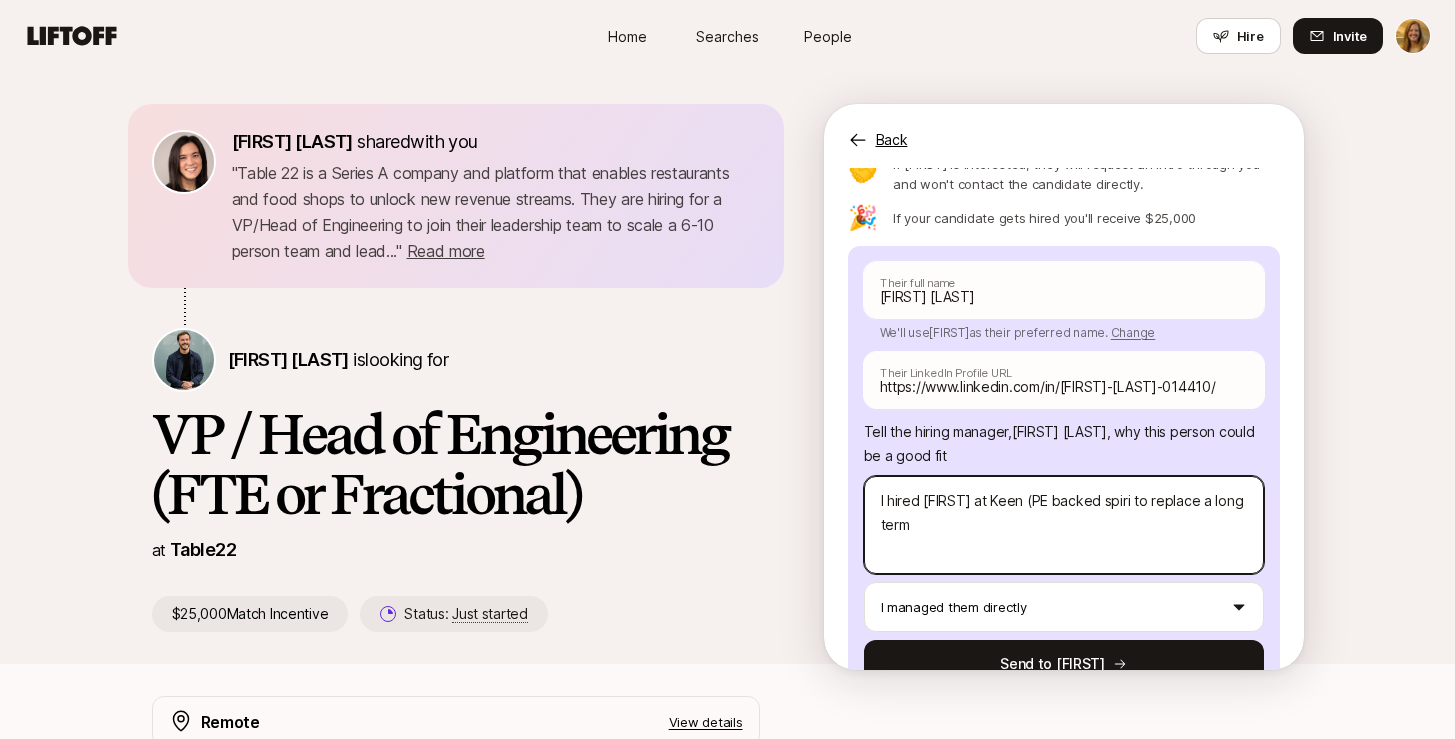 type on "x" 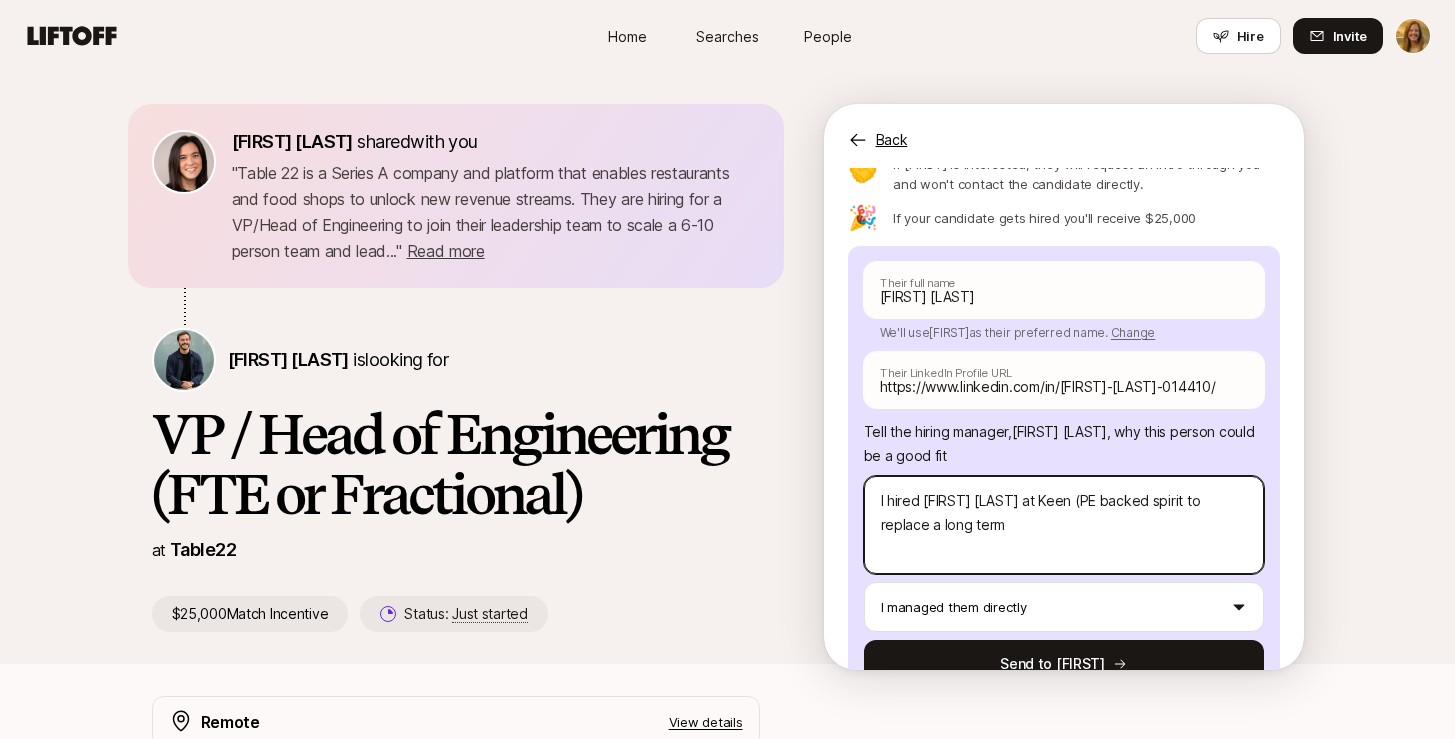 type on "x" 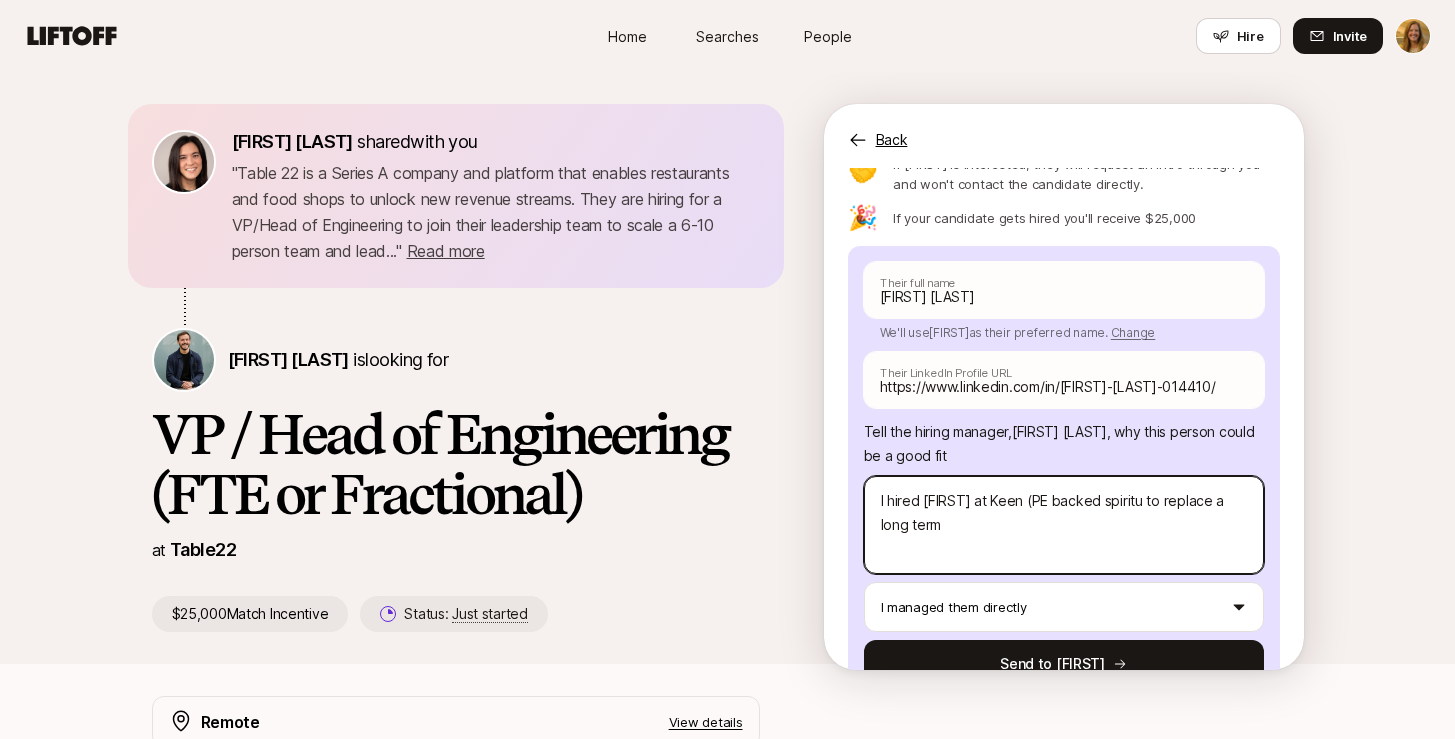 type on "x" 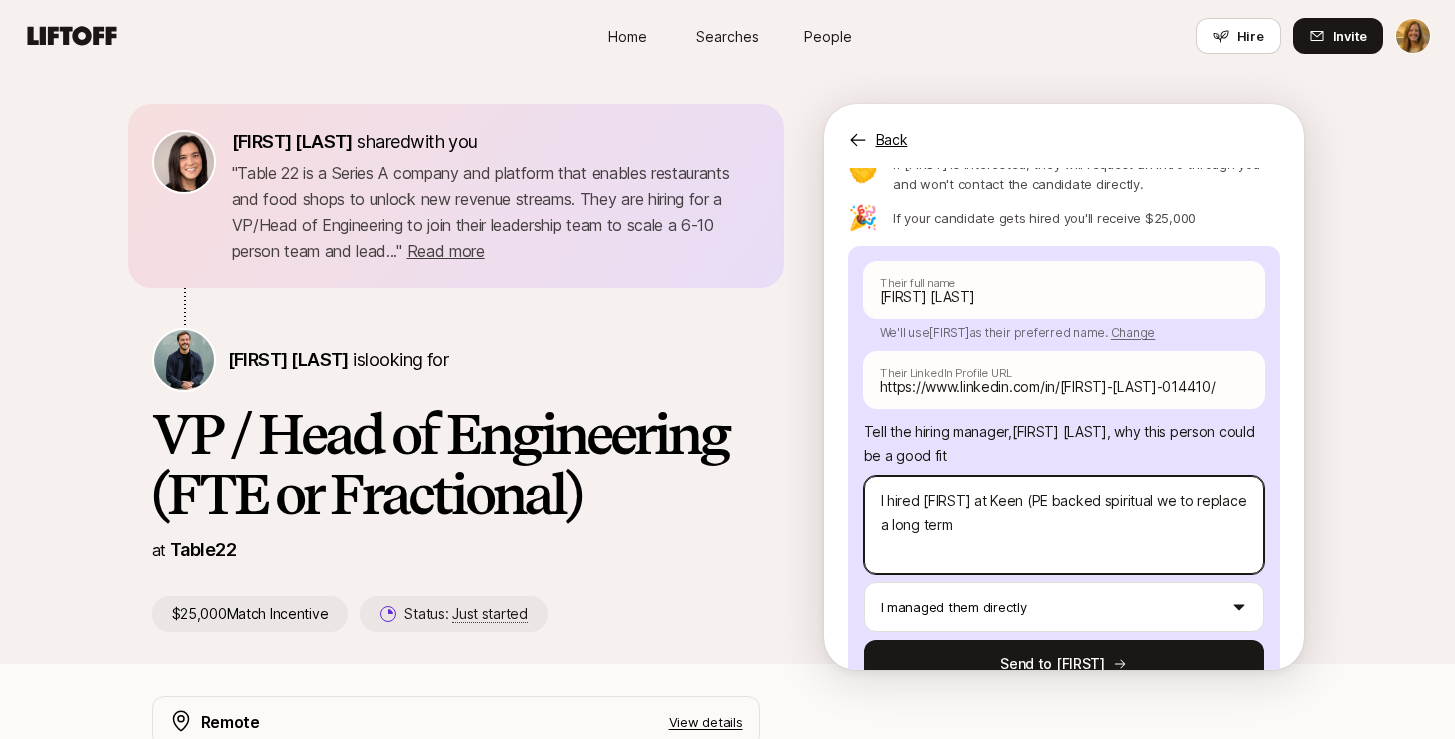 type on "x" 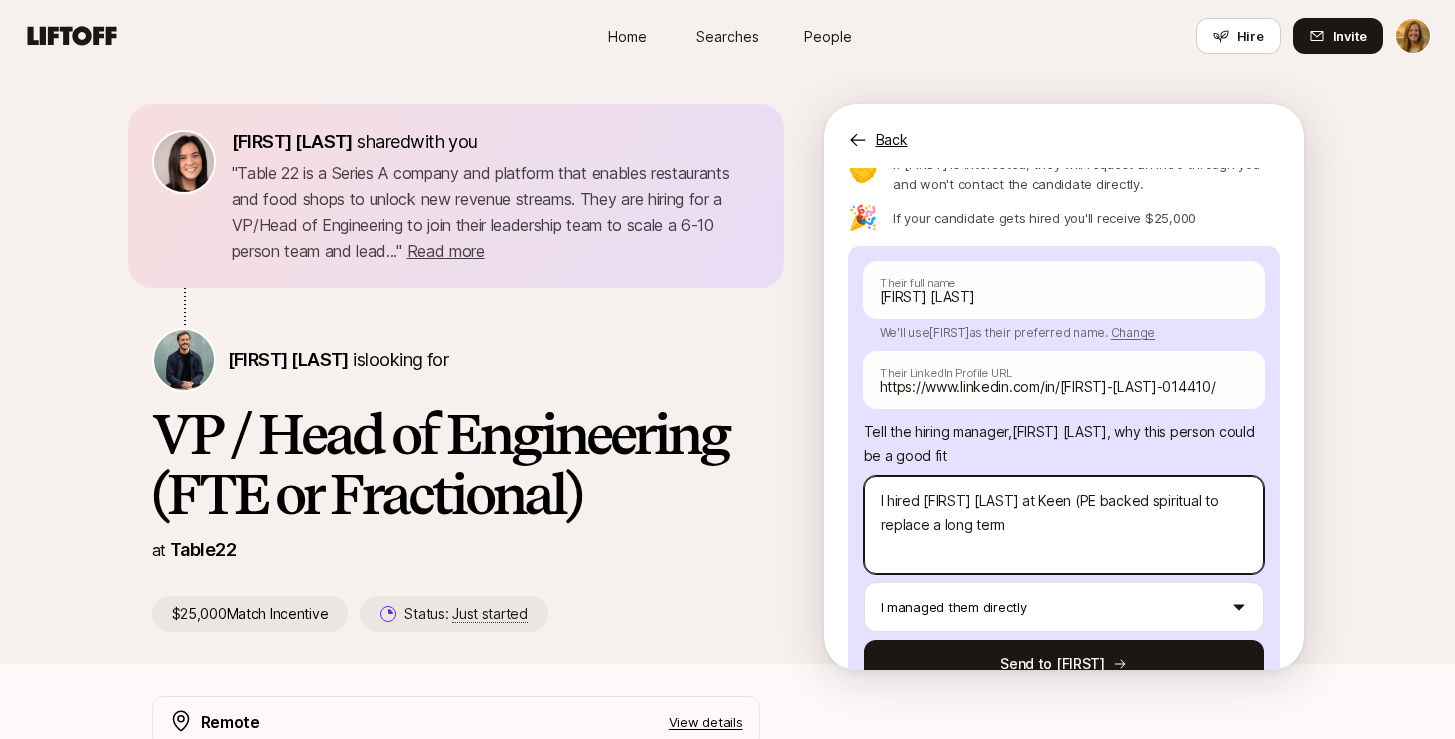 type on "x" 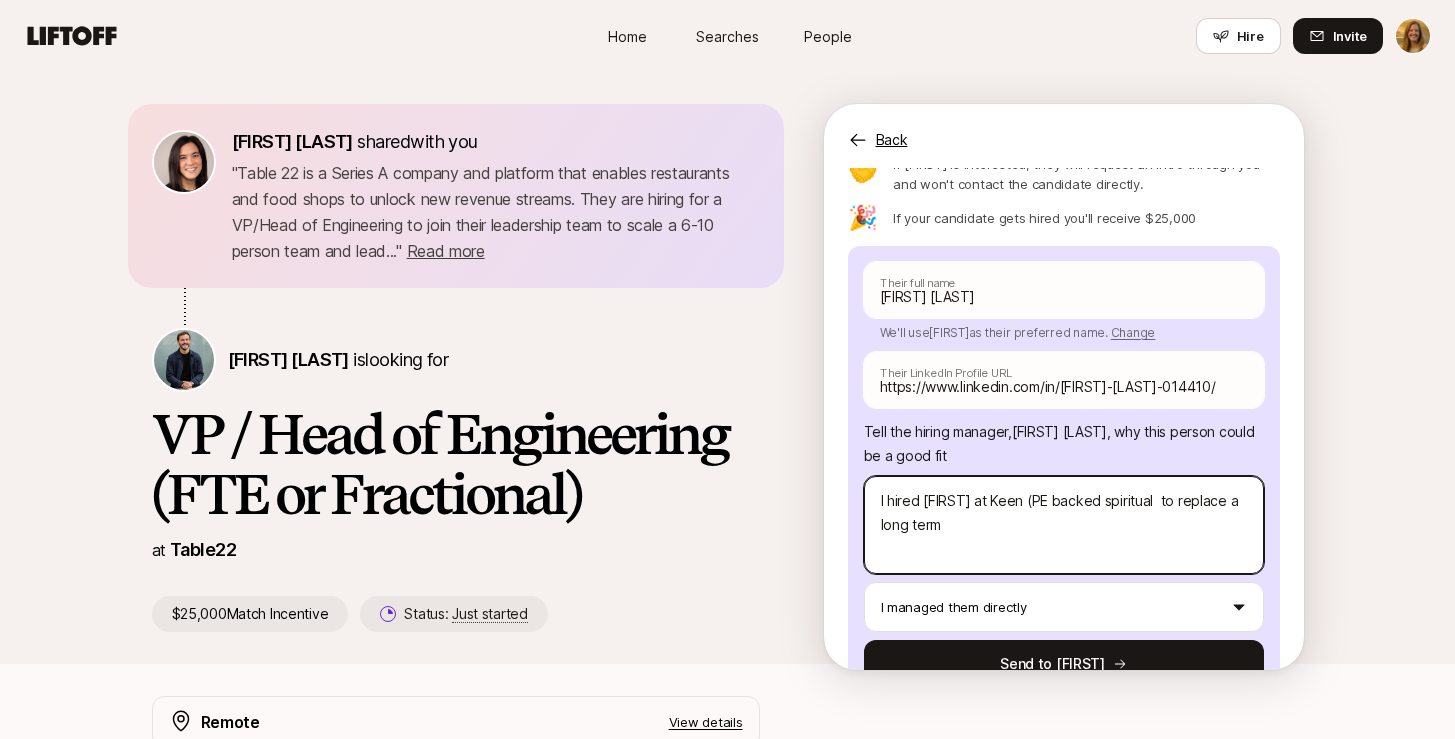 type on "x" 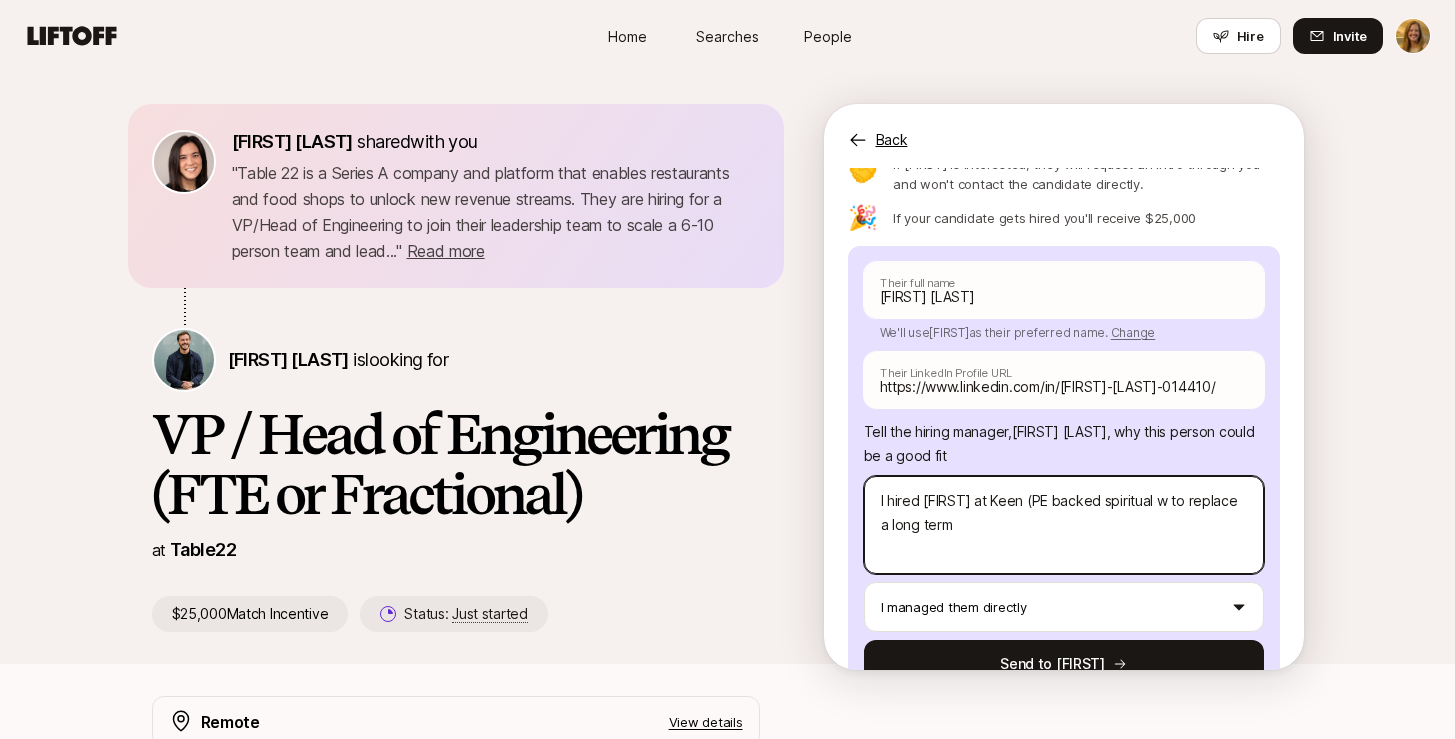 type on "x" 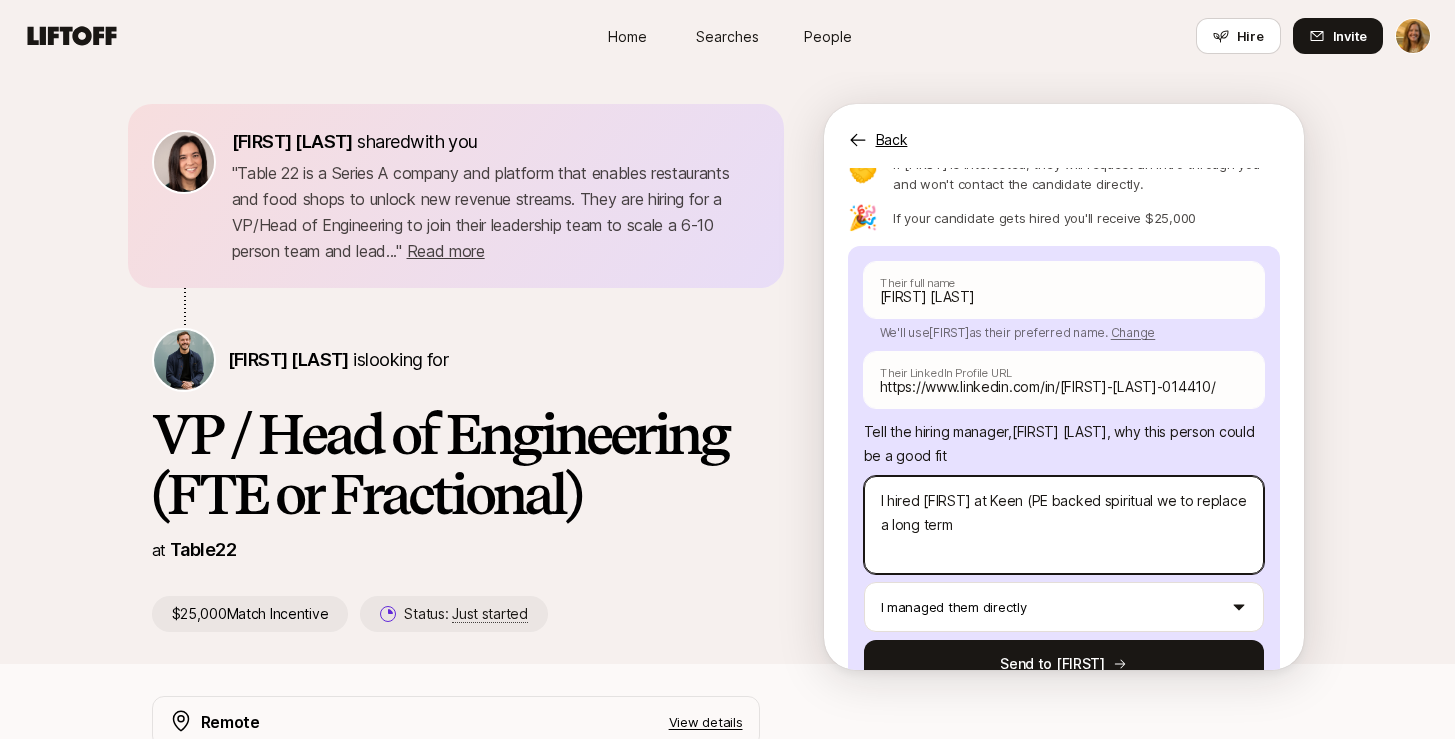 type on "I hired [FIRST] at Keen (PE backed spiritual wel to replace a long term" 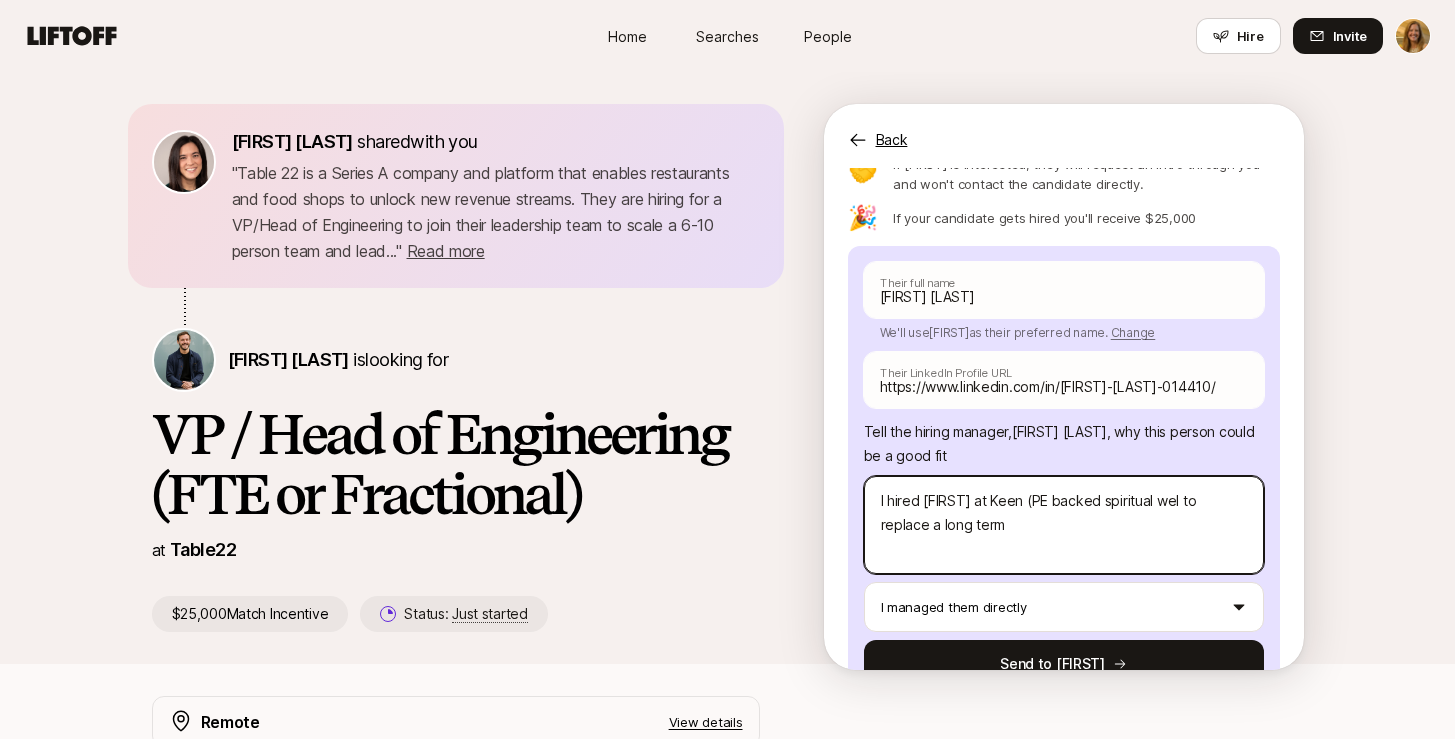 type on "x" 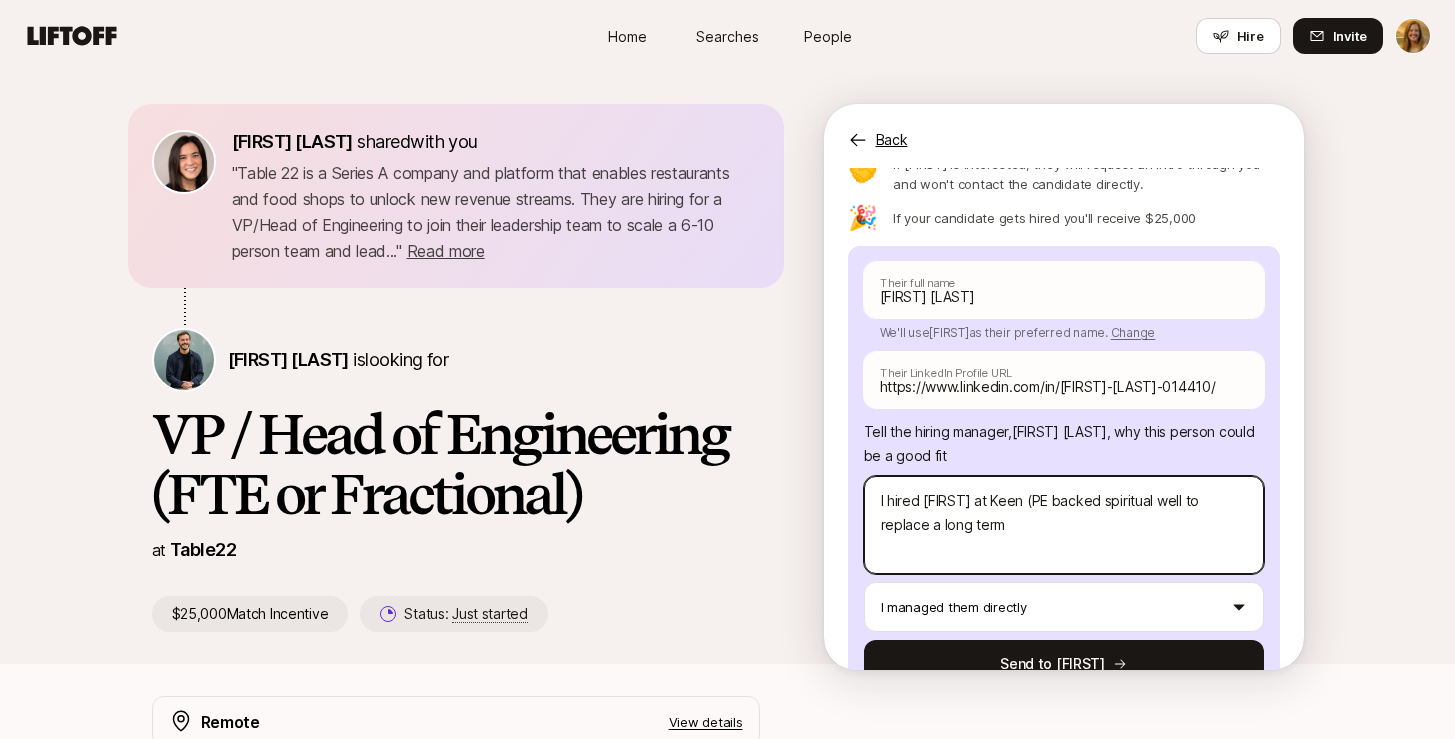 type on "x" 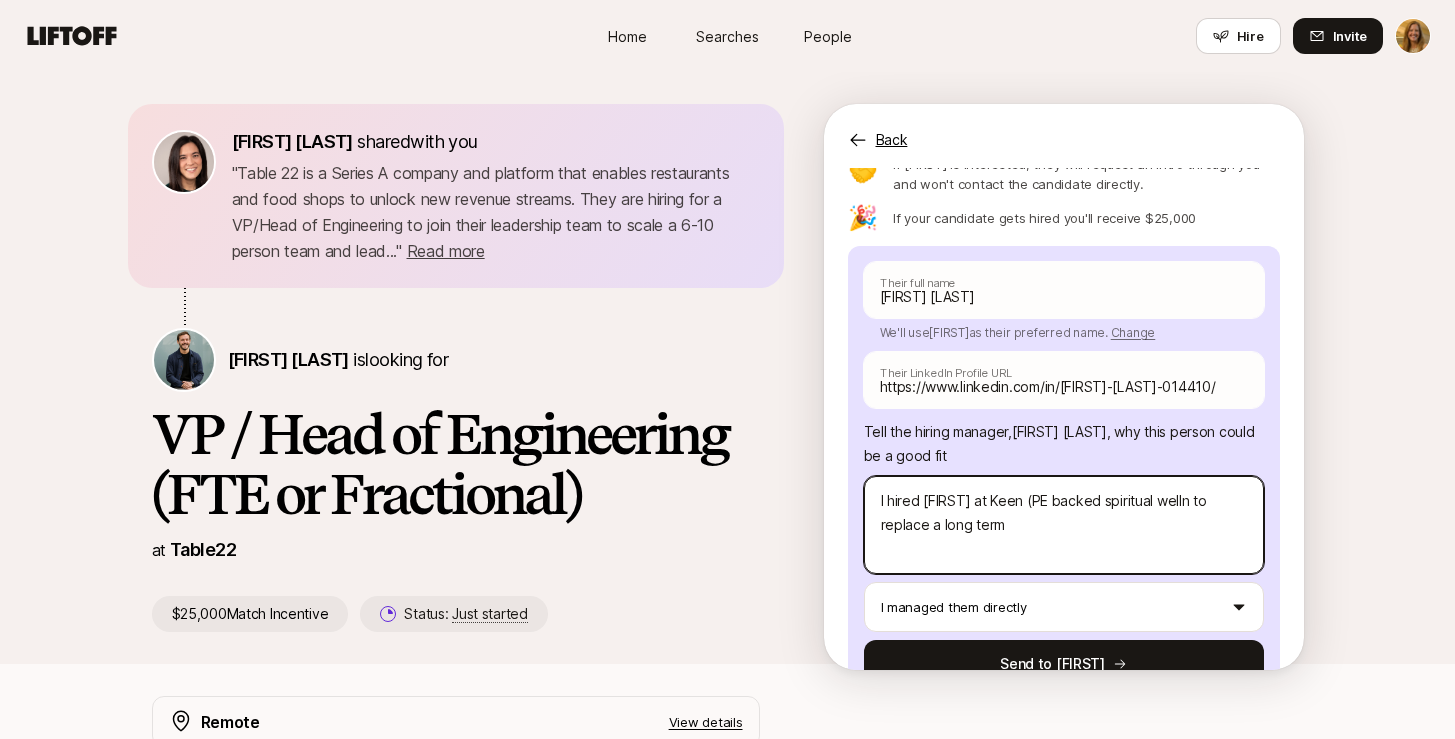 type on "x" 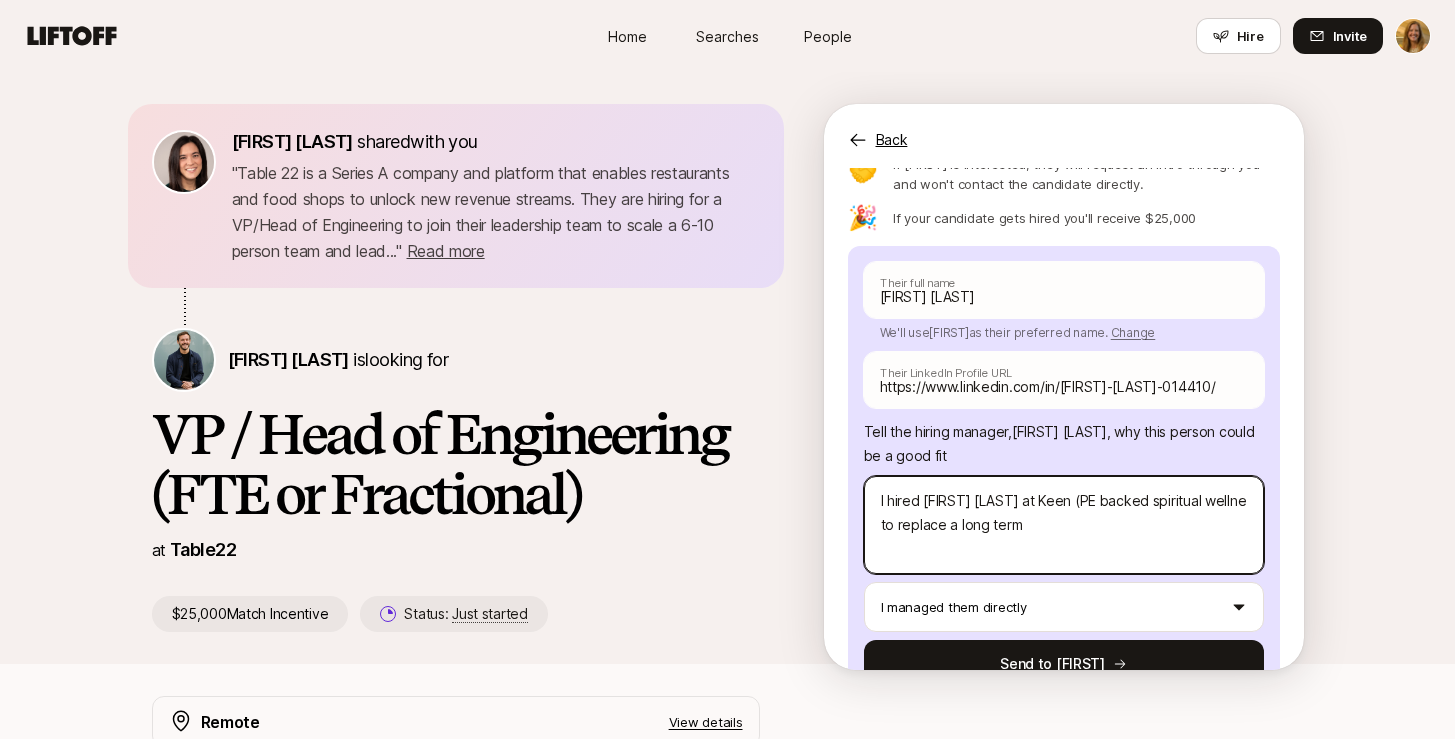 type on "x" 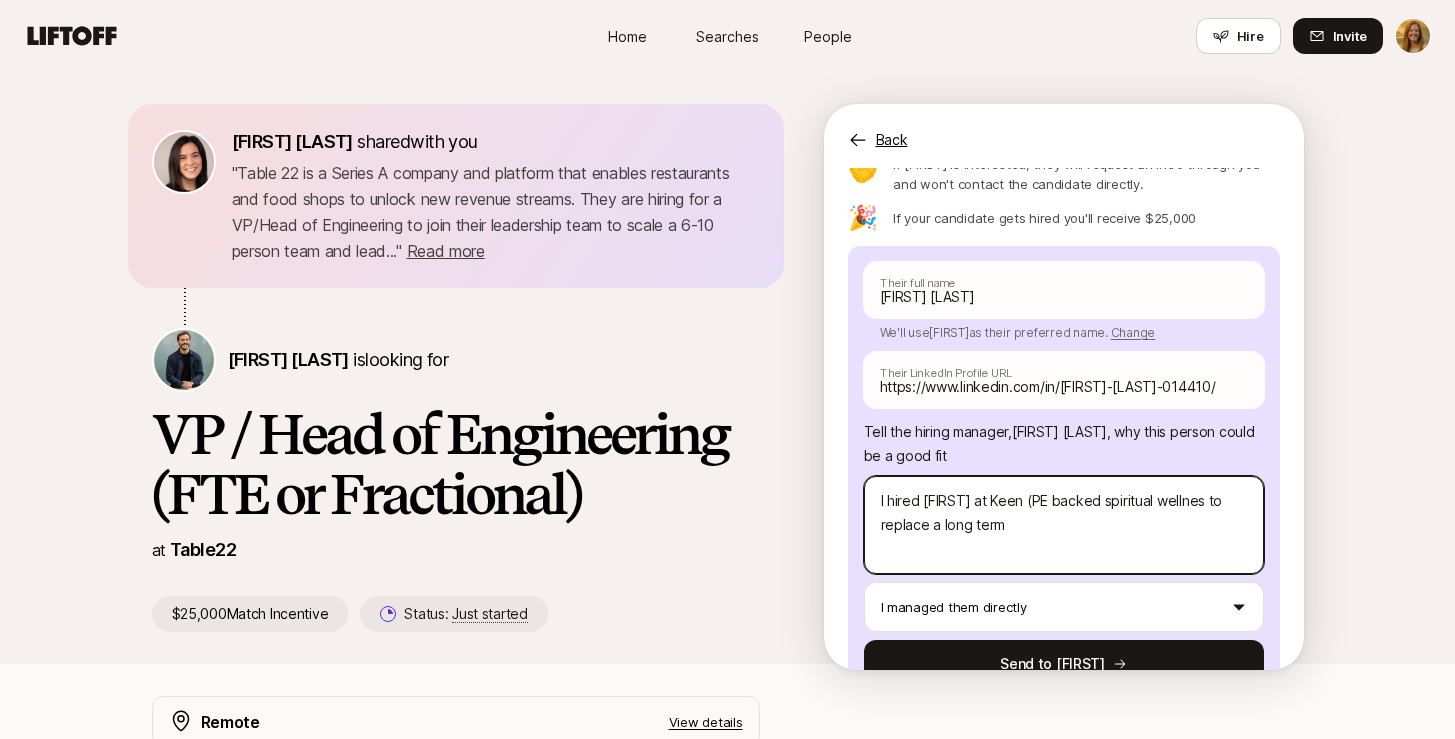 type on "x" 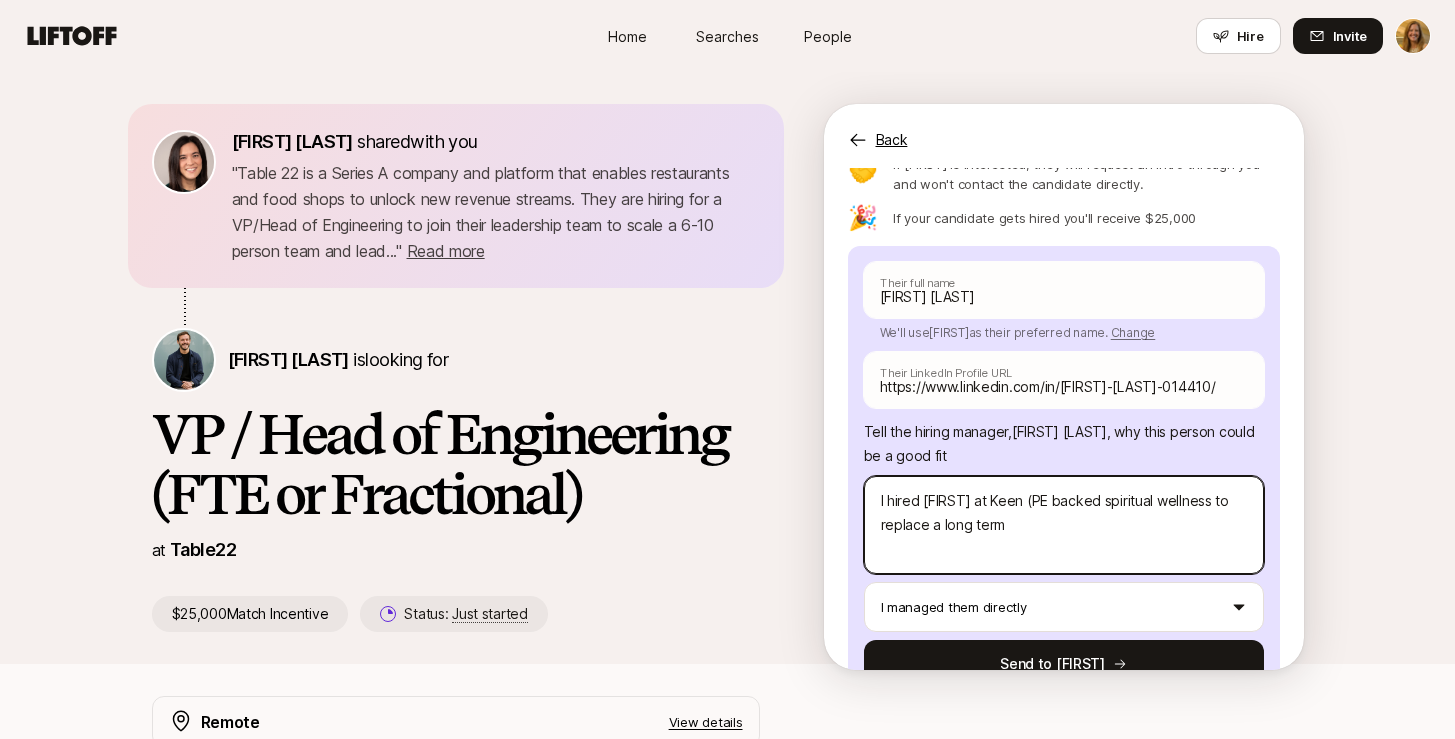 type on "x" 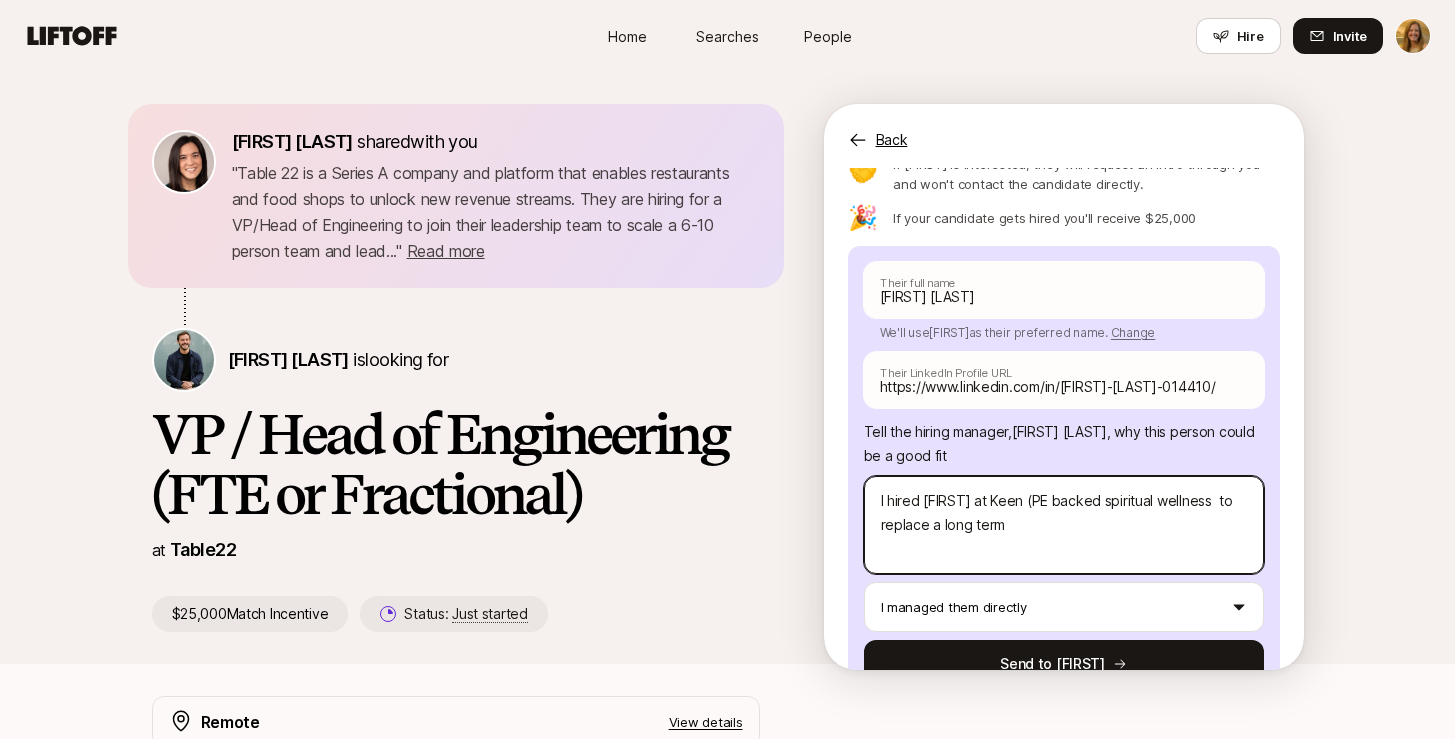 type on "x" 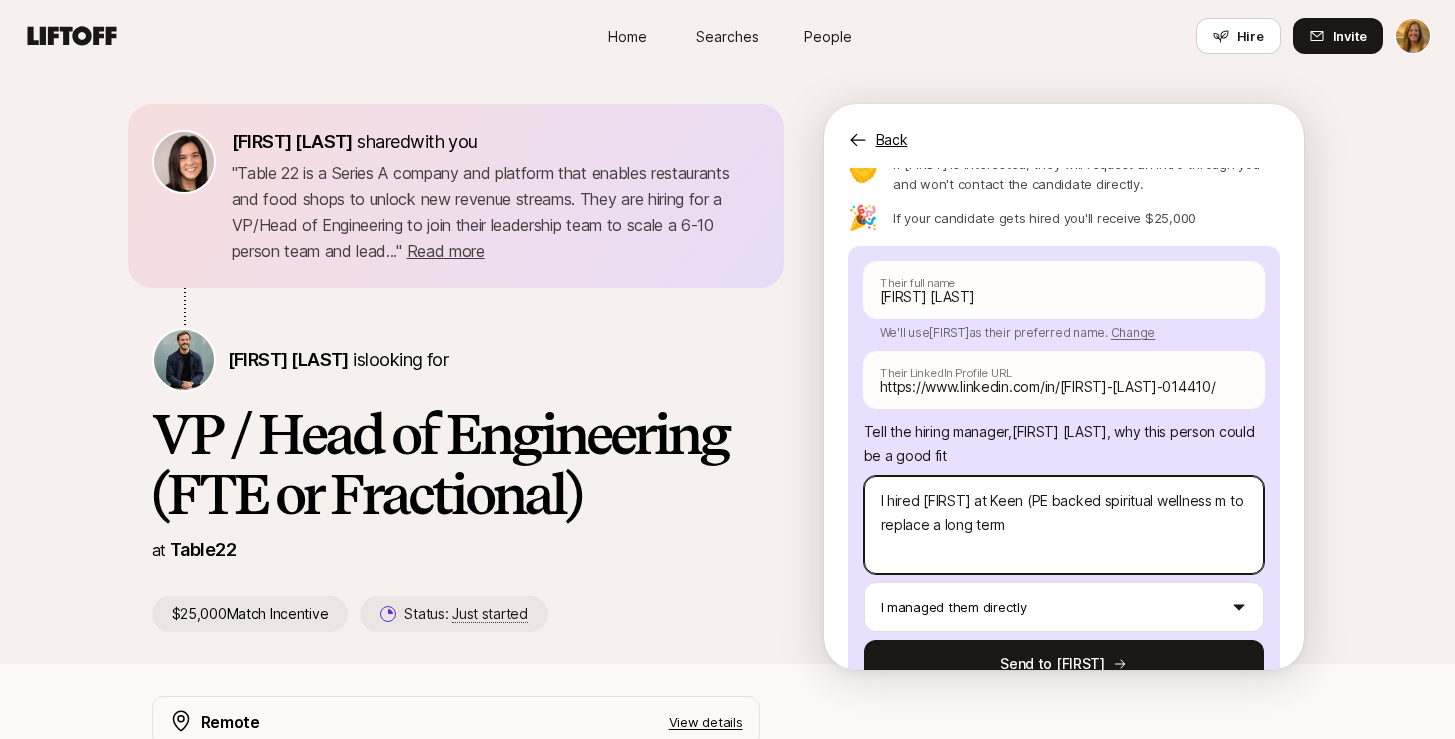 type on "x" 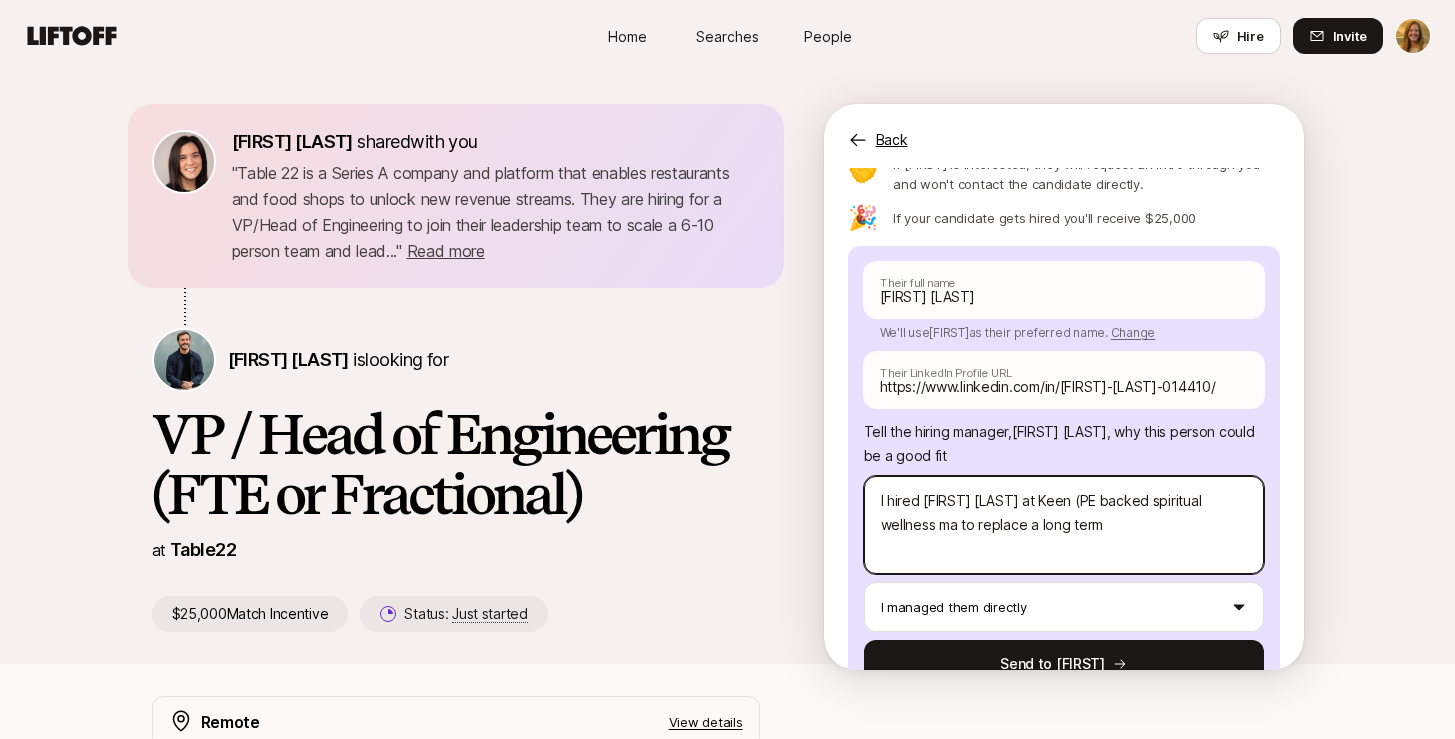 type on "x" 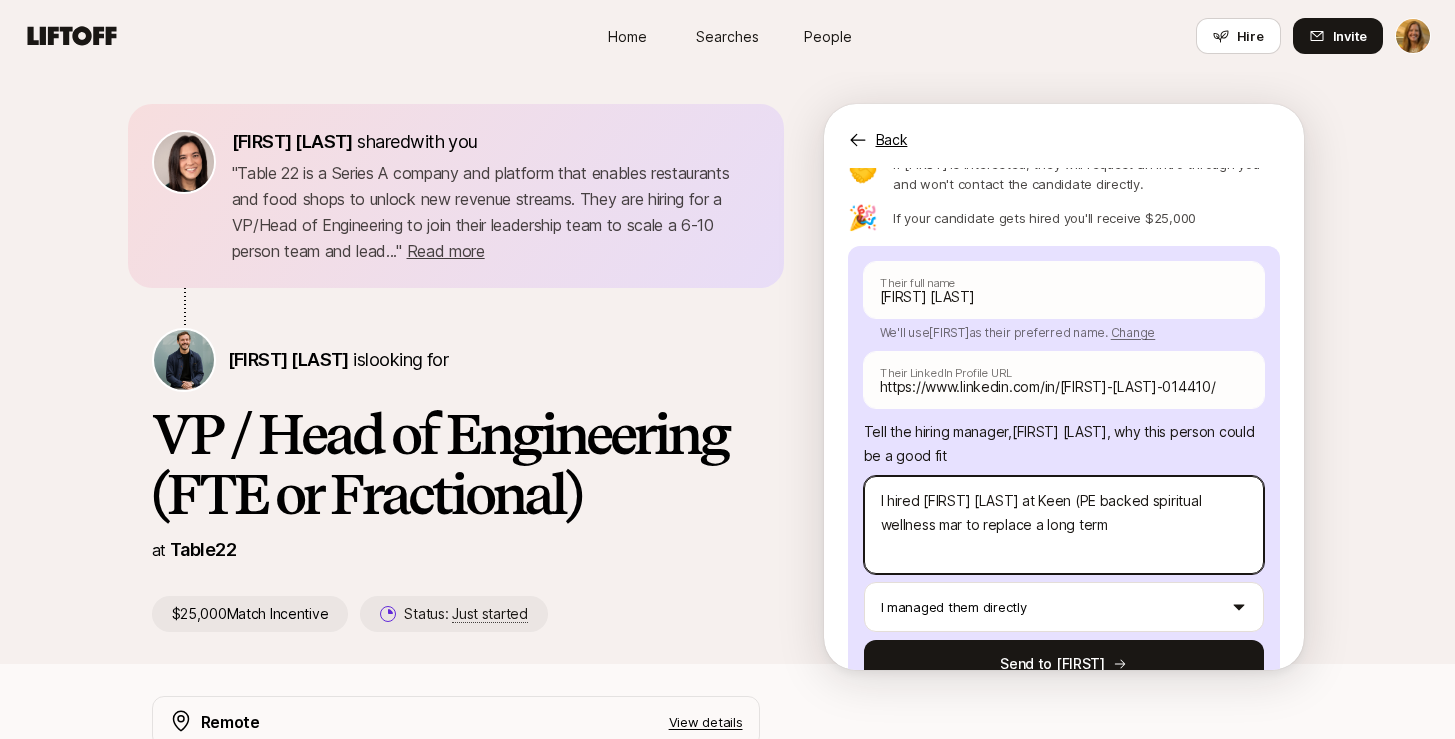 type on "x" 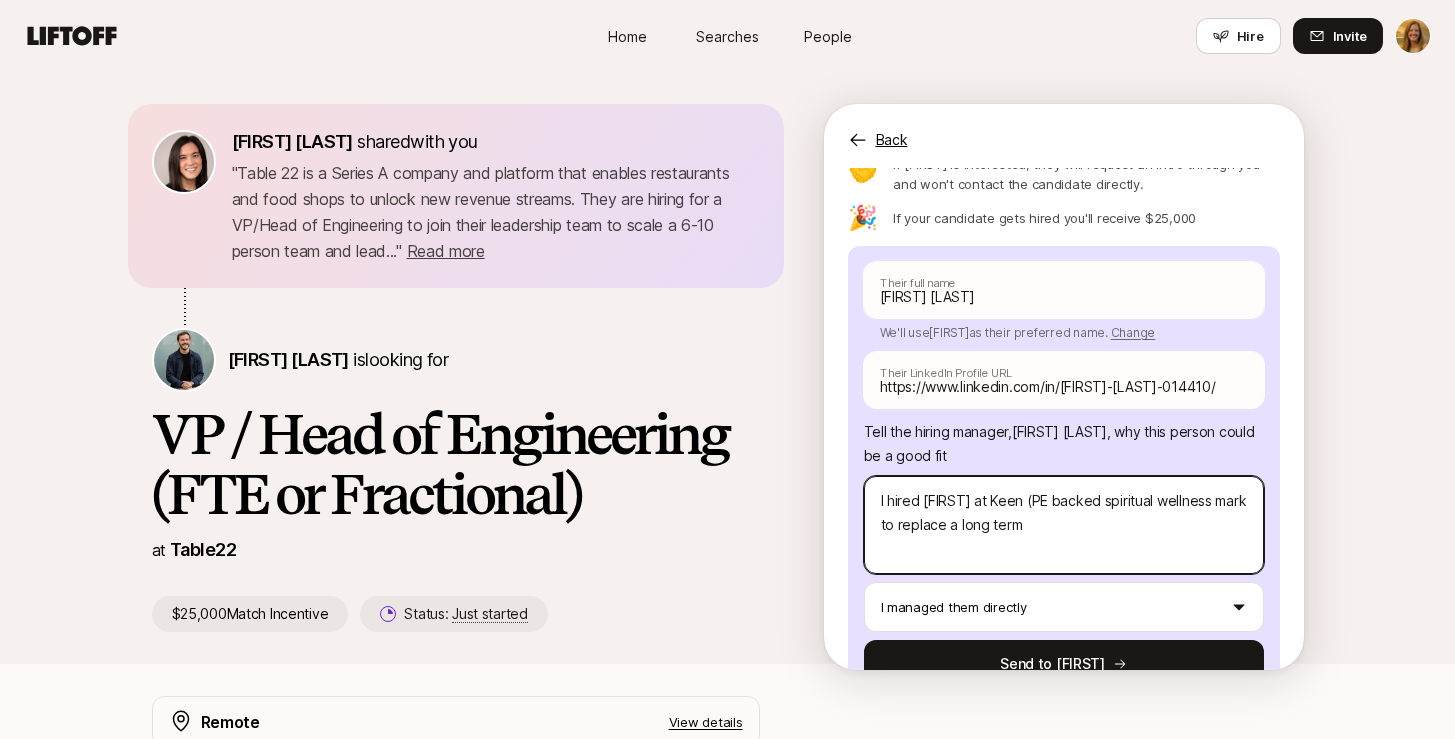 type on "x" 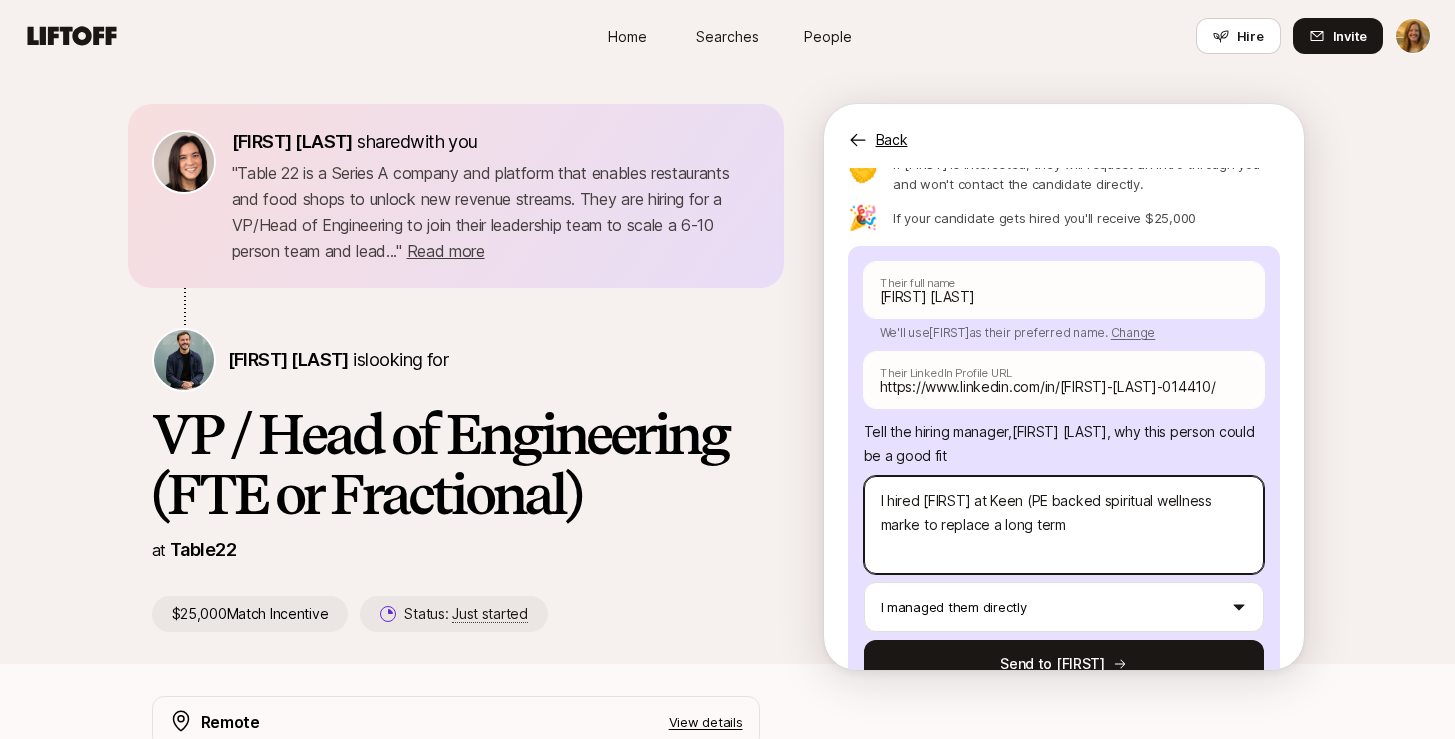 type on "x" 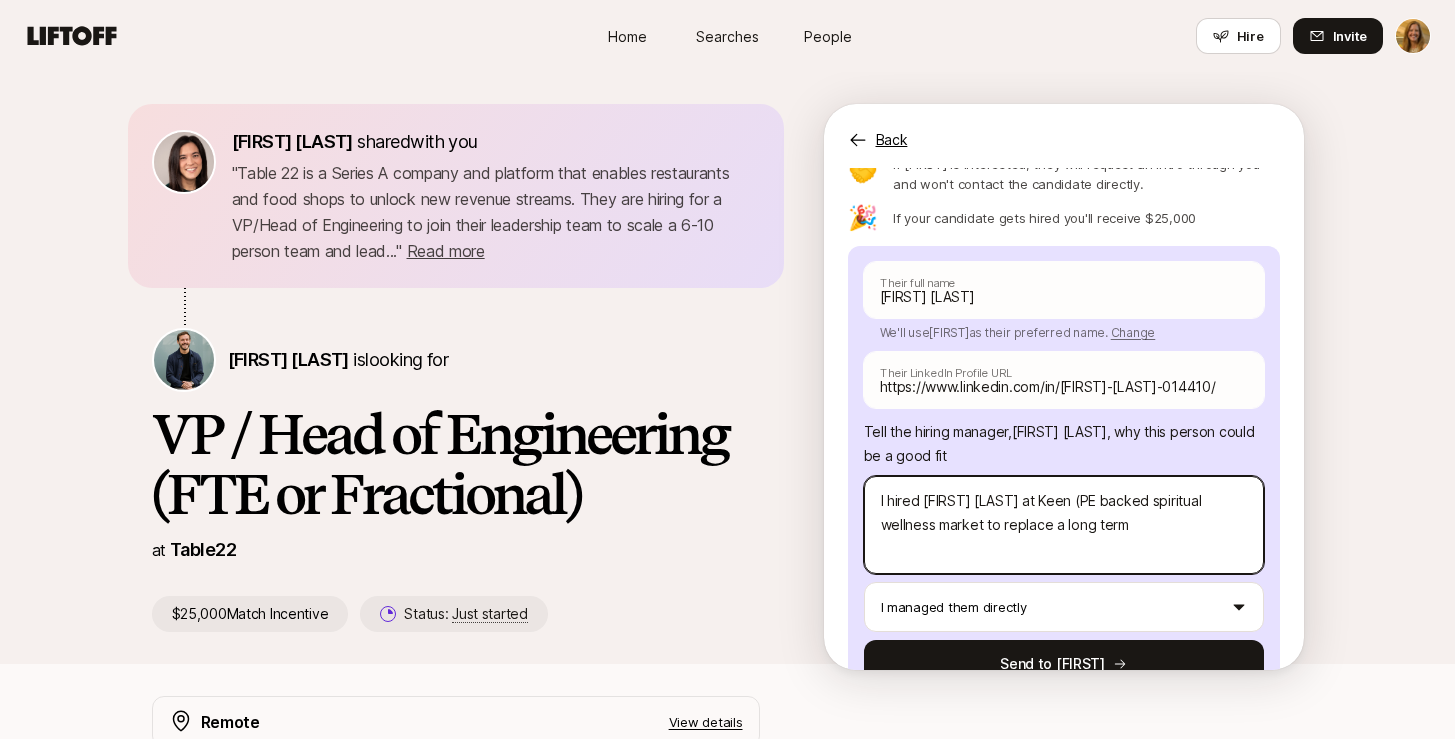 type on "x" 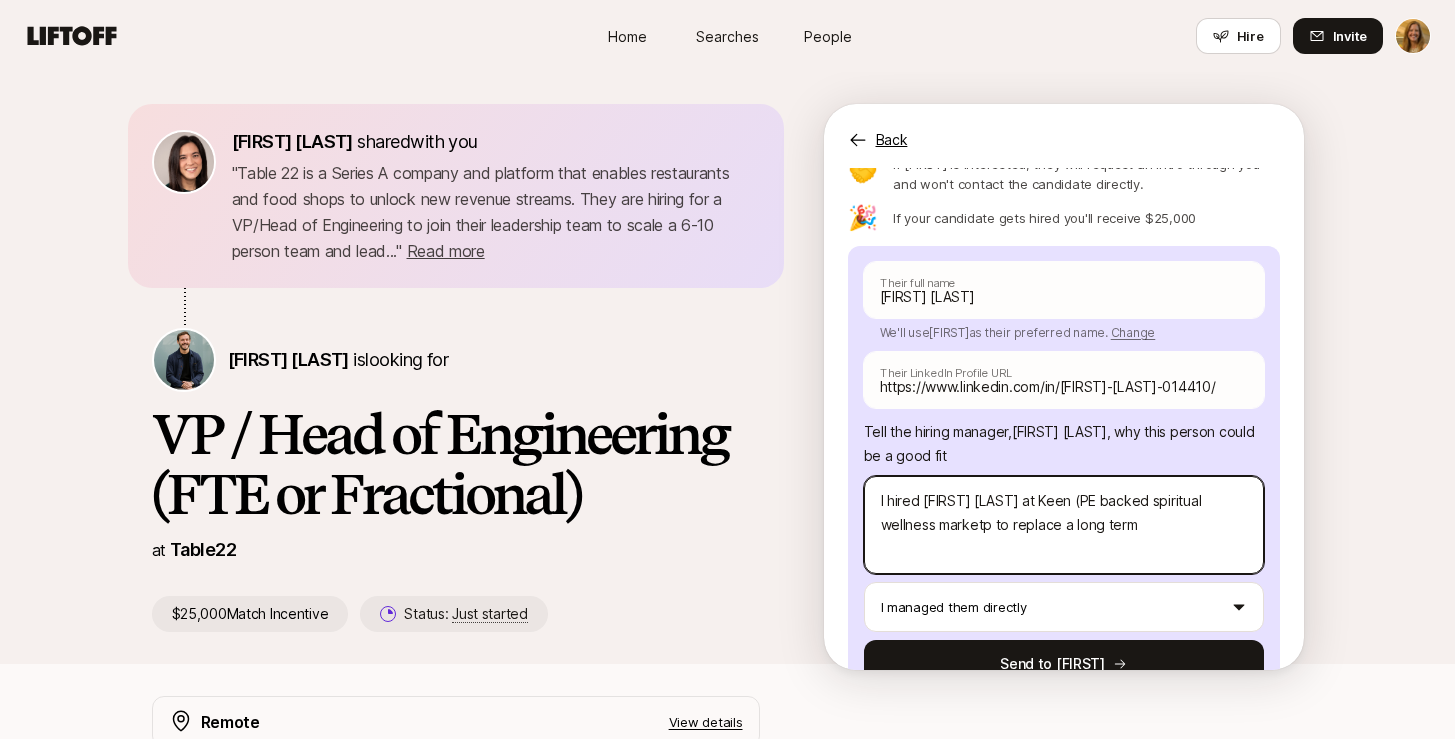type on "x" 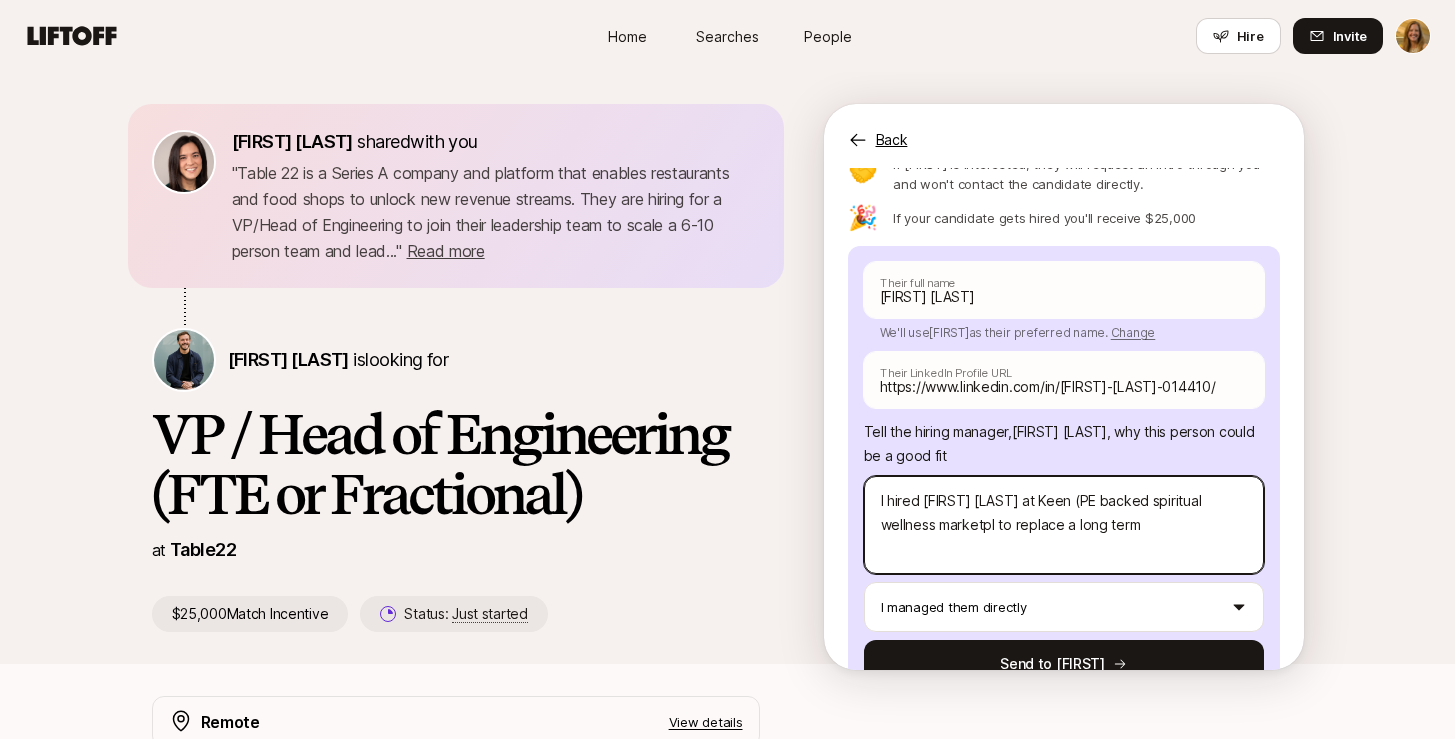 type on "x" 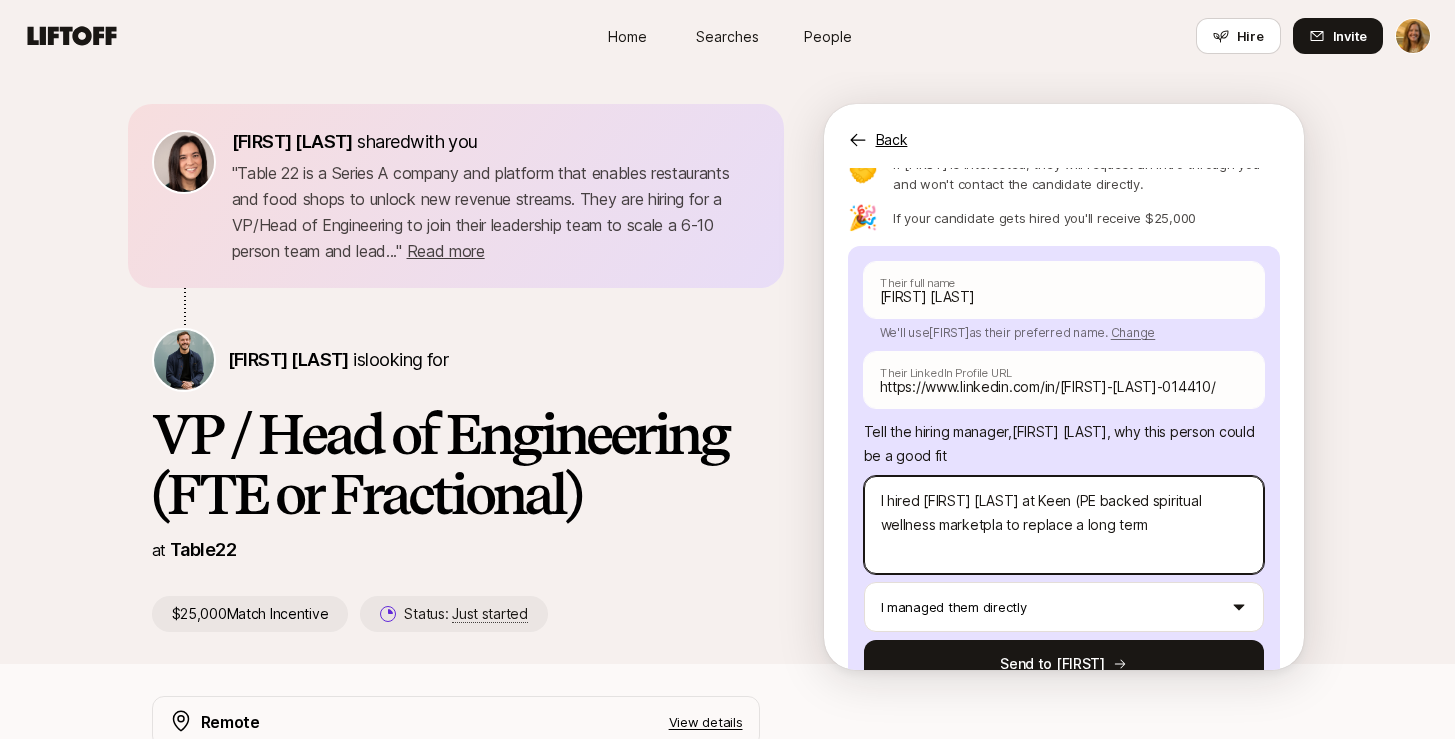 type on "x" 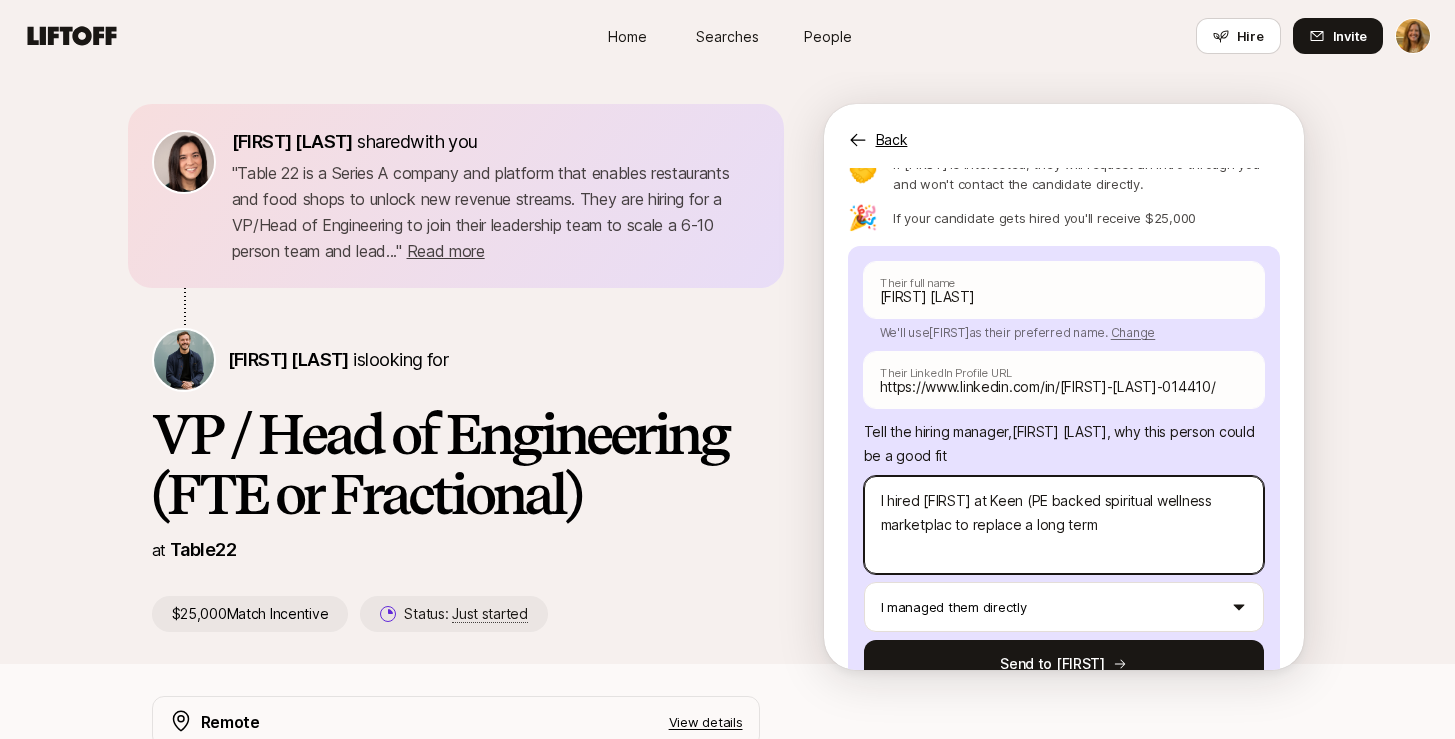 type 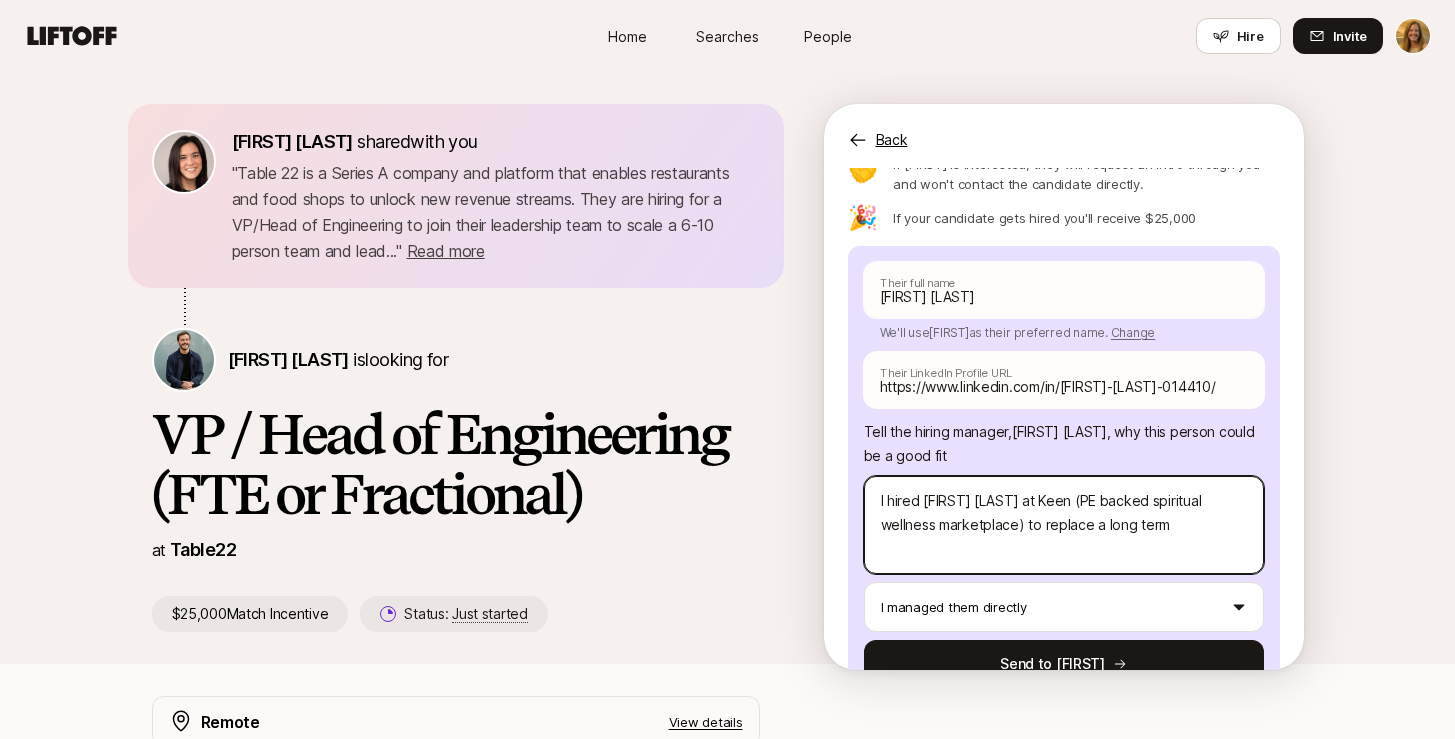 click on "I hired [FIRST] [LAST] at Keen (PE backed spiritual wellness marketplace) to replace a long term" at bounding box center [1064, 525] 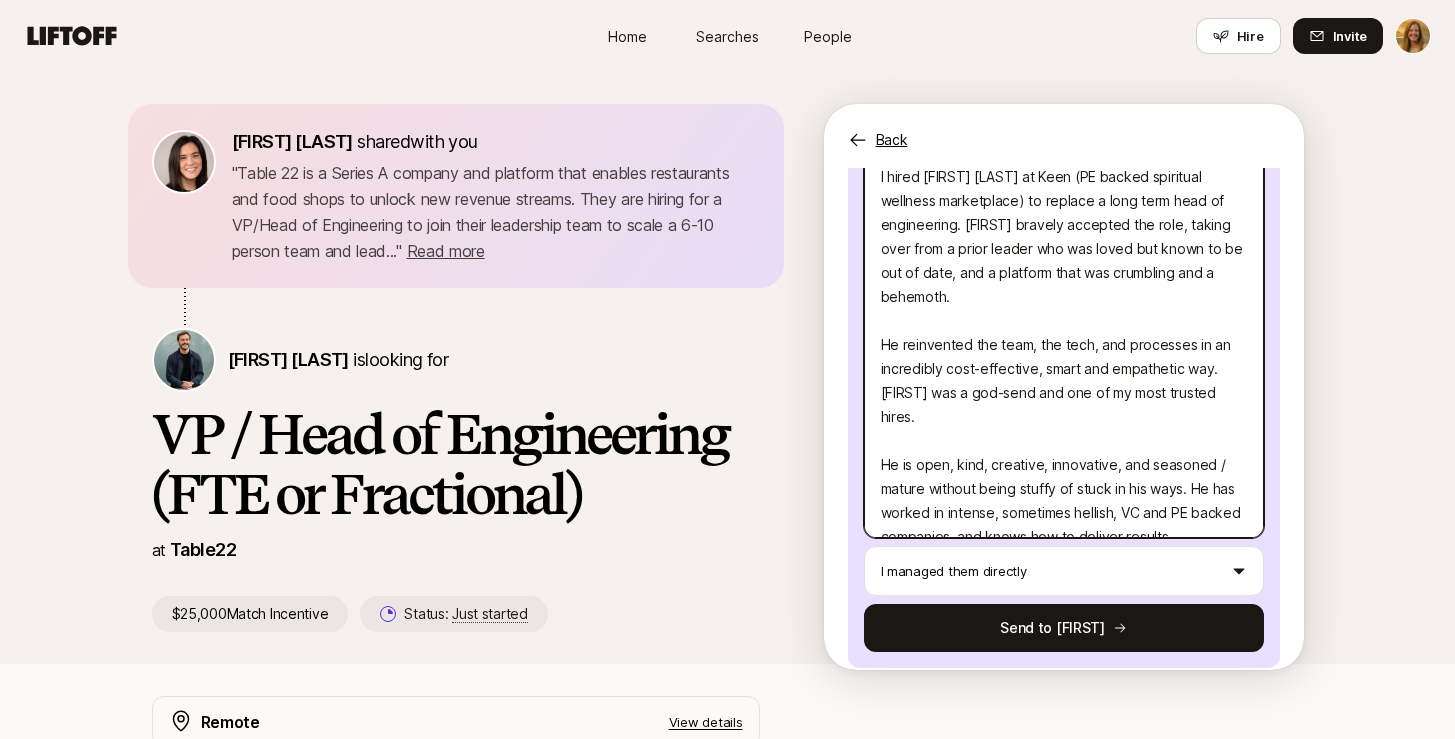 scroll, scrollTop: 515, scrollLeft: 0, axis: vertical 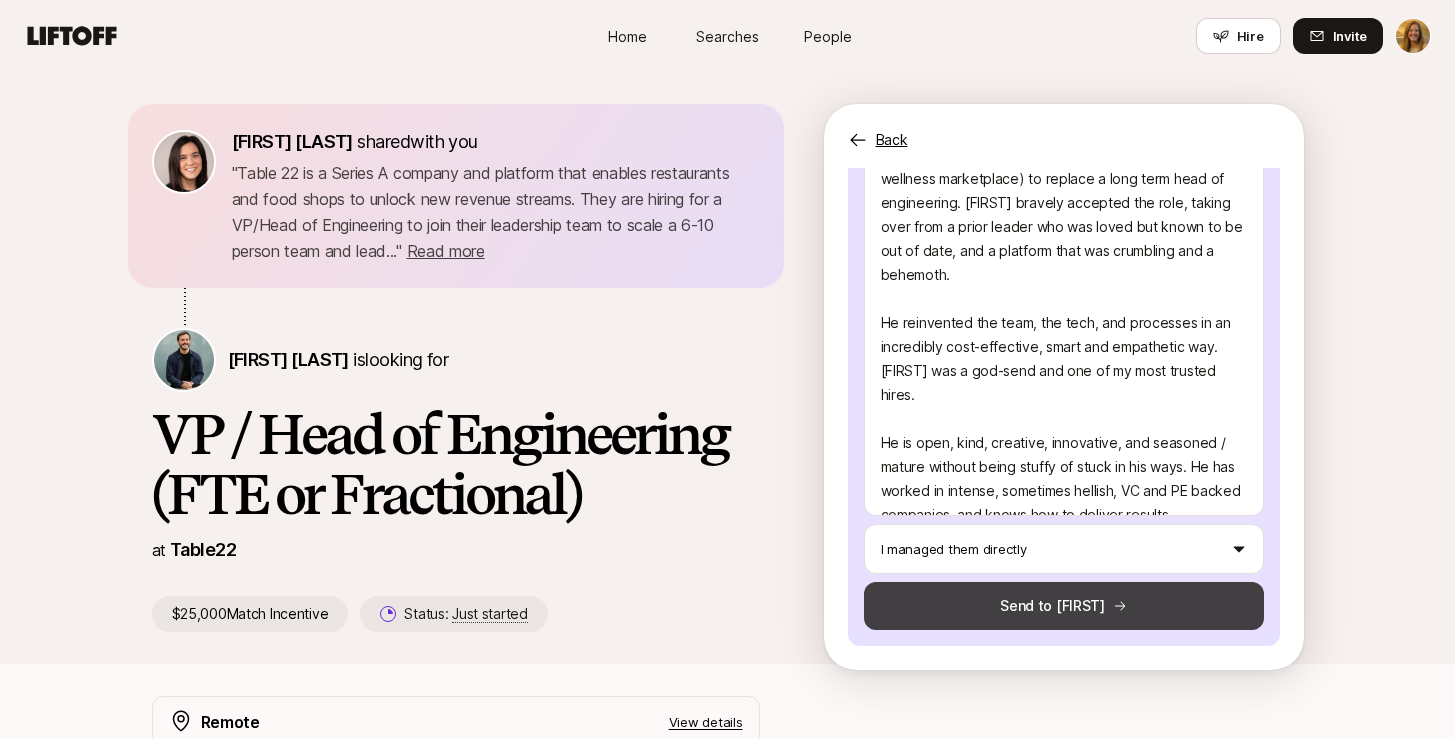 click on "Send to [FIRST]" at bounding box center (1064, 606) 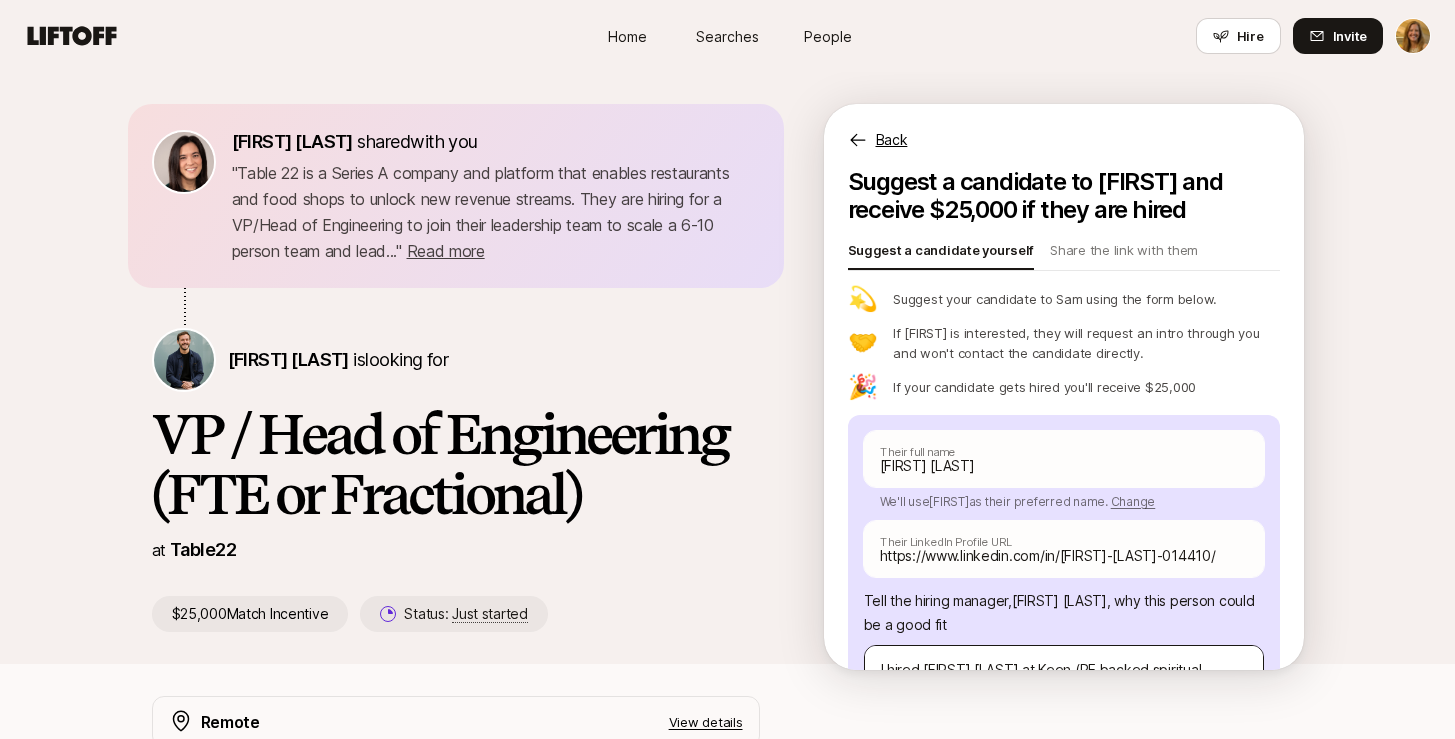 scroll, scrollTop: 174, scrollLeft: 0, axis: vertical 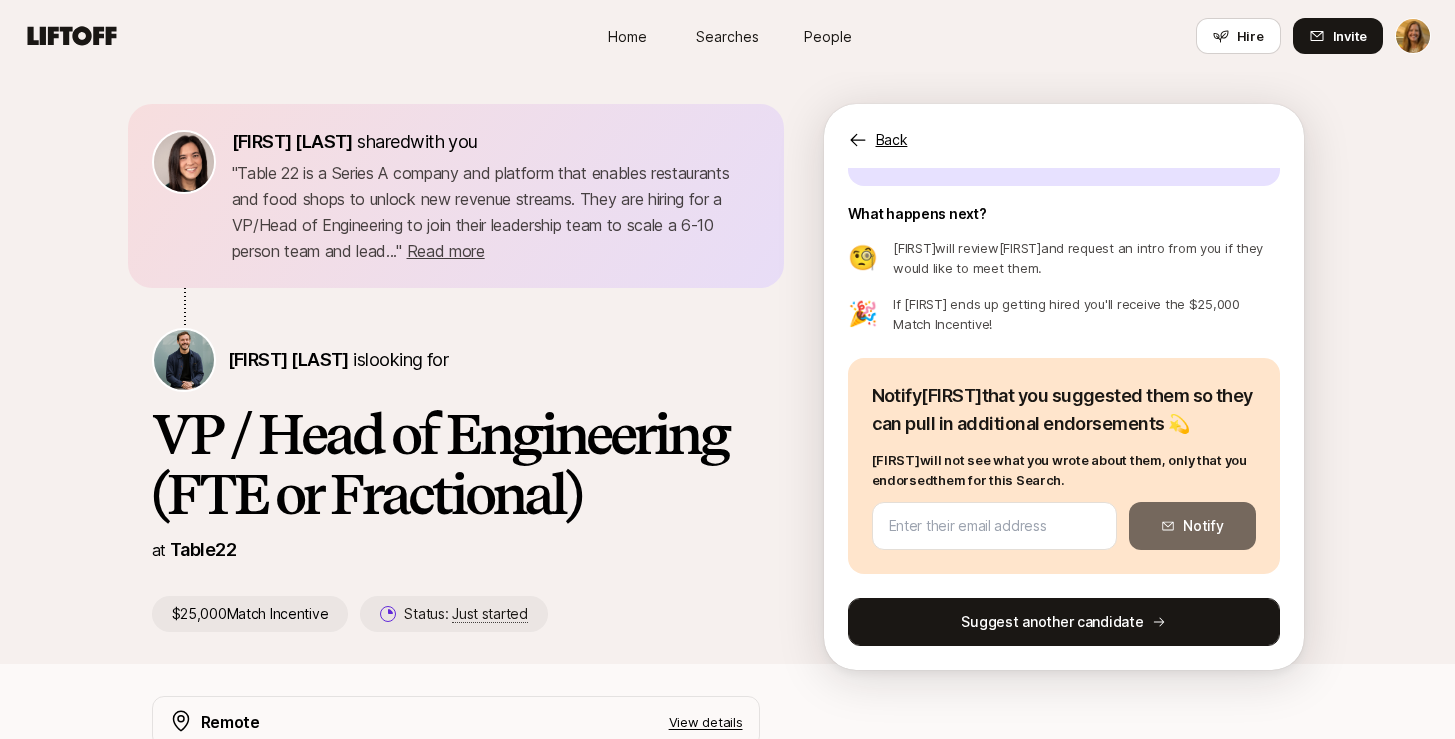 click on "Suggest another candidate" at bounding box center [1064, 622] 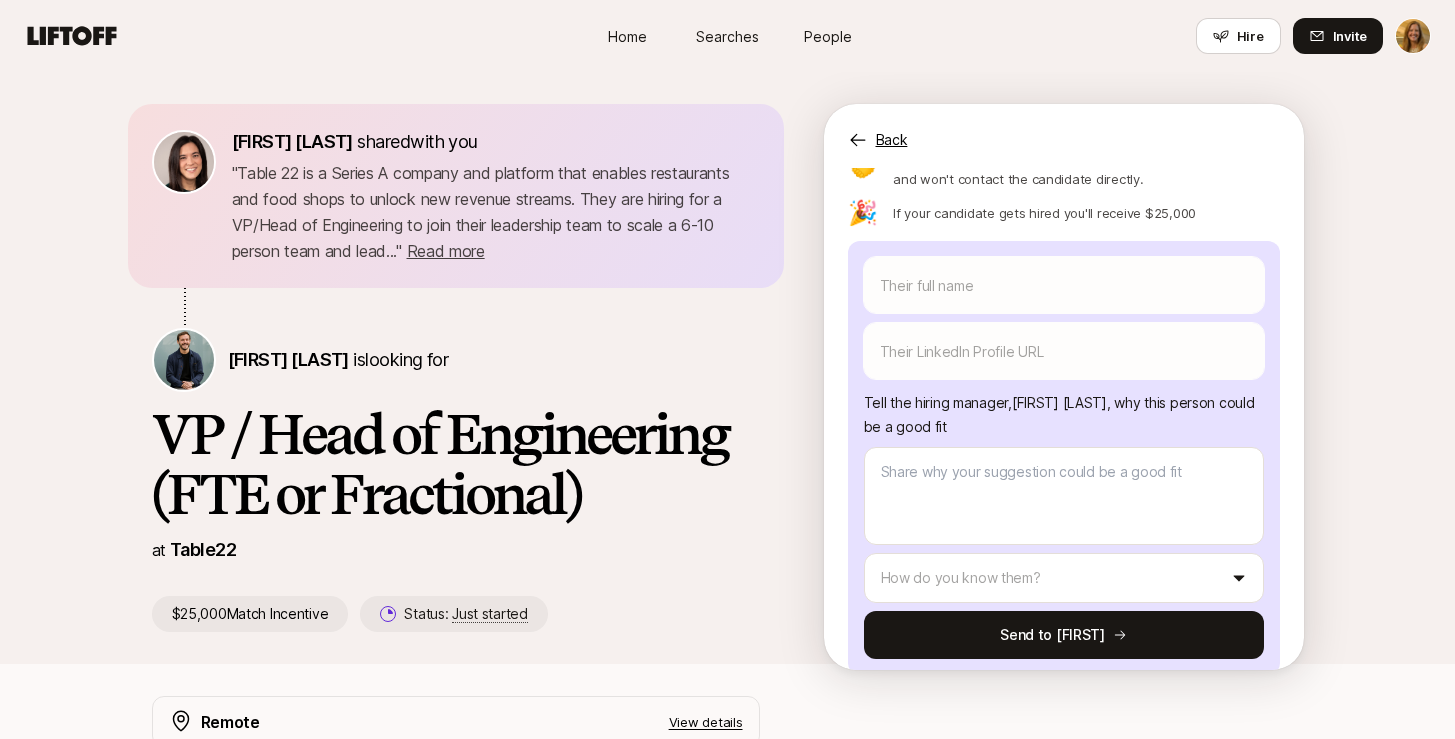 click on "Back" at bounding box center (892, 140) 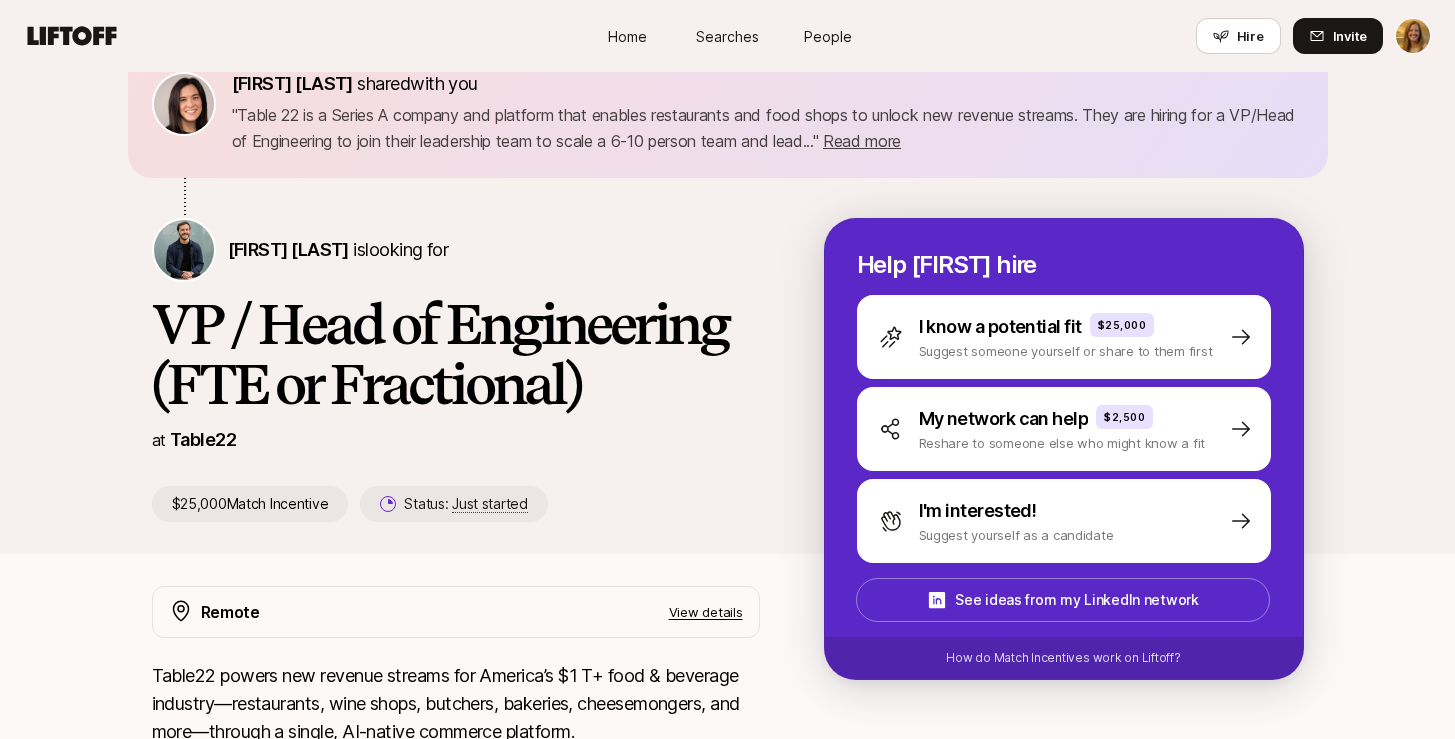 scroll, scrollTop: 0, scrollLeft: 0, axis: both 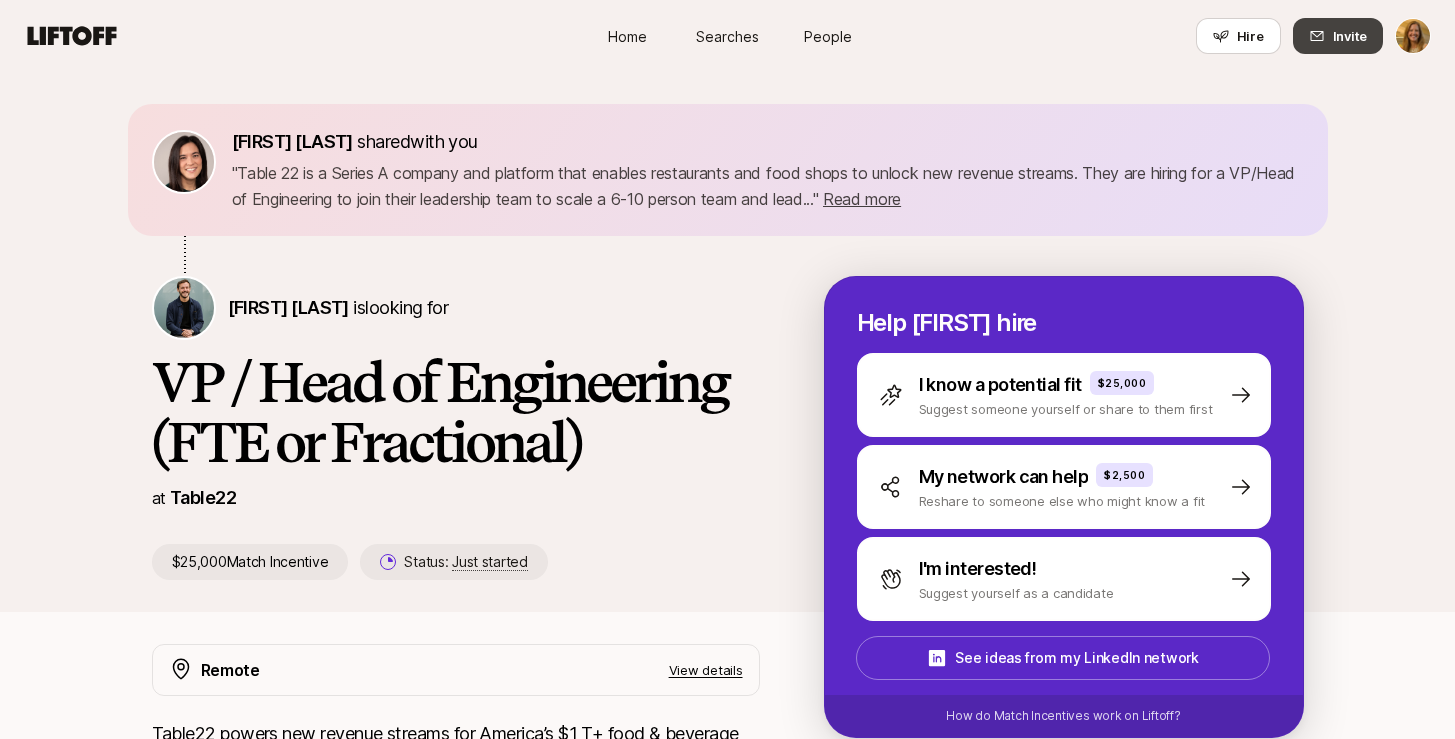 click on "Invite" at bounding box center [1350, 36] 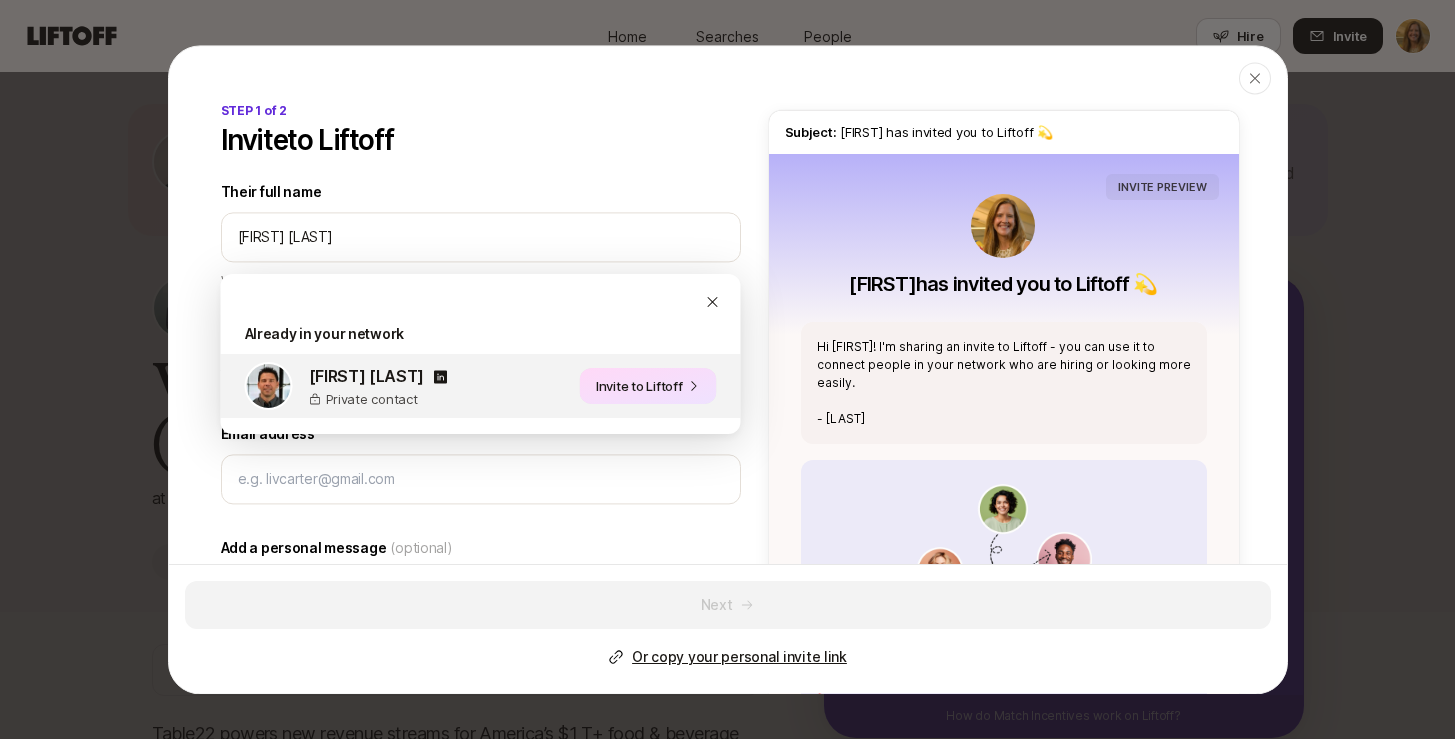 click on "Invite to Liftoff" at bounding box center (648, 386) 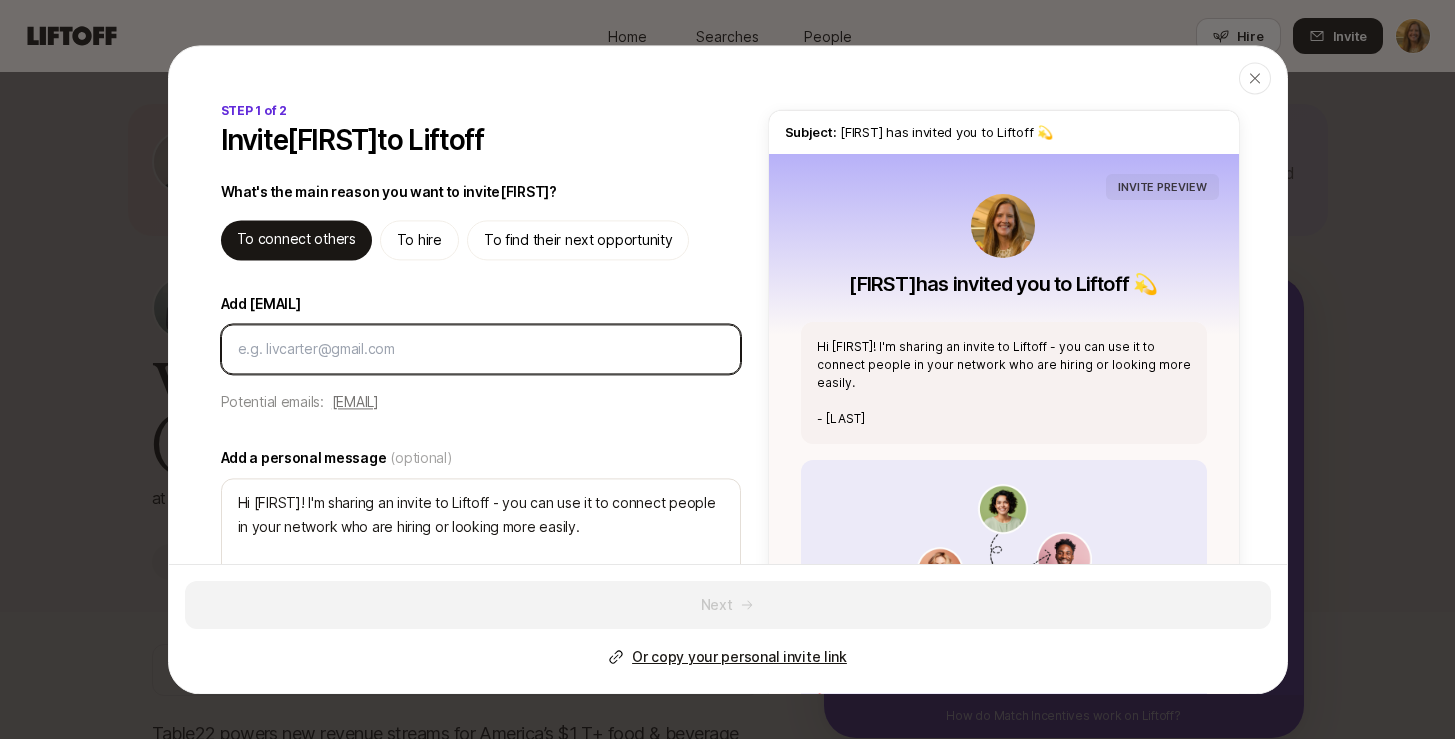click on "Add [EMAIL]" at bounding box center [481, 349] 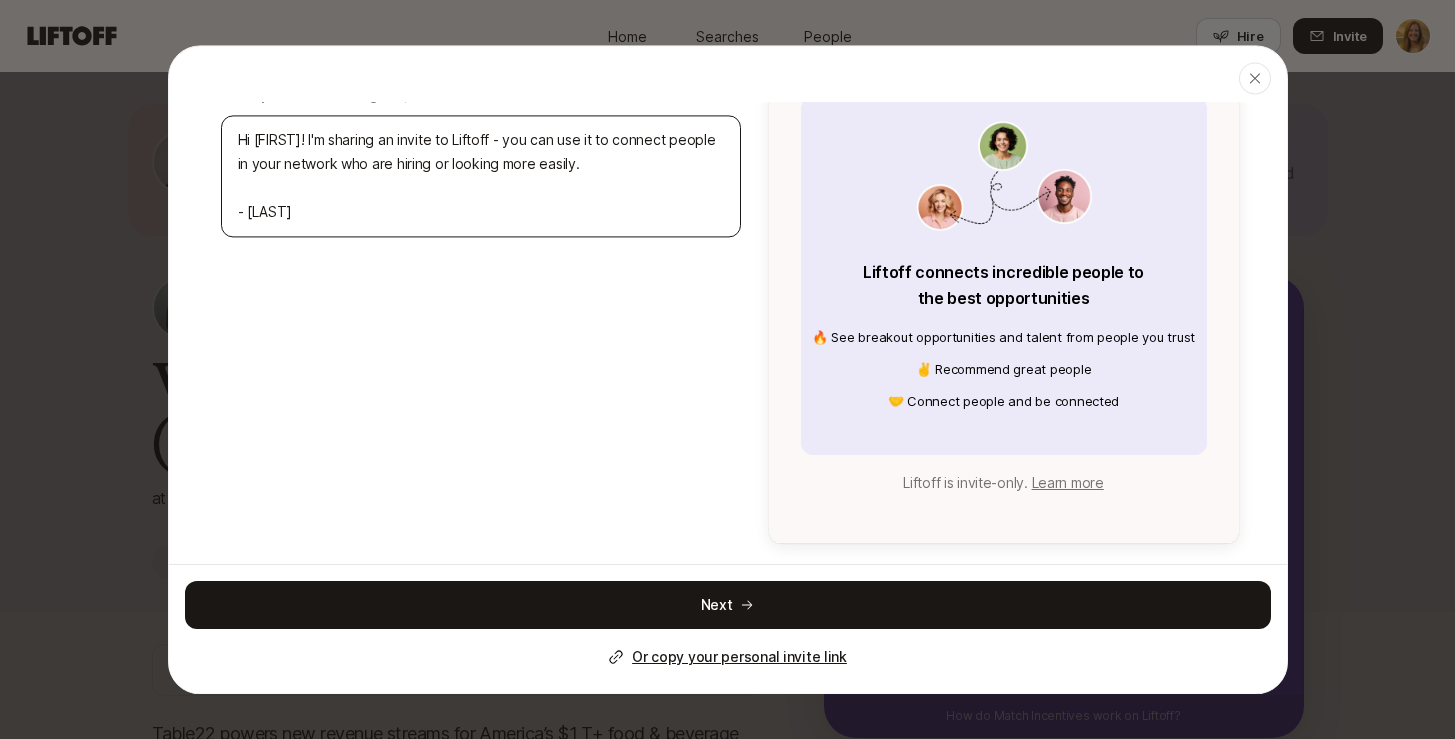 scroll, scrollTop: 366, scrollLeft: 0, axis: vertical 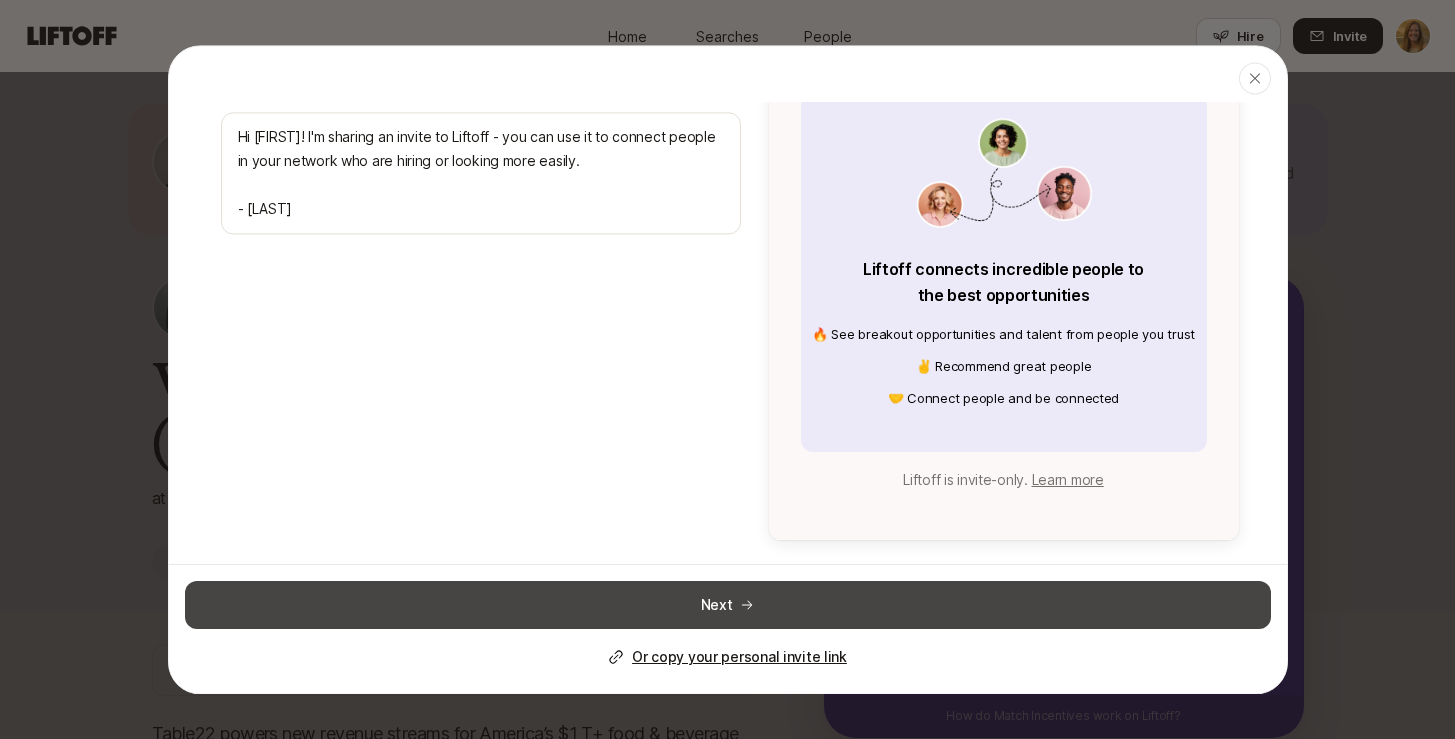 click on "Next" at bounding box center (728, 605) 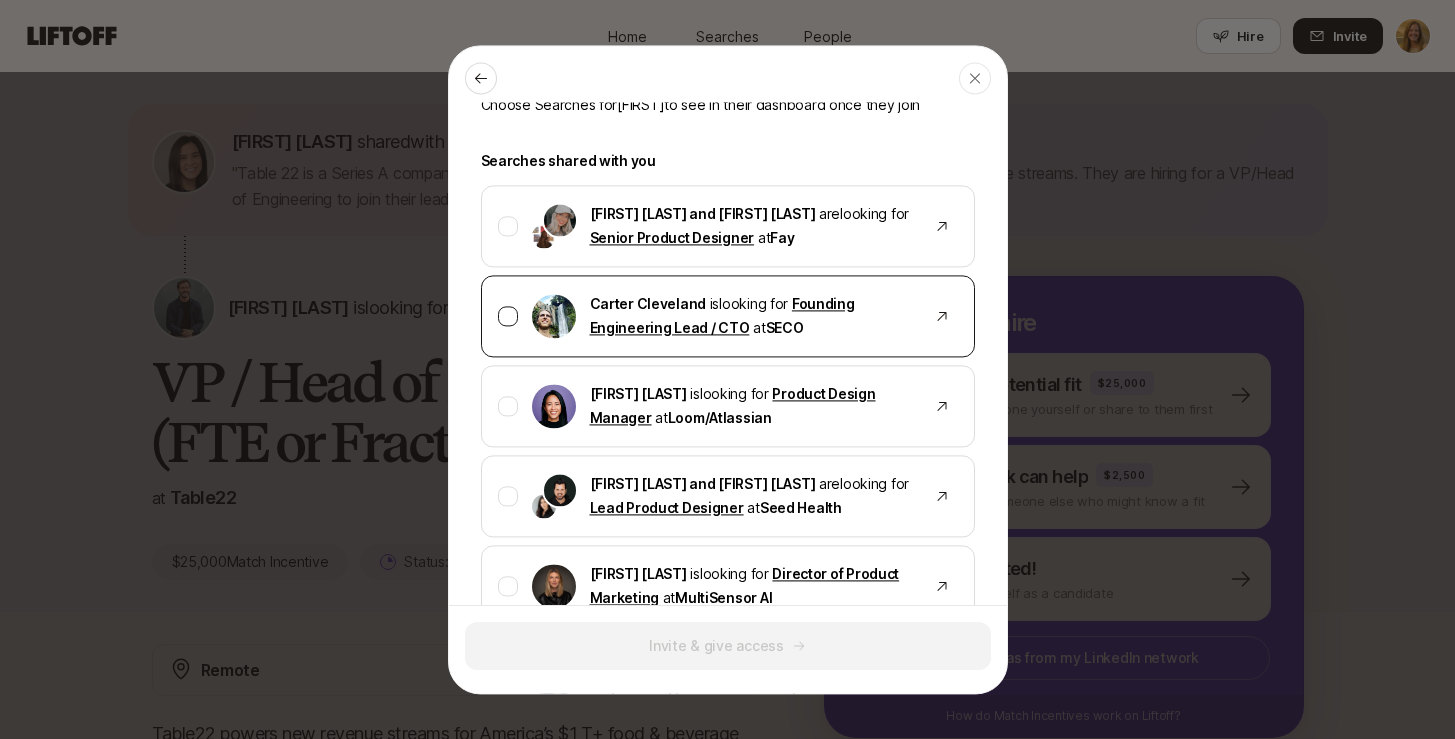 scroll, scrollTop: 73, scrollLeft: 0, axis: vertical 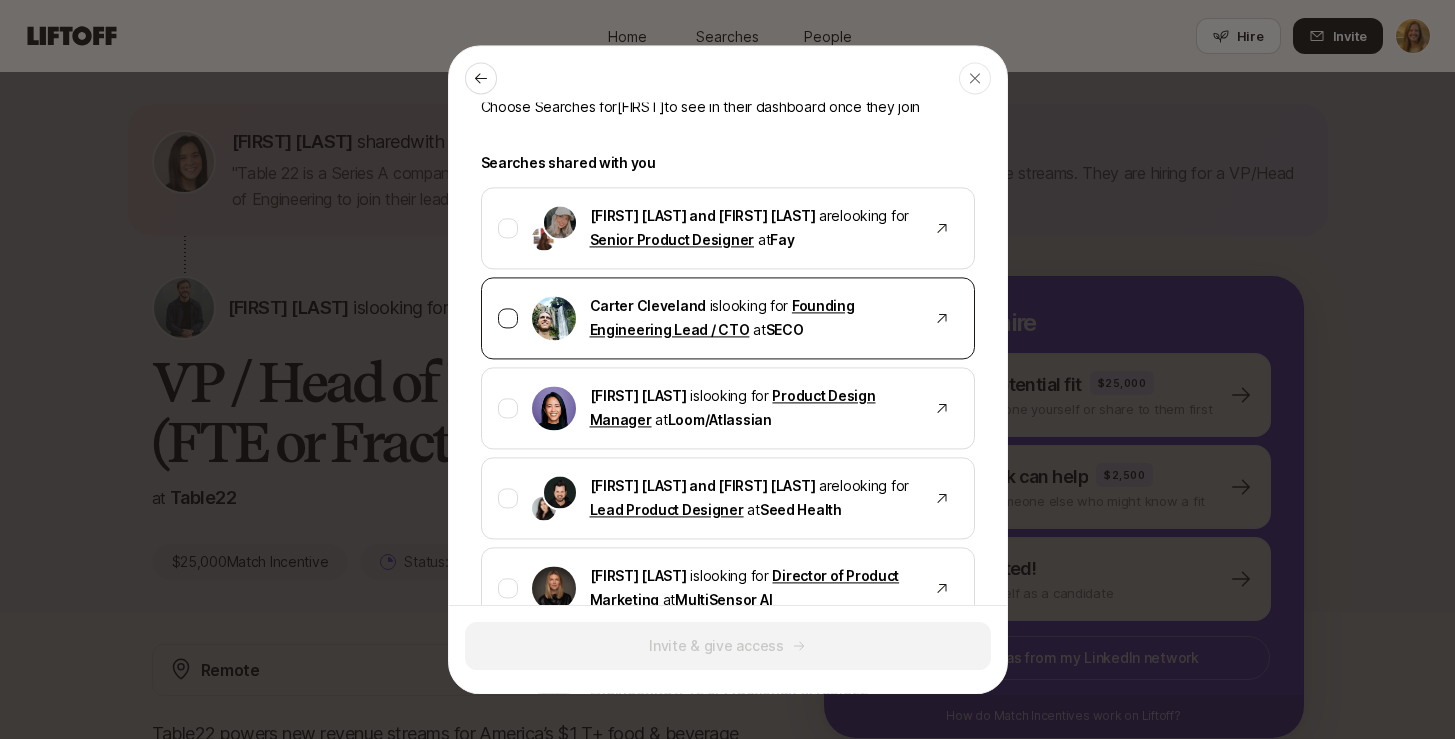 click at bounding box center (508, 318) 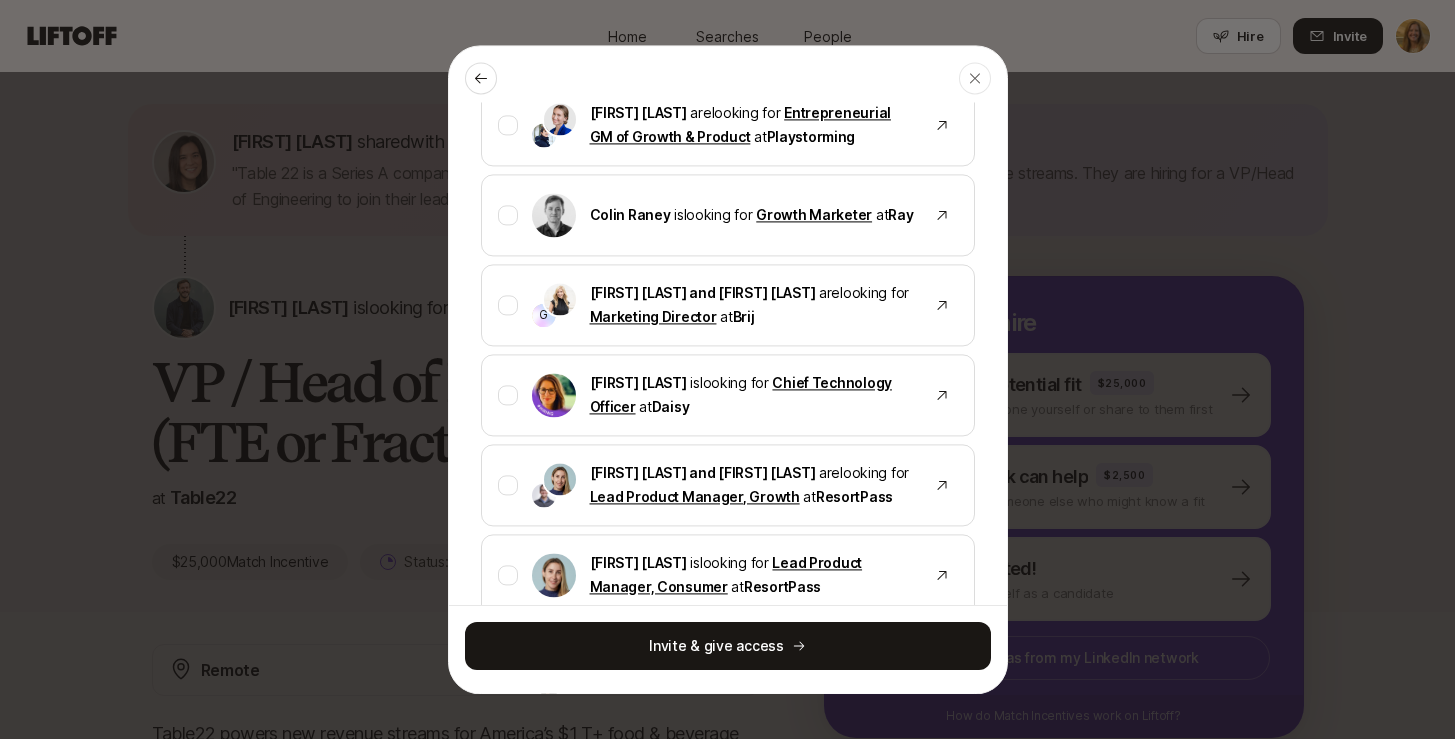 scroll, scrollTop: 808, scrollLeft: 0, axis: vertical 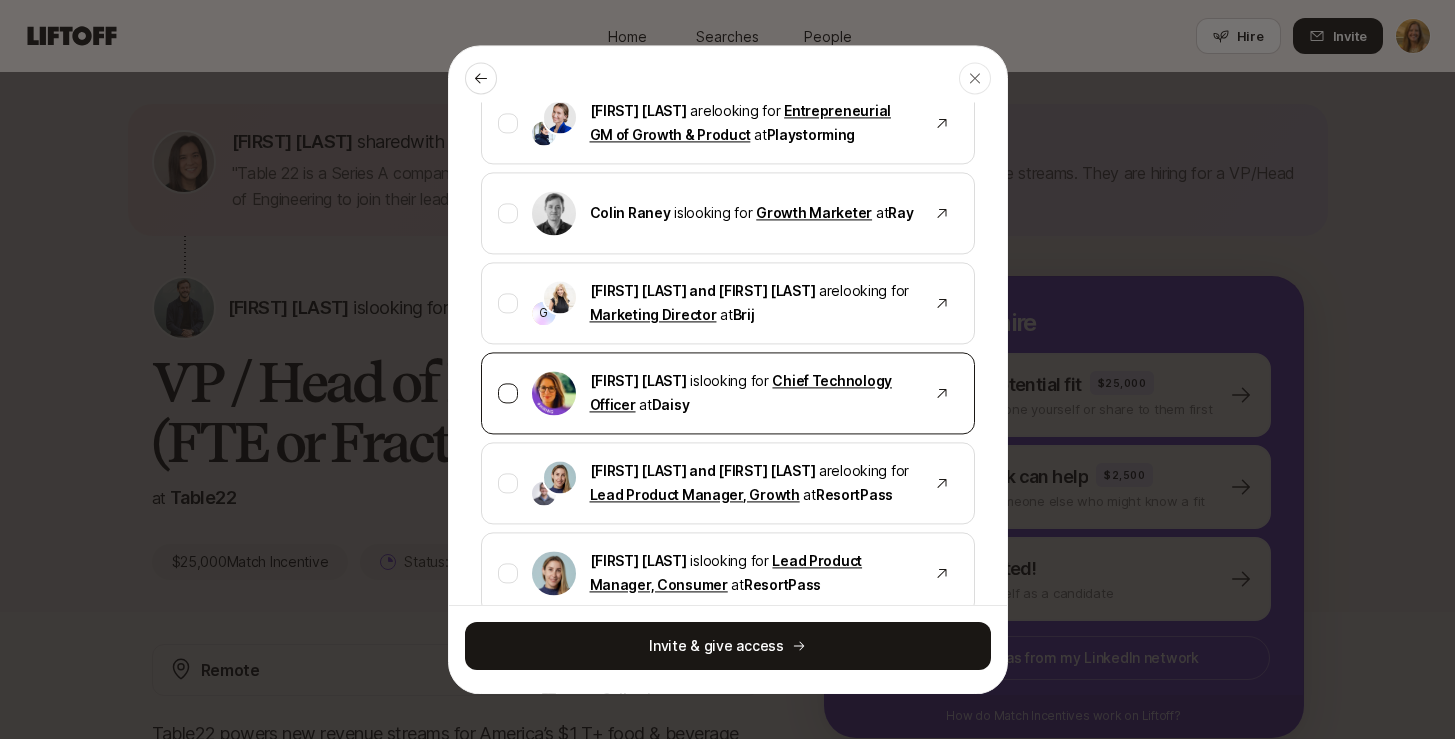 click at bounding box center [508, 393] 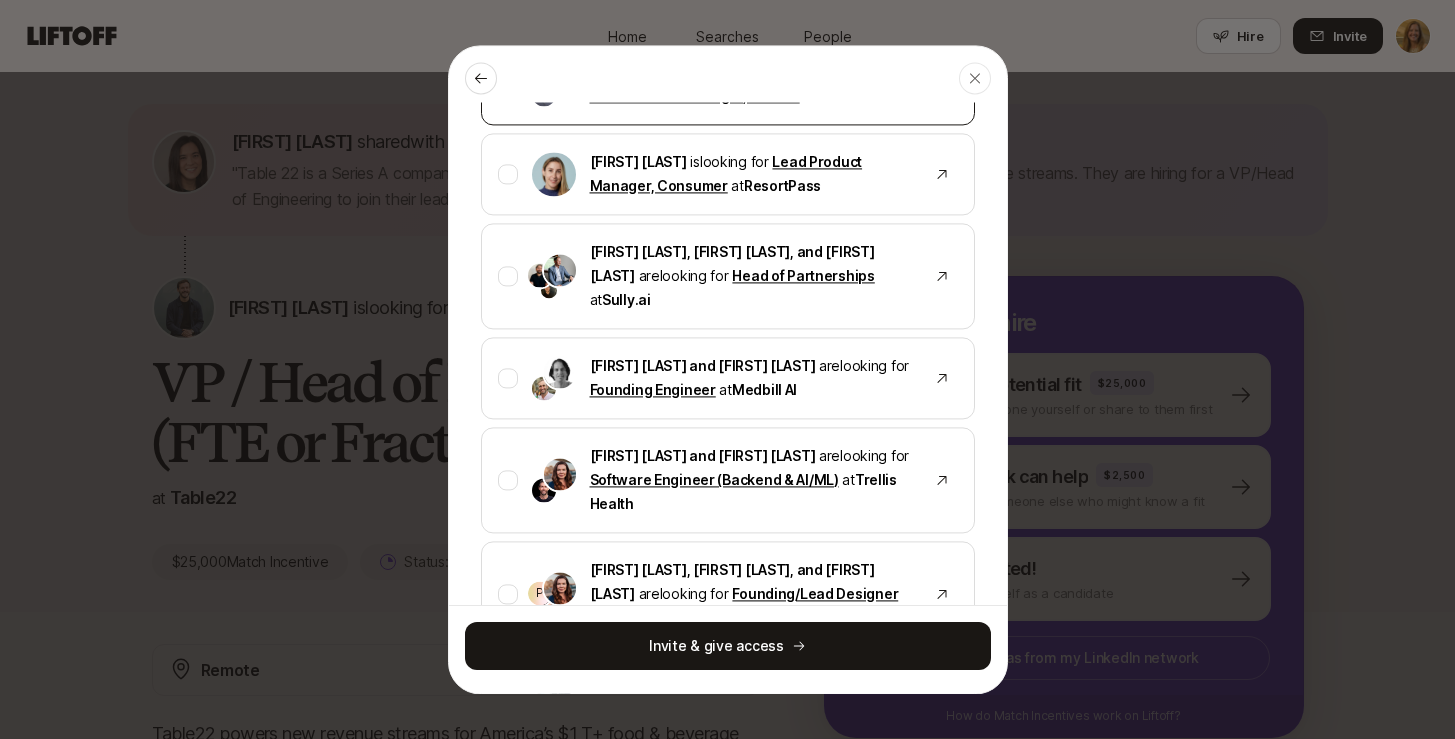 scroll, scrollTop: 1209, scrollLeft: 0, axis: vertical 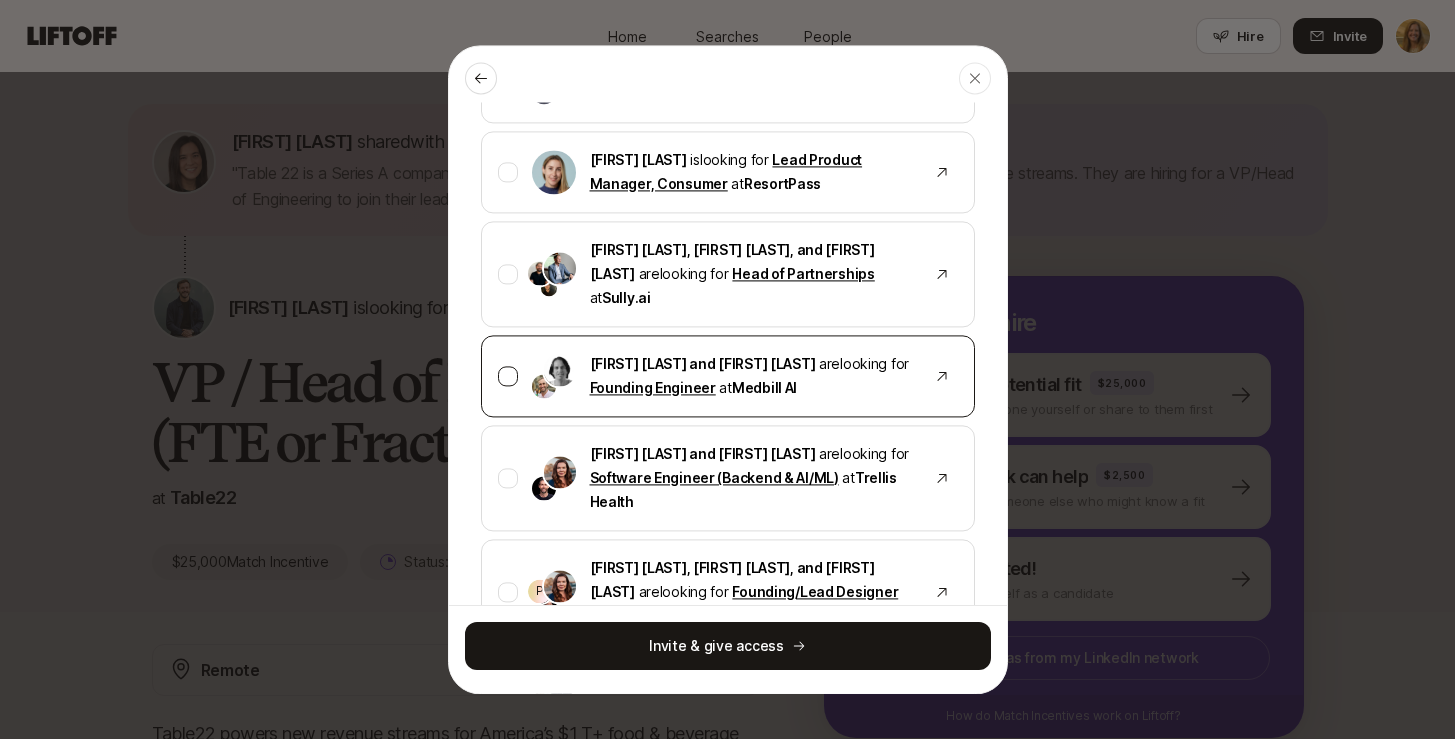 click at bounding box center (508, 376) 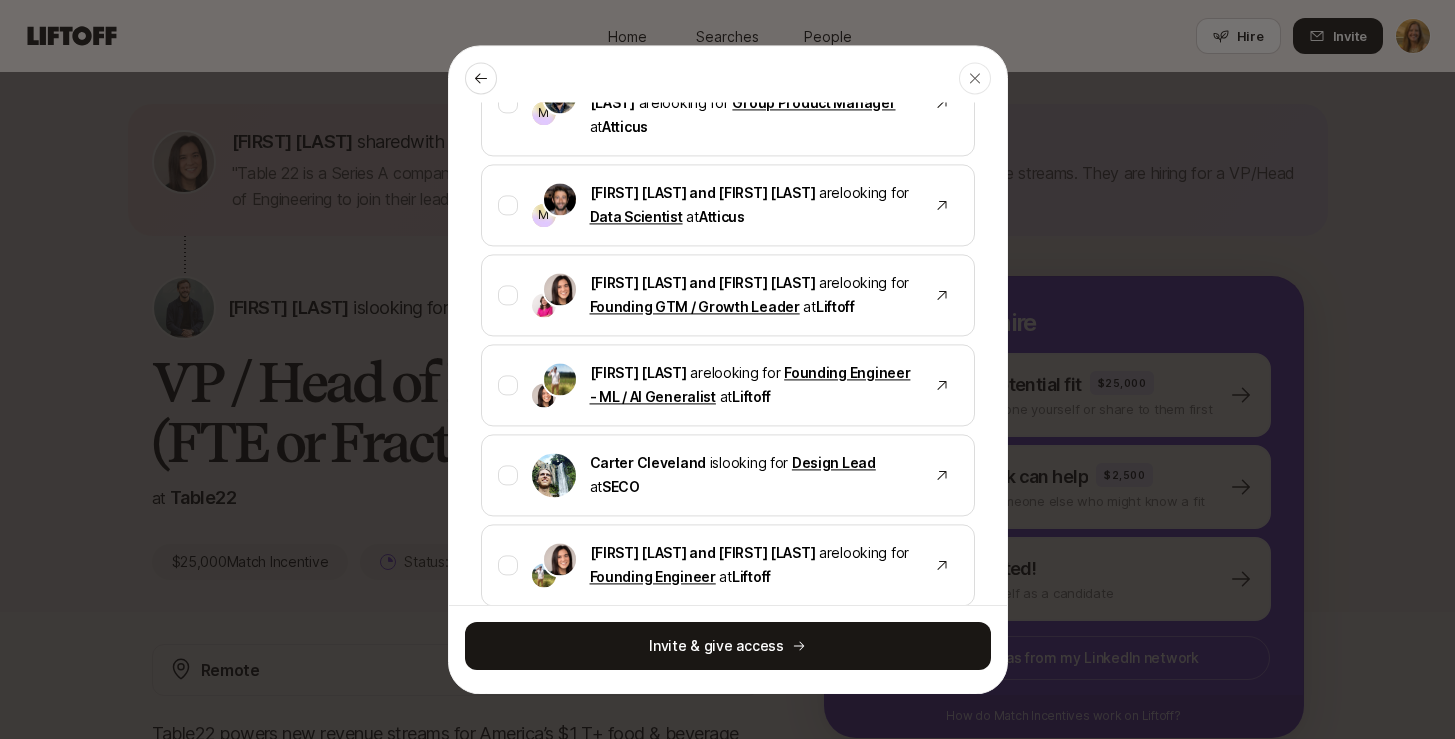 scroll, scrollTop: 2336, scrollLeft: 0, axis: vertical 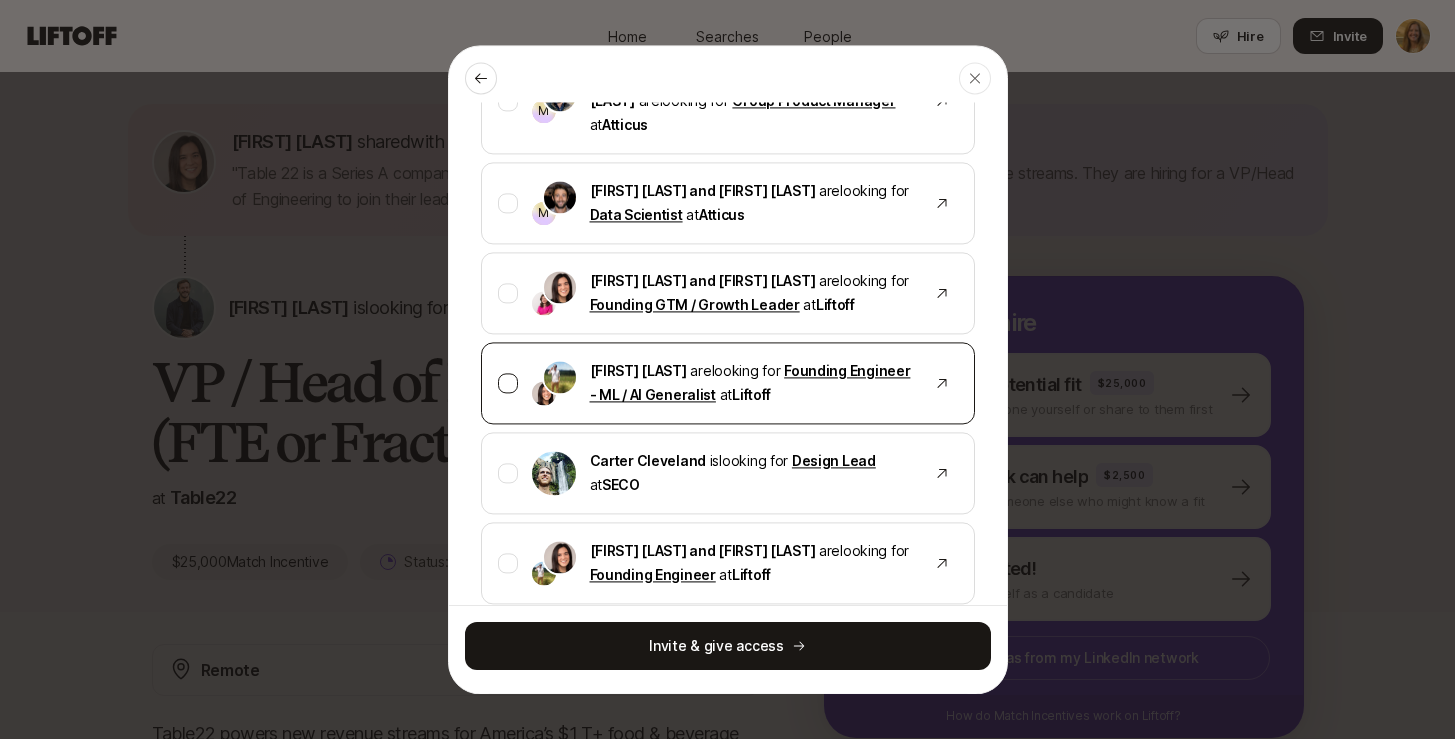 click at bounding box center [508, 383] 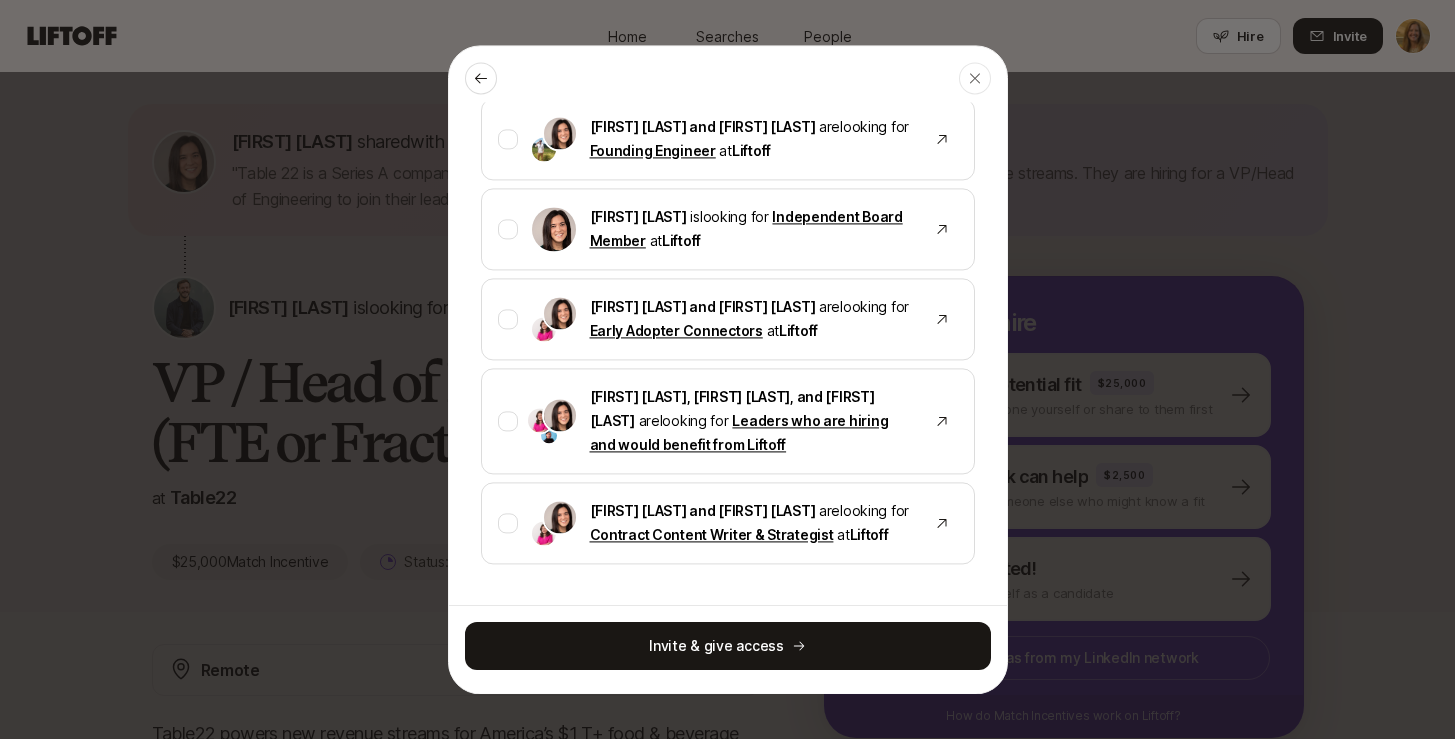 scroll, scrollTop: 2788, scrollLeft: 0, axis: vertical 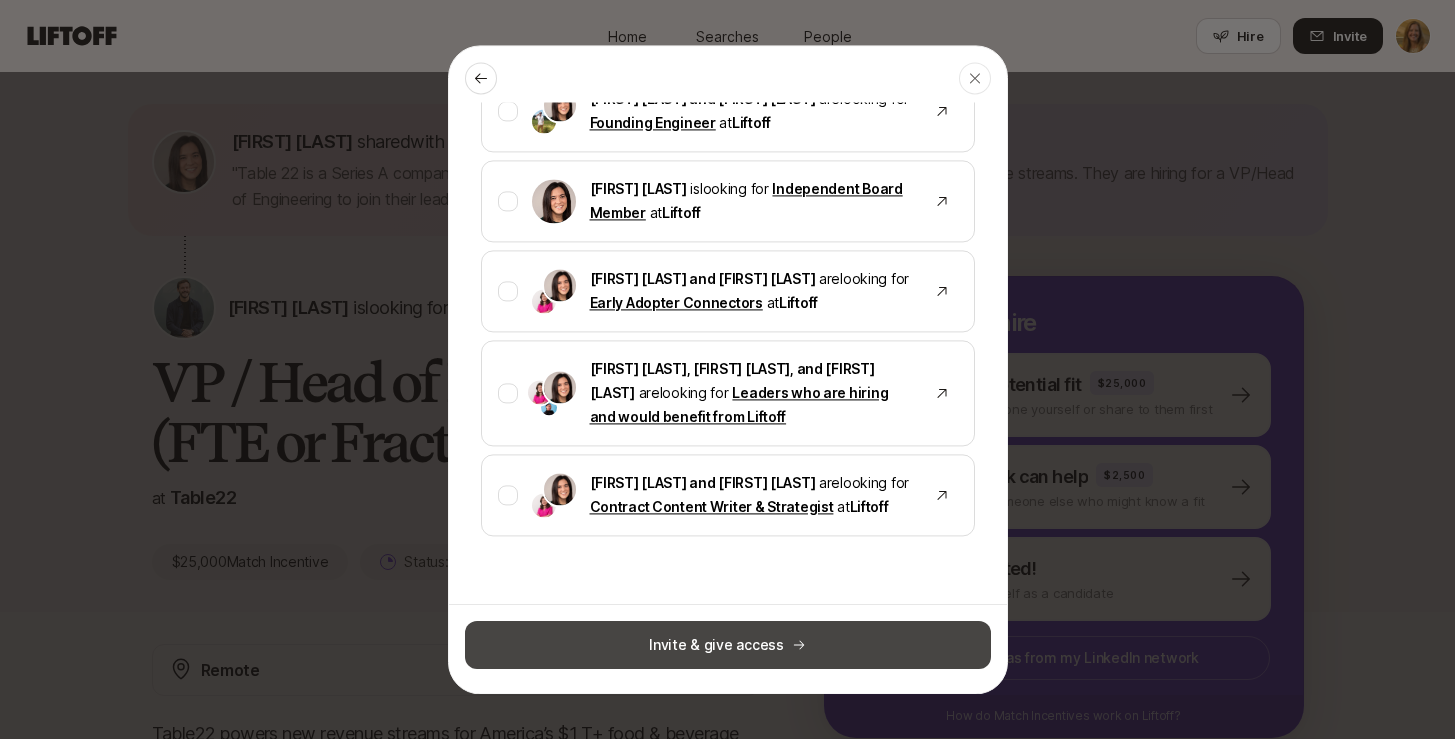 click on "Invite & give access" at bounding box center [728, 645] 